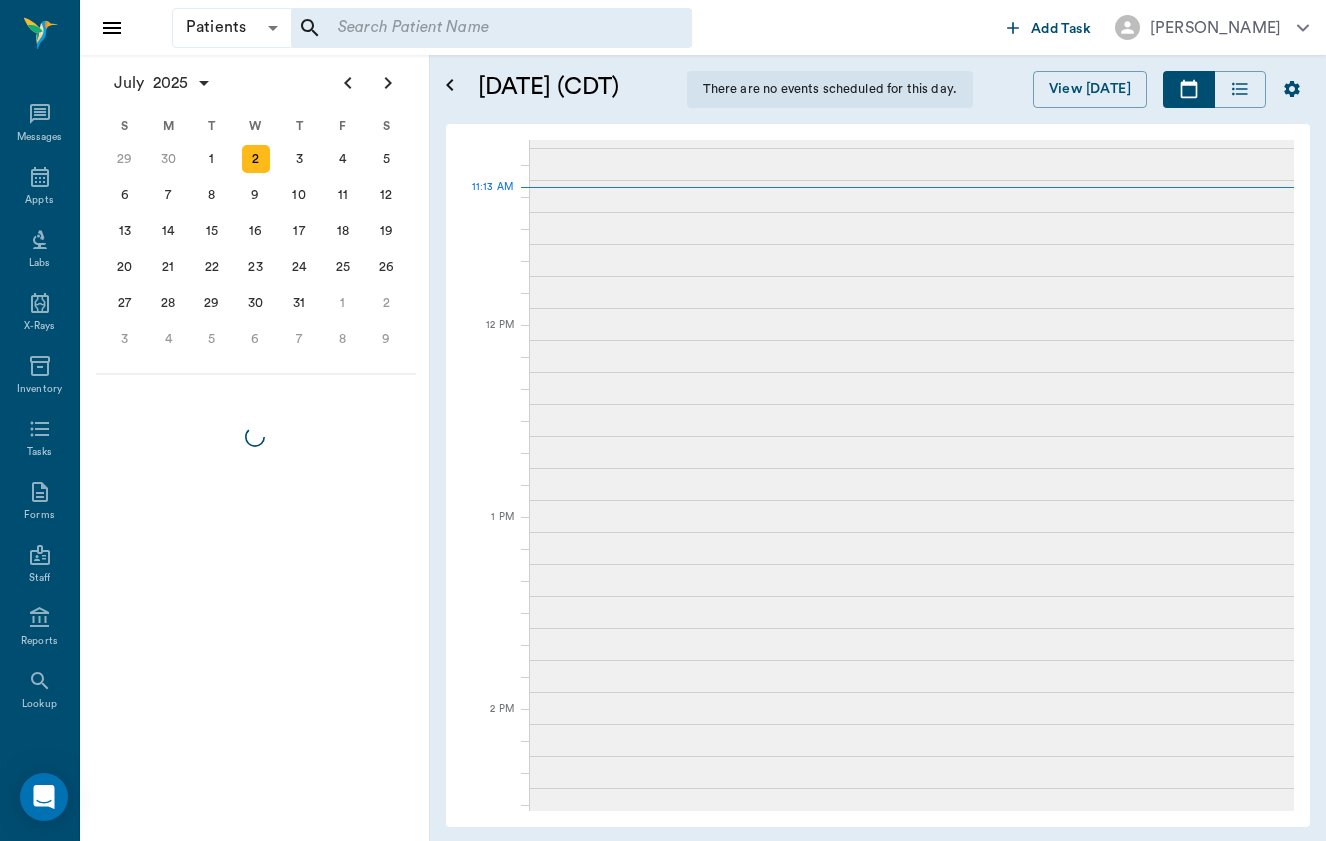 scroll, scrollTop: 0, scrollLeft: 0, axis: both 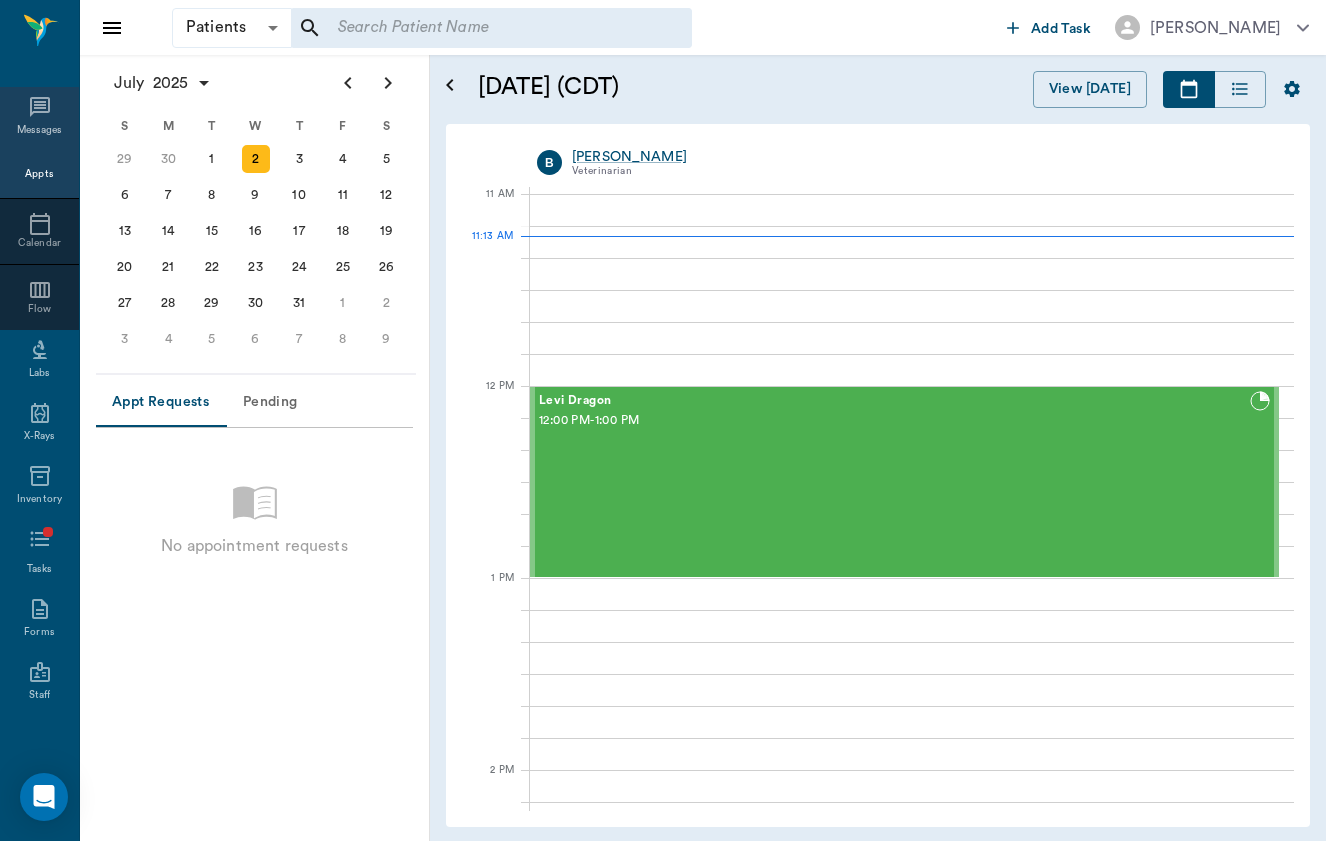 click on "Messages" at bounding box center [39, 118] 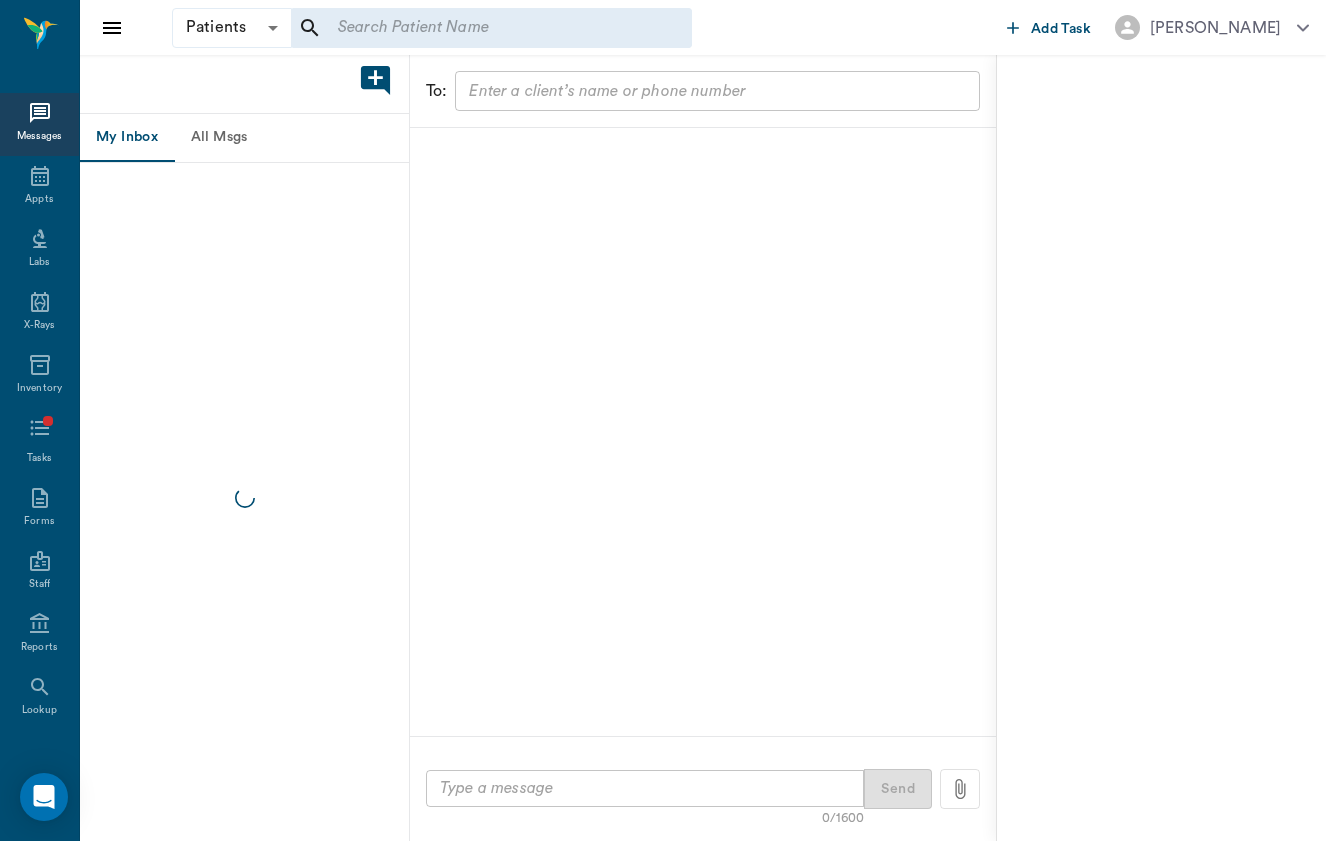 click on "All Msgs" at bounding box center [219, 138] 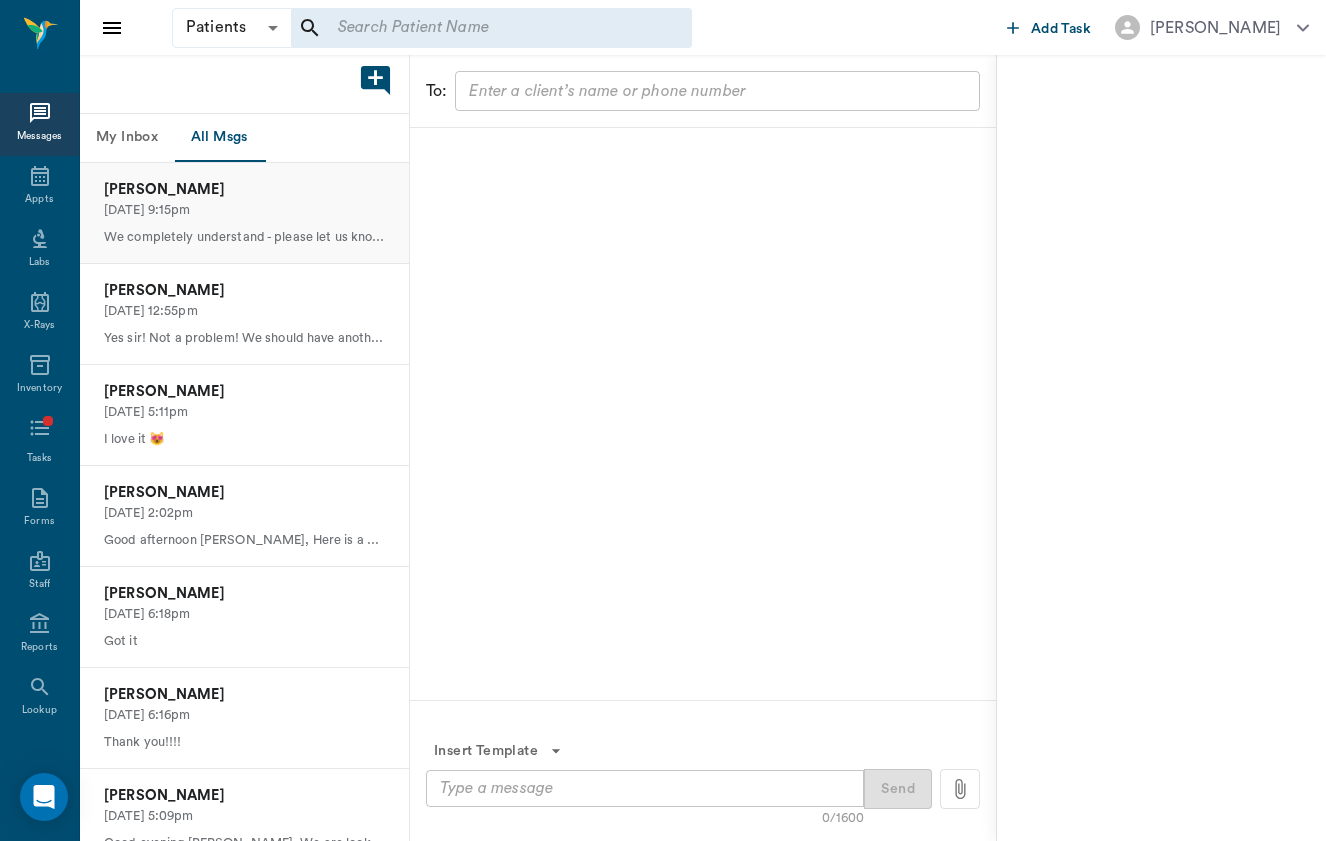 click on "[PERSON_NAME]" at bounding box center (244, 190) 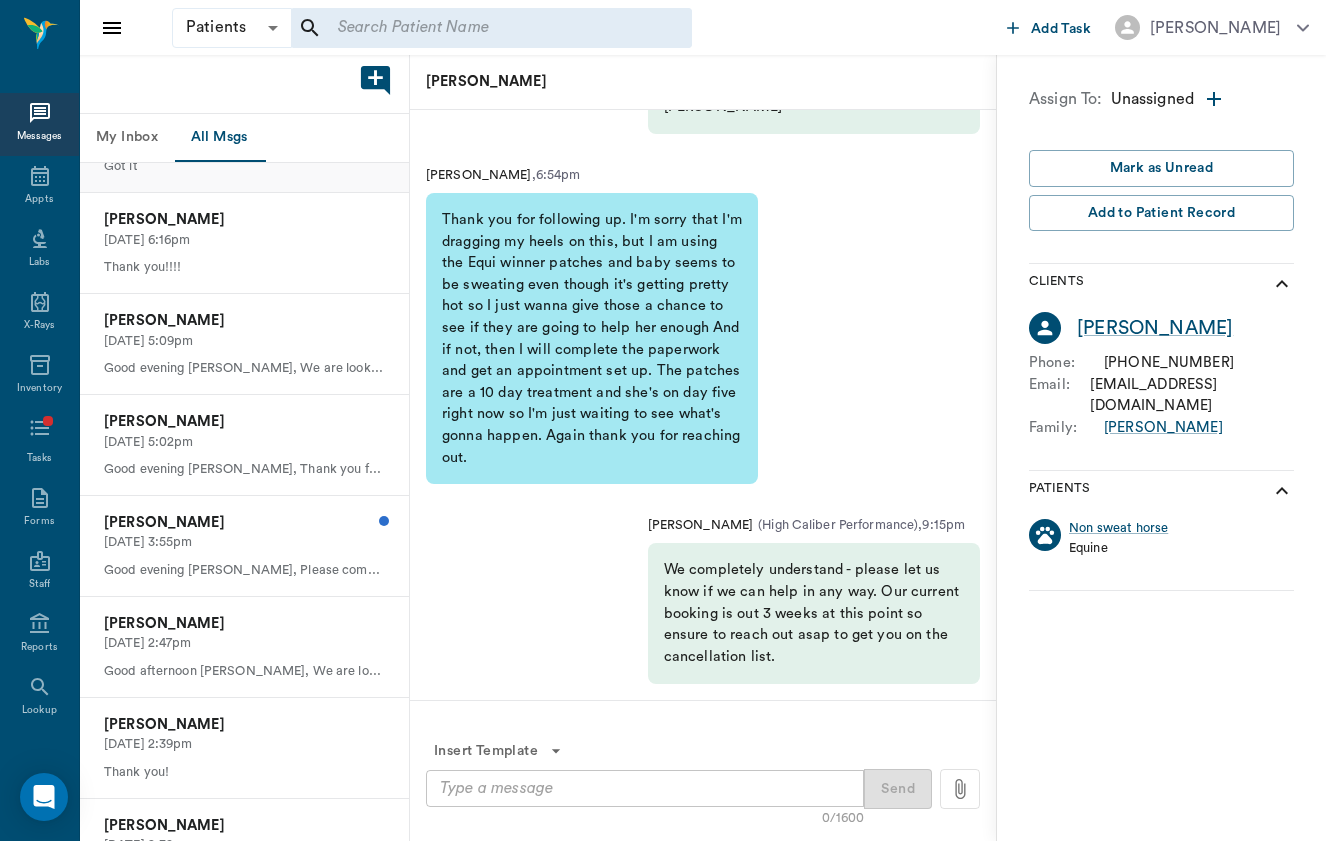 scroll, scrollTop: 492, scrollLeft: 0, axis: vertical 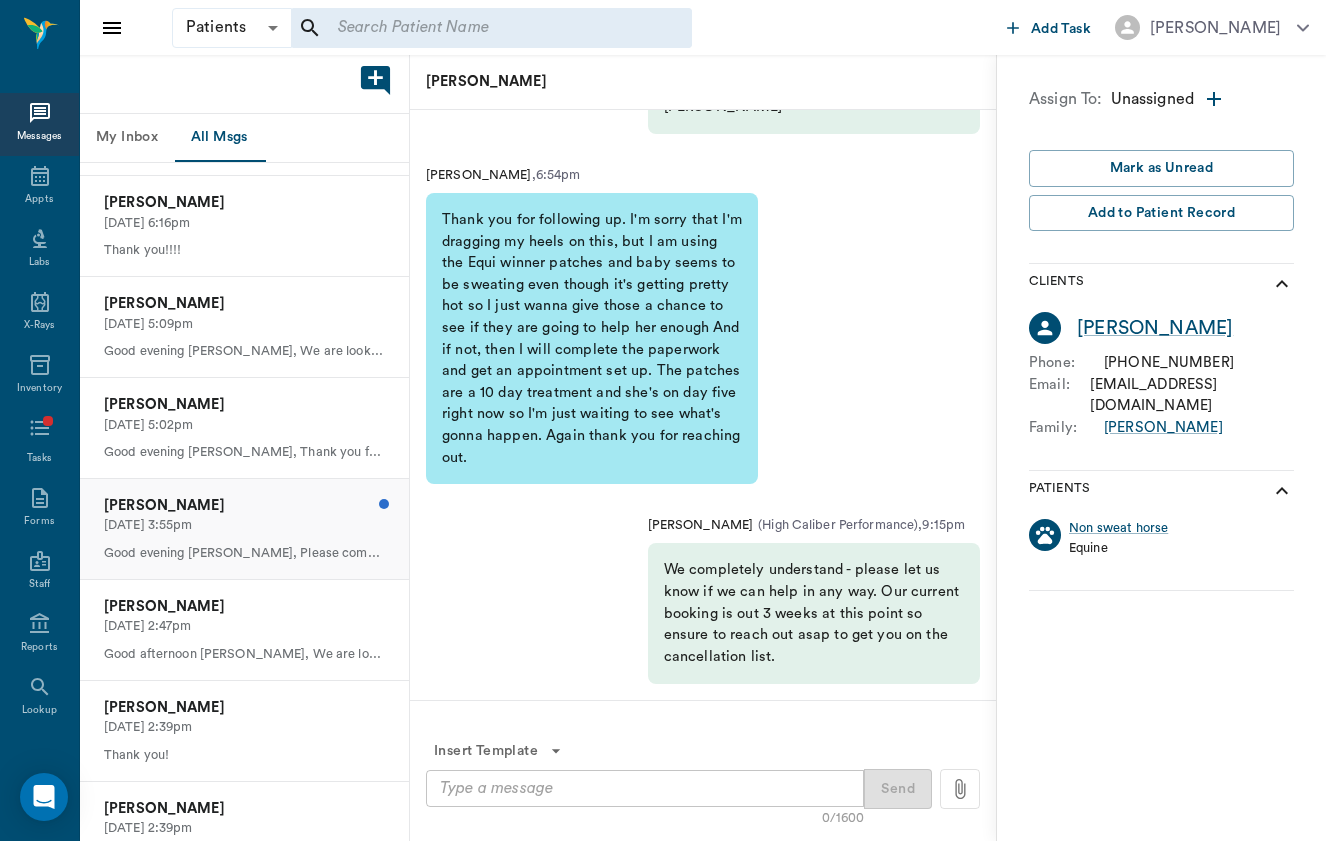 click on "[DATE] 3:55pm" at bounding box center (244, 525) 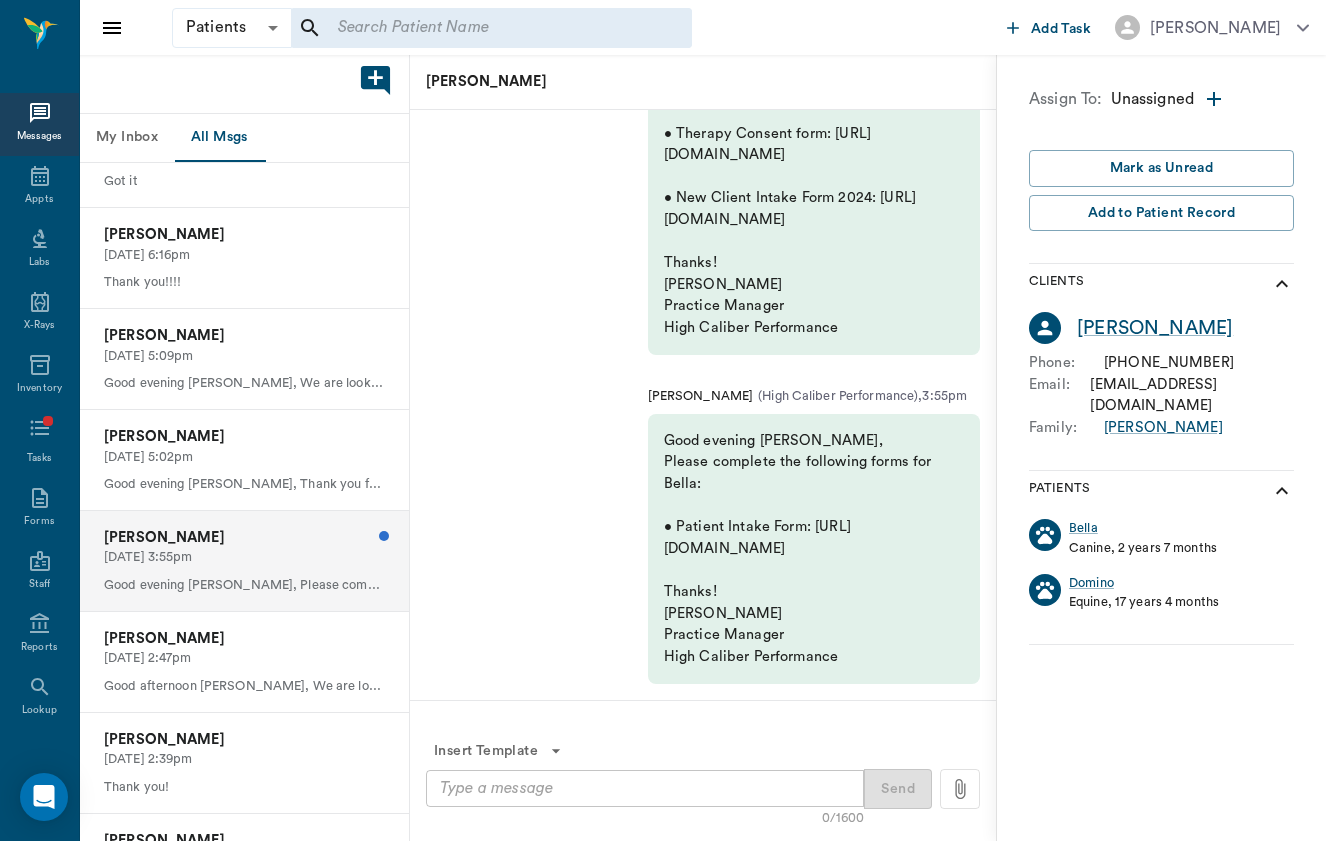 scroll, scrollTop: 459, scrollLeft: 0, axis: vertical 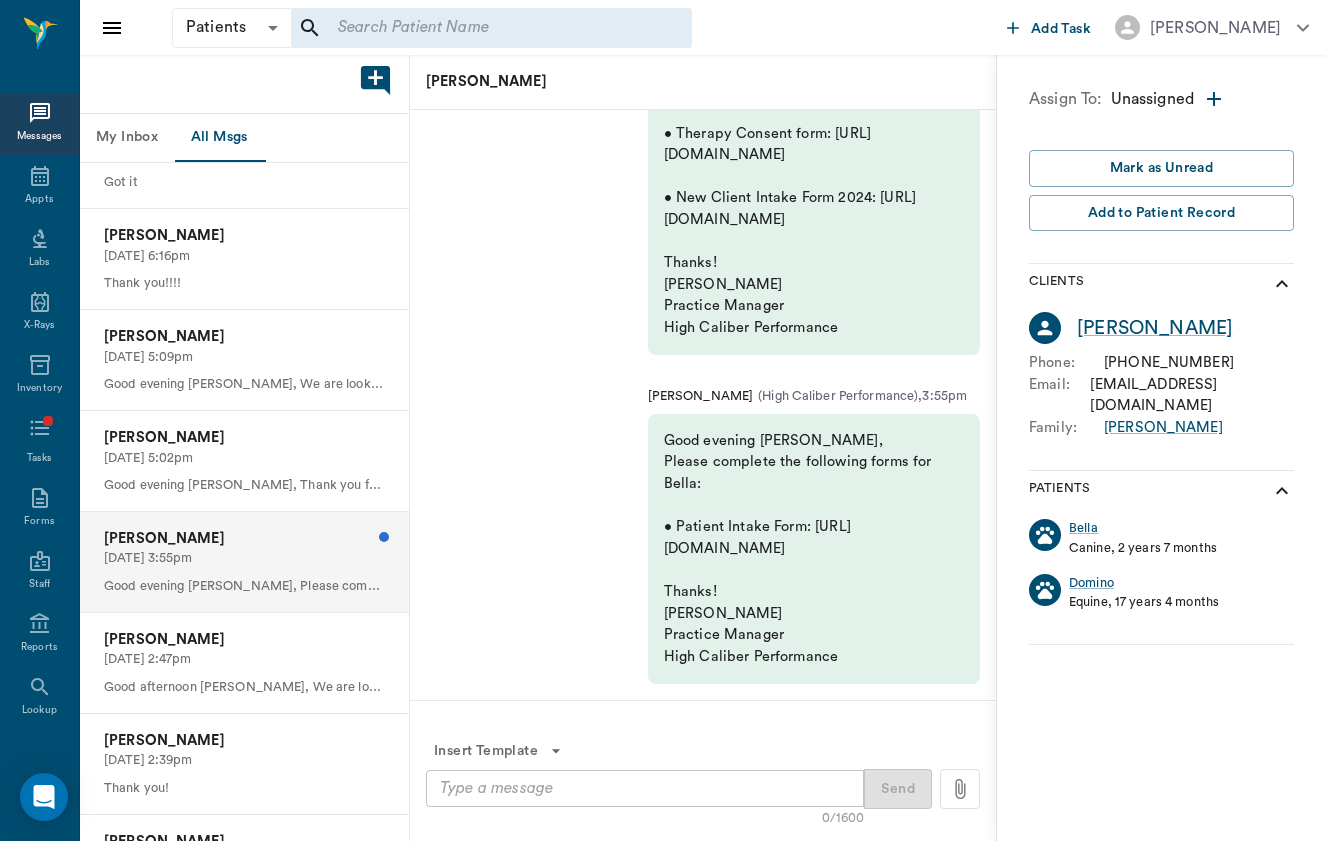 click on "[DATE] 3:55pm" at bounding box center [244, 558] 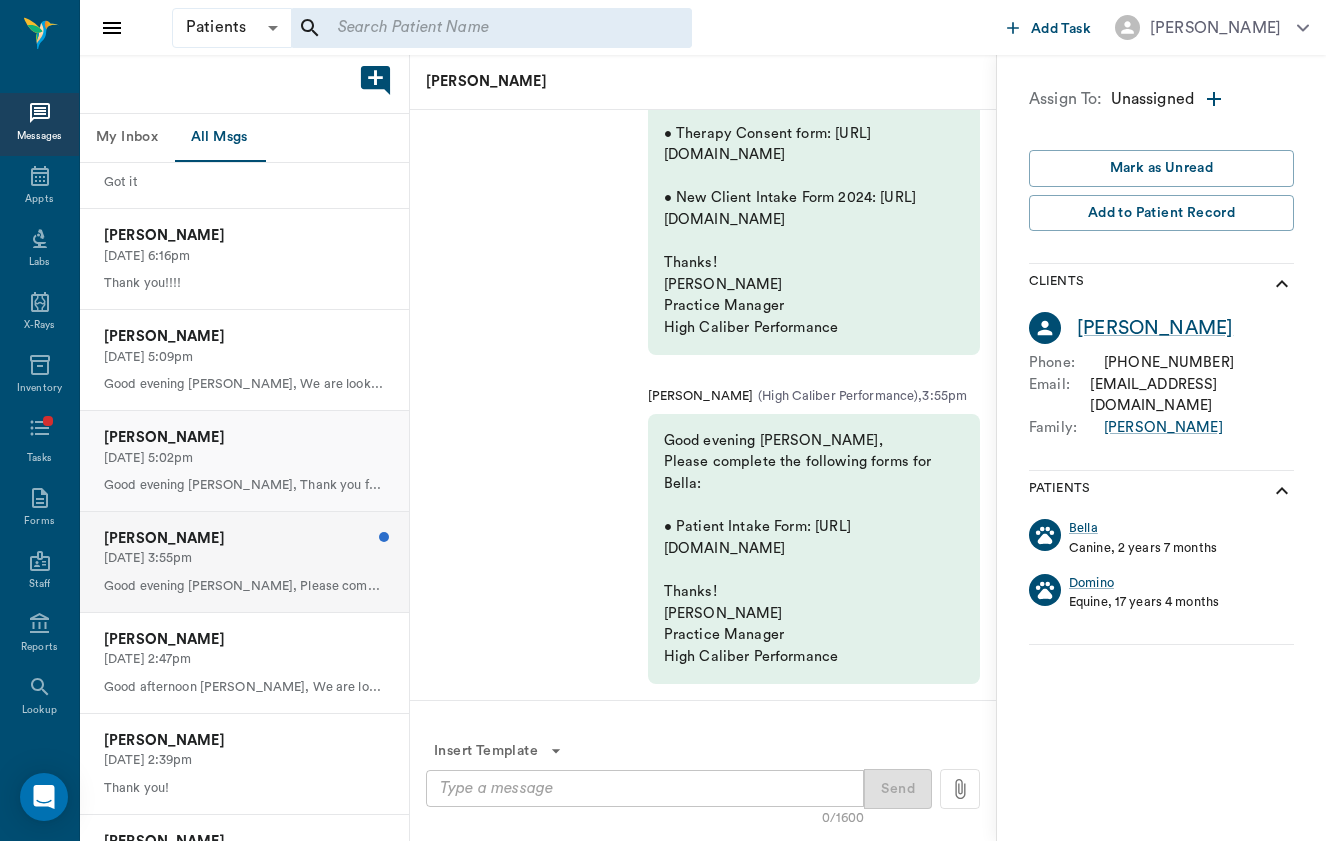 click on "[DATE] 5:02pm" at bounding box center (244, 458) 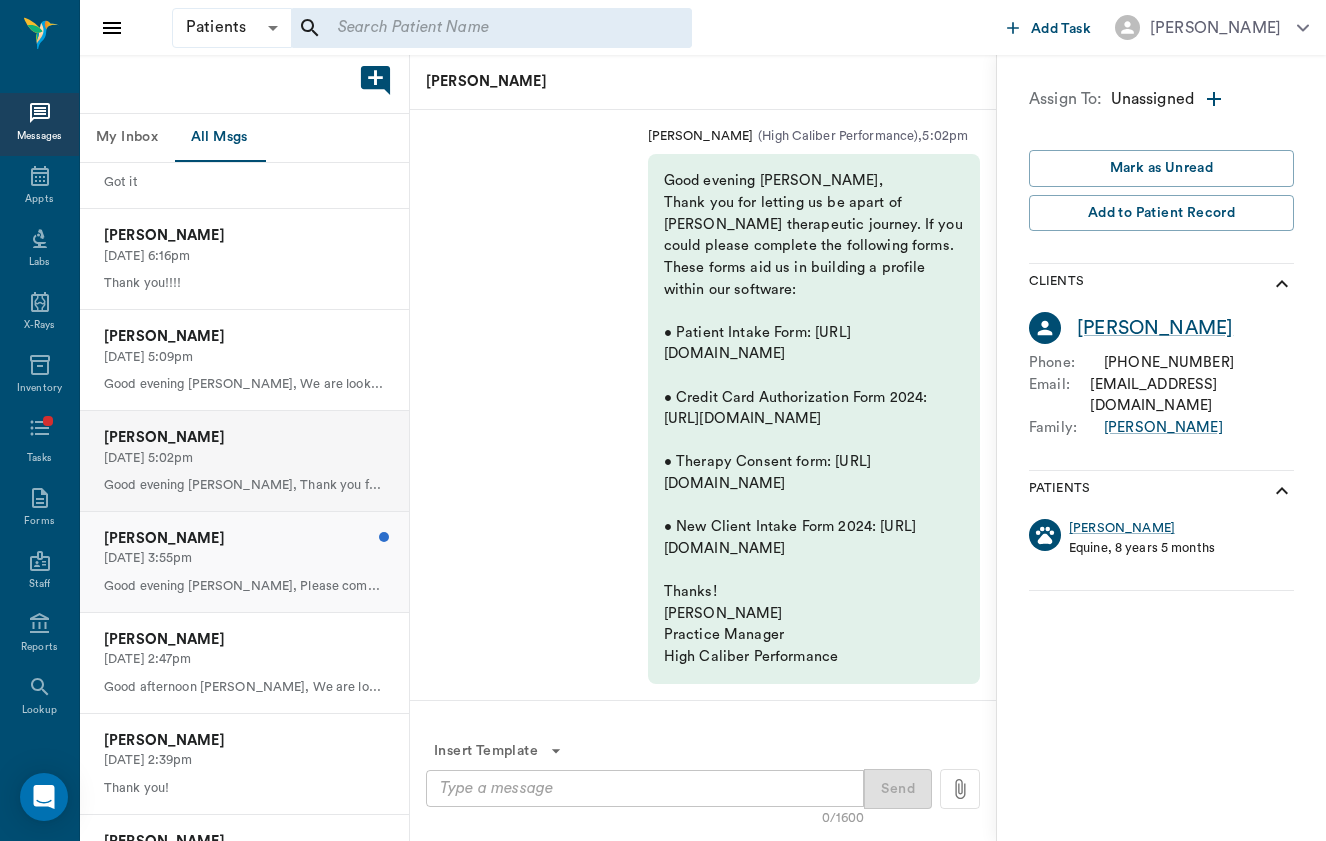 click on "[PERSON_NAME]" at bounding box center [244, 539] 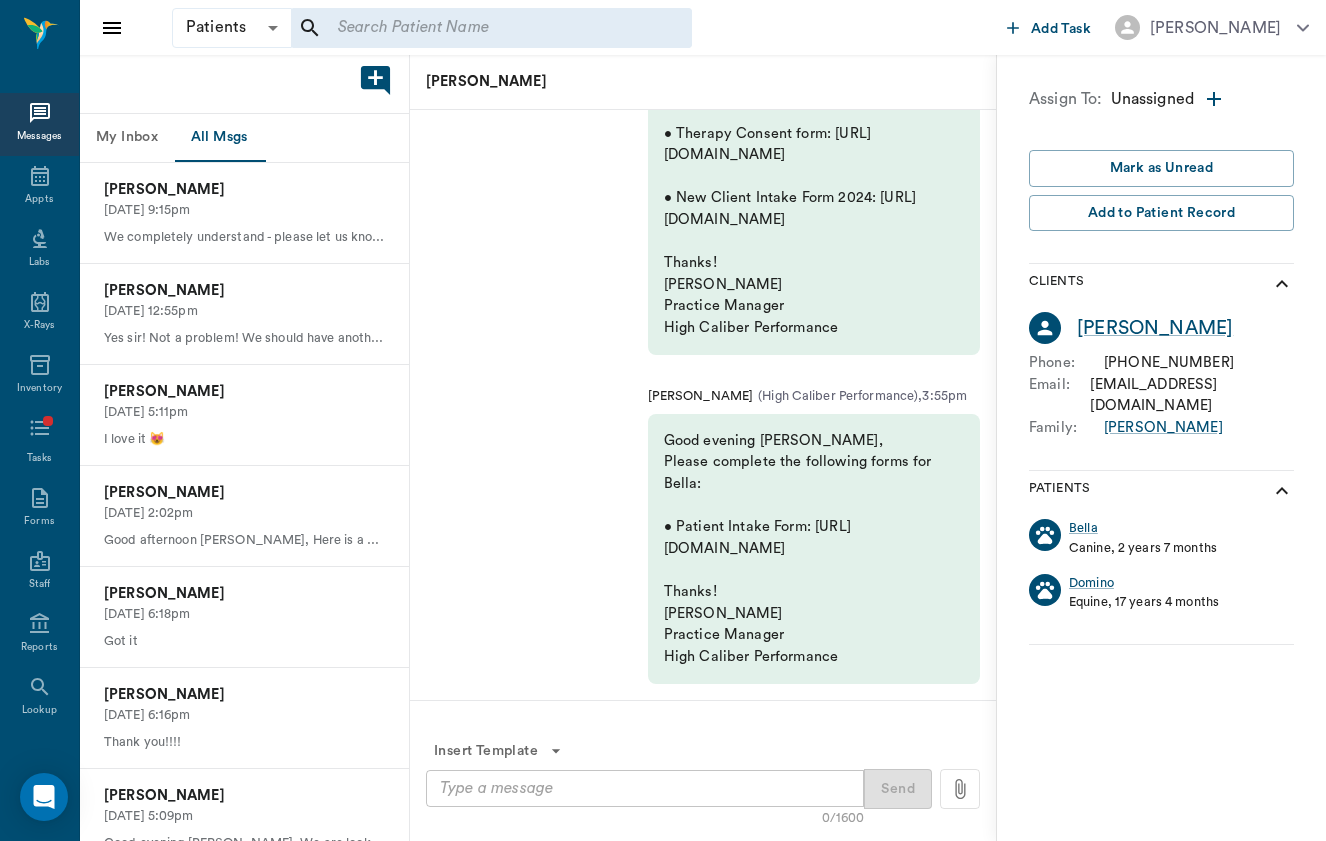 scroll, scrollTop: 0, scrollLeft: 0, axis: both 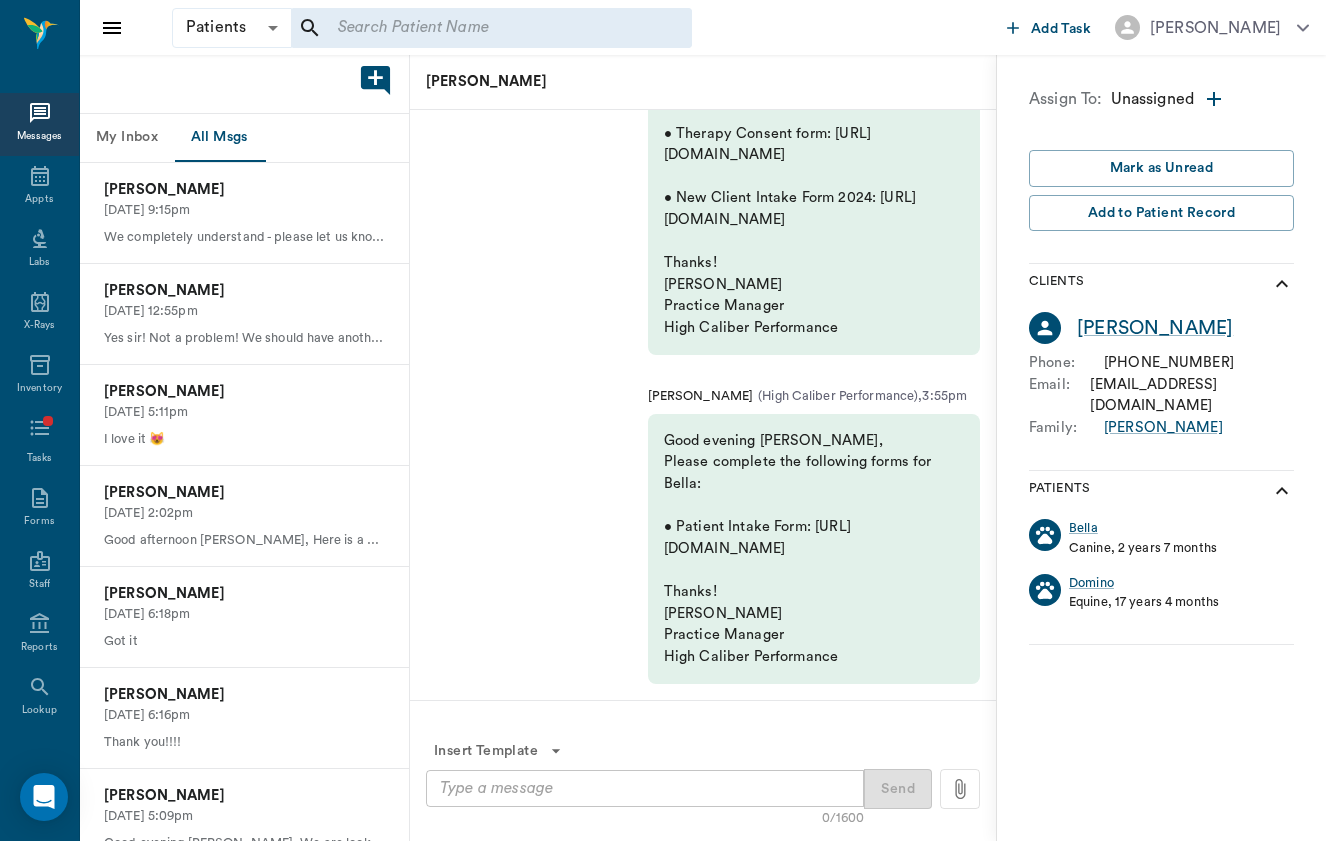 click on "x ​" at bounding box center (645, 788) 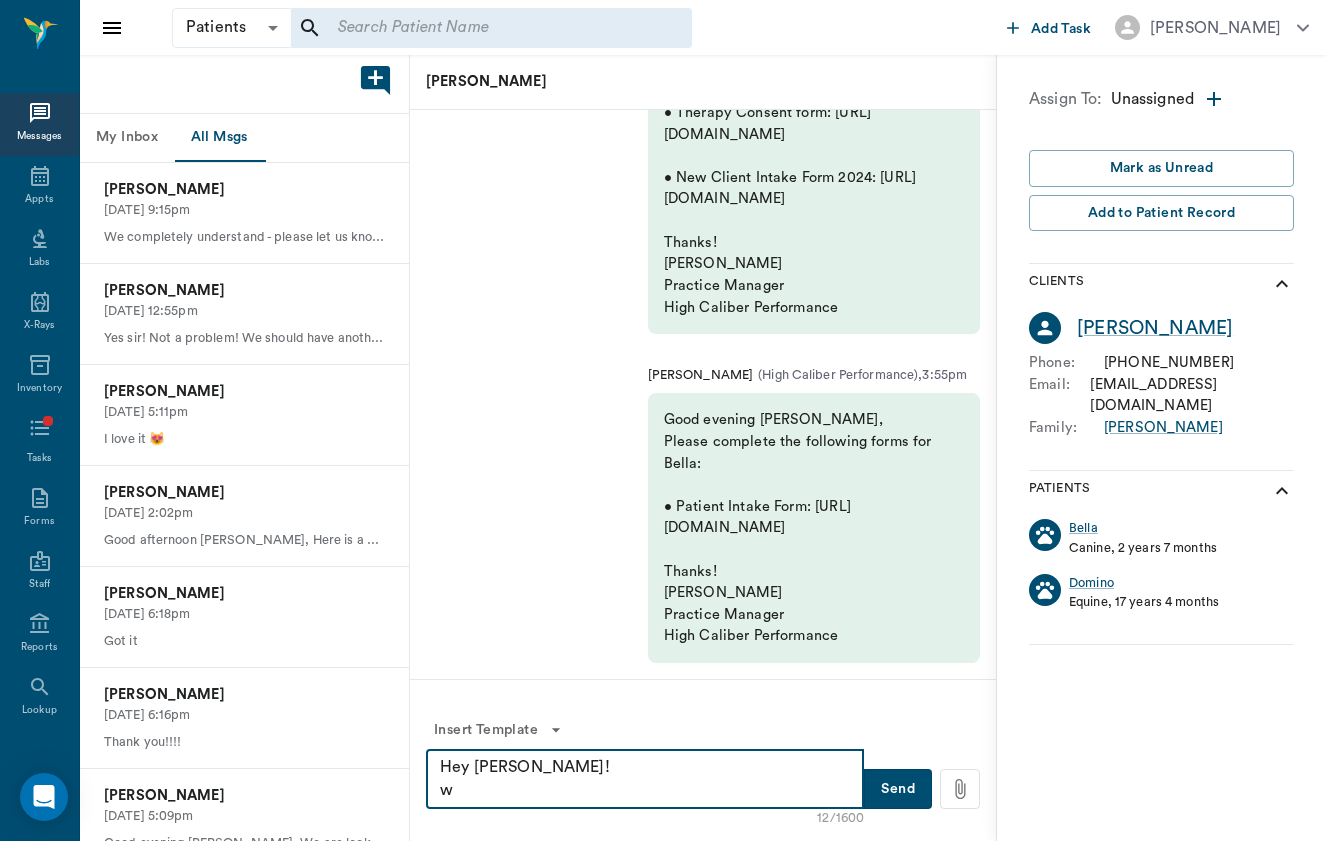 type on "Hey Juan!" 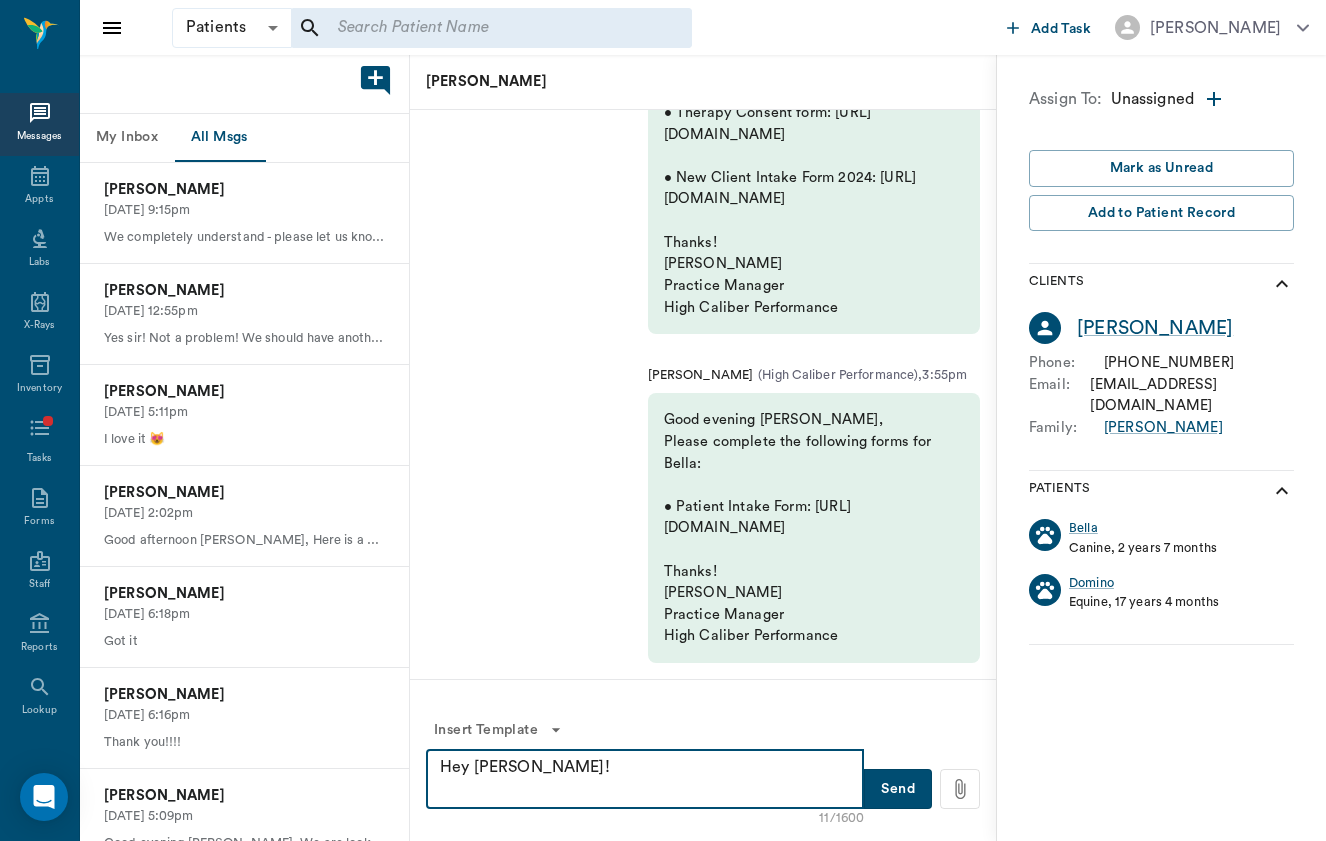 type 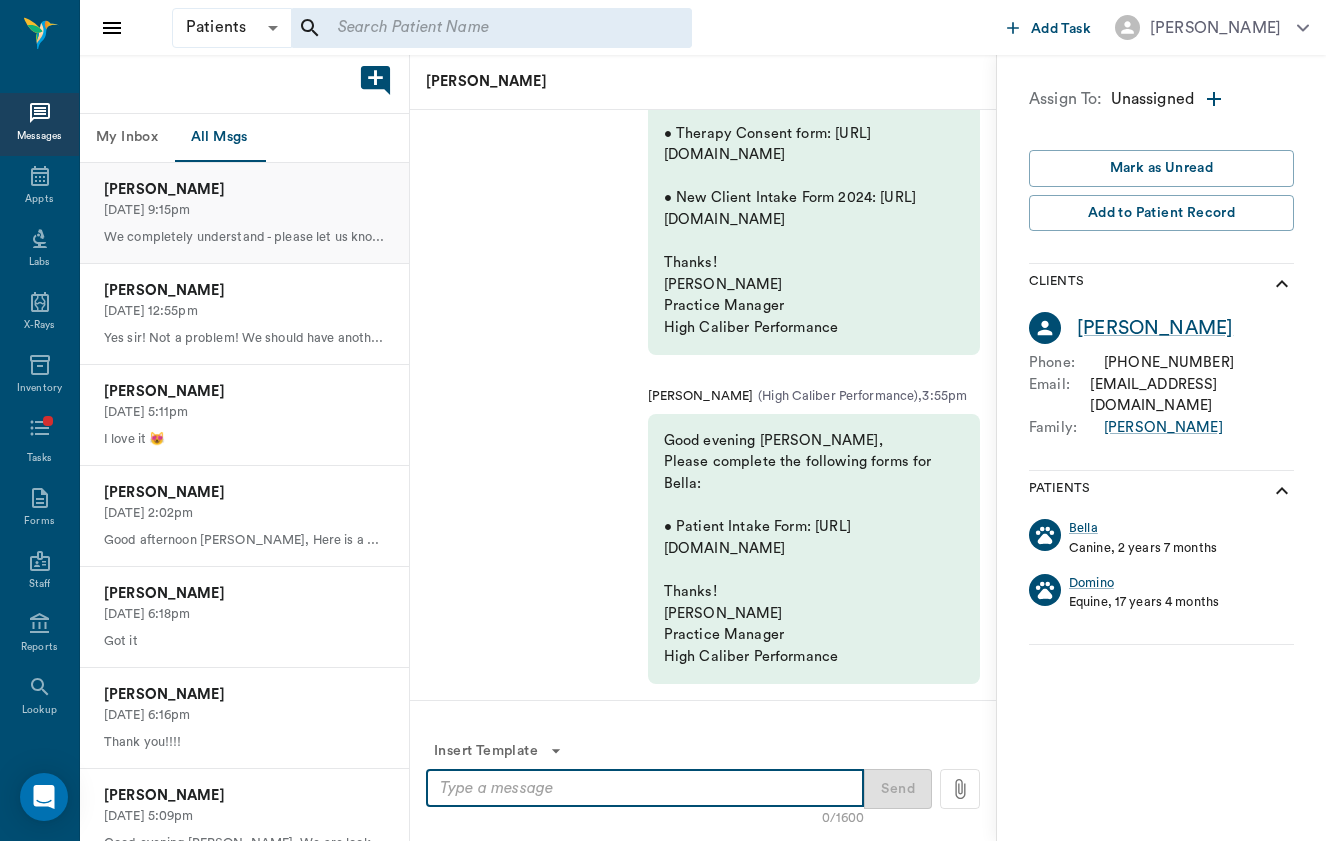 scroll, scrollTop: 0, scrollLeft: 0, axis: both 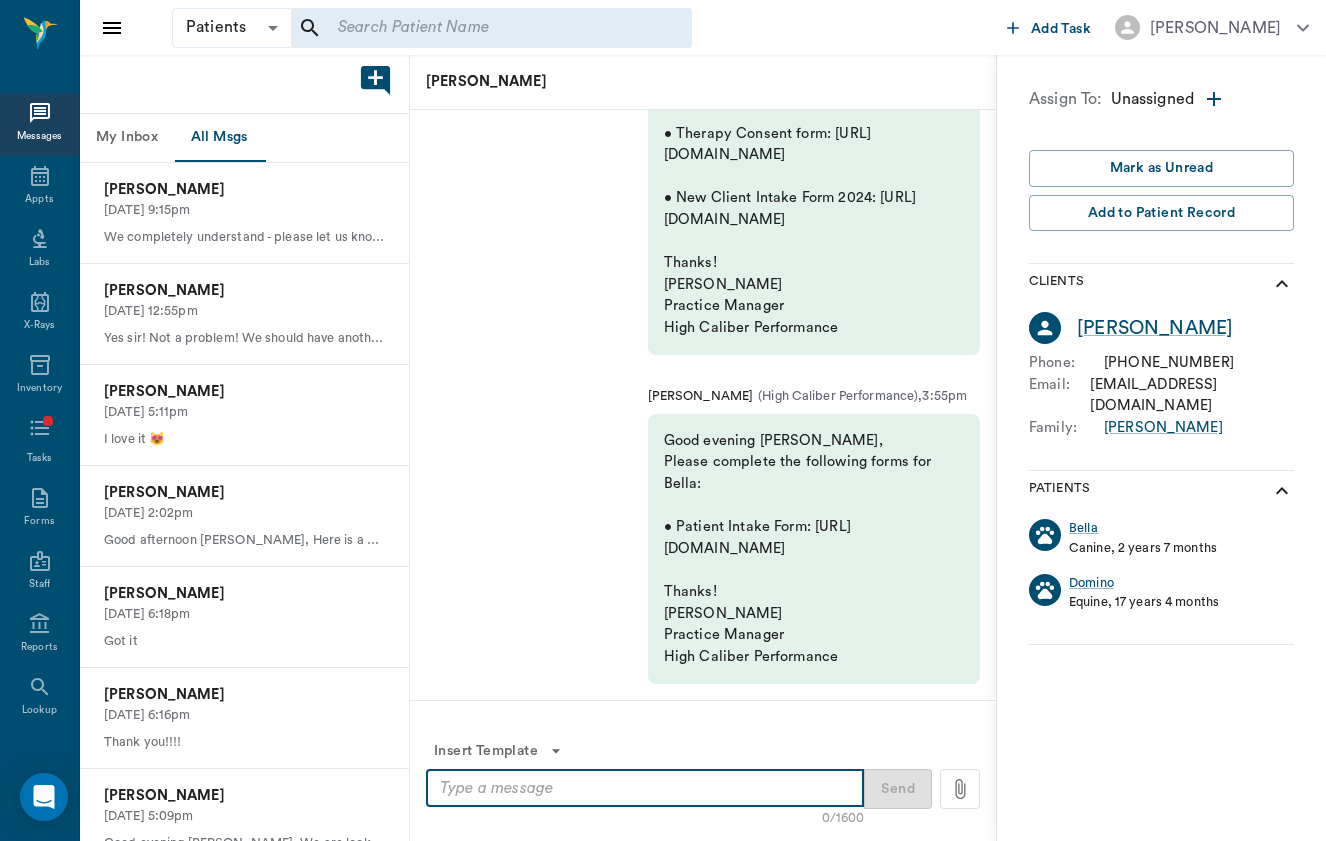 click 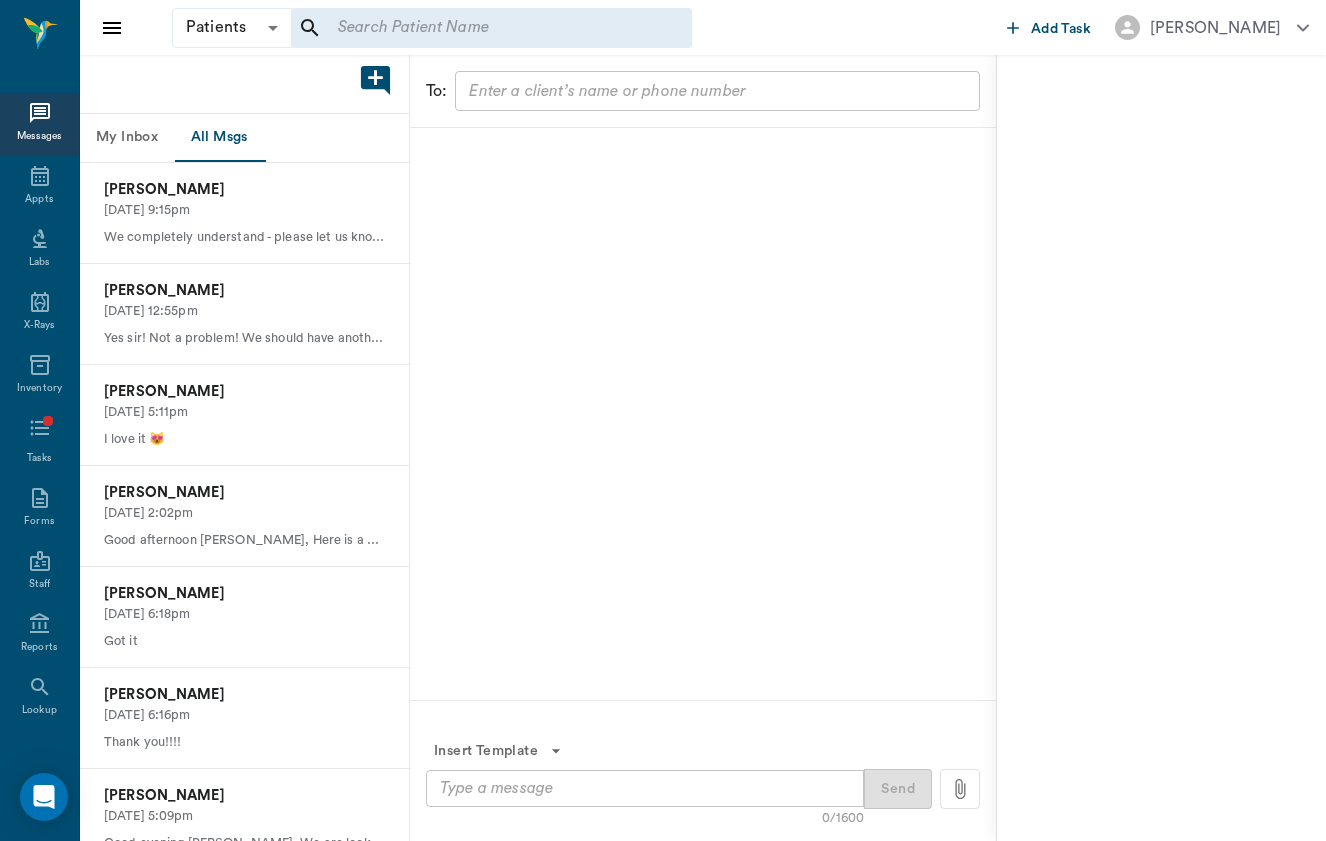 click on "​" at bounding box center [717, 91] 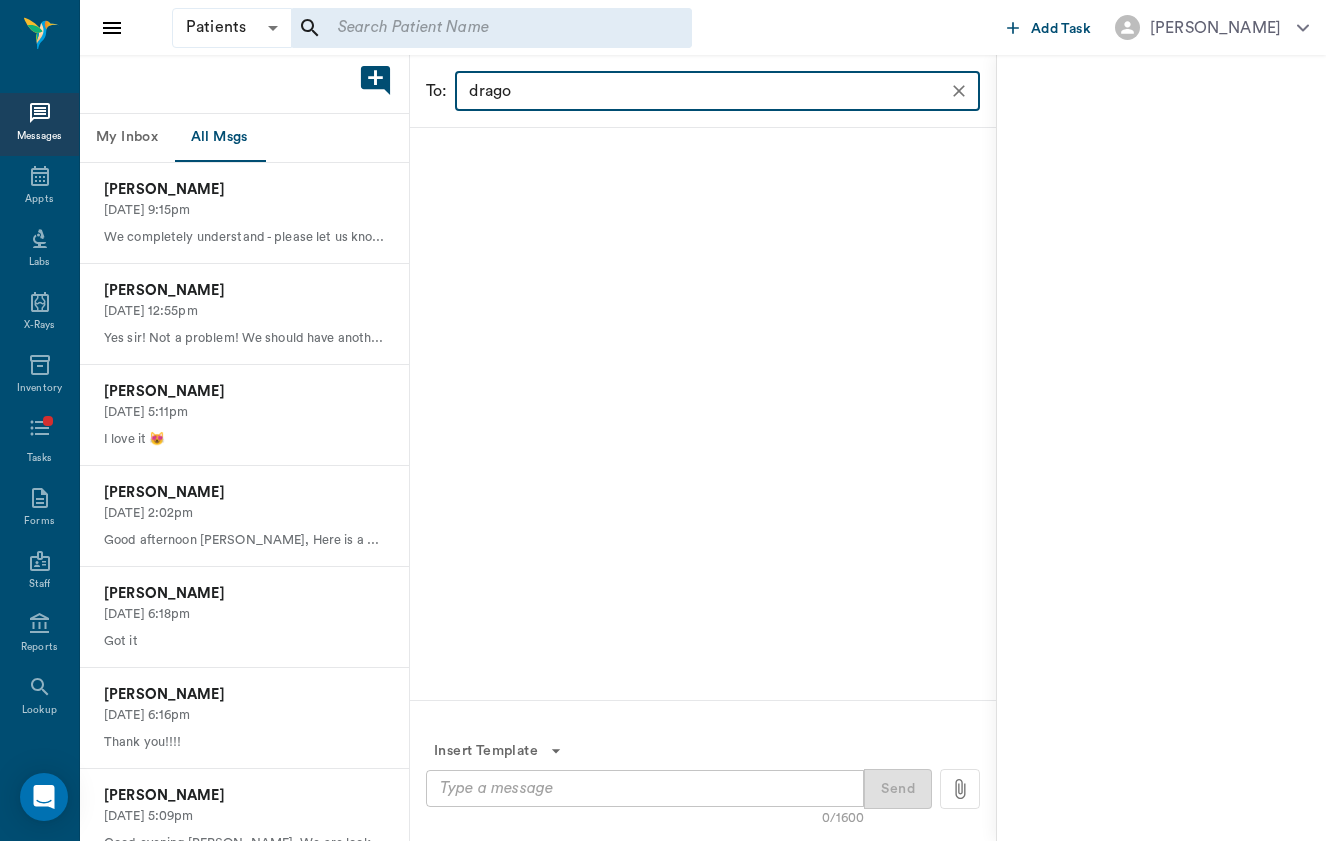 type on "dragon" 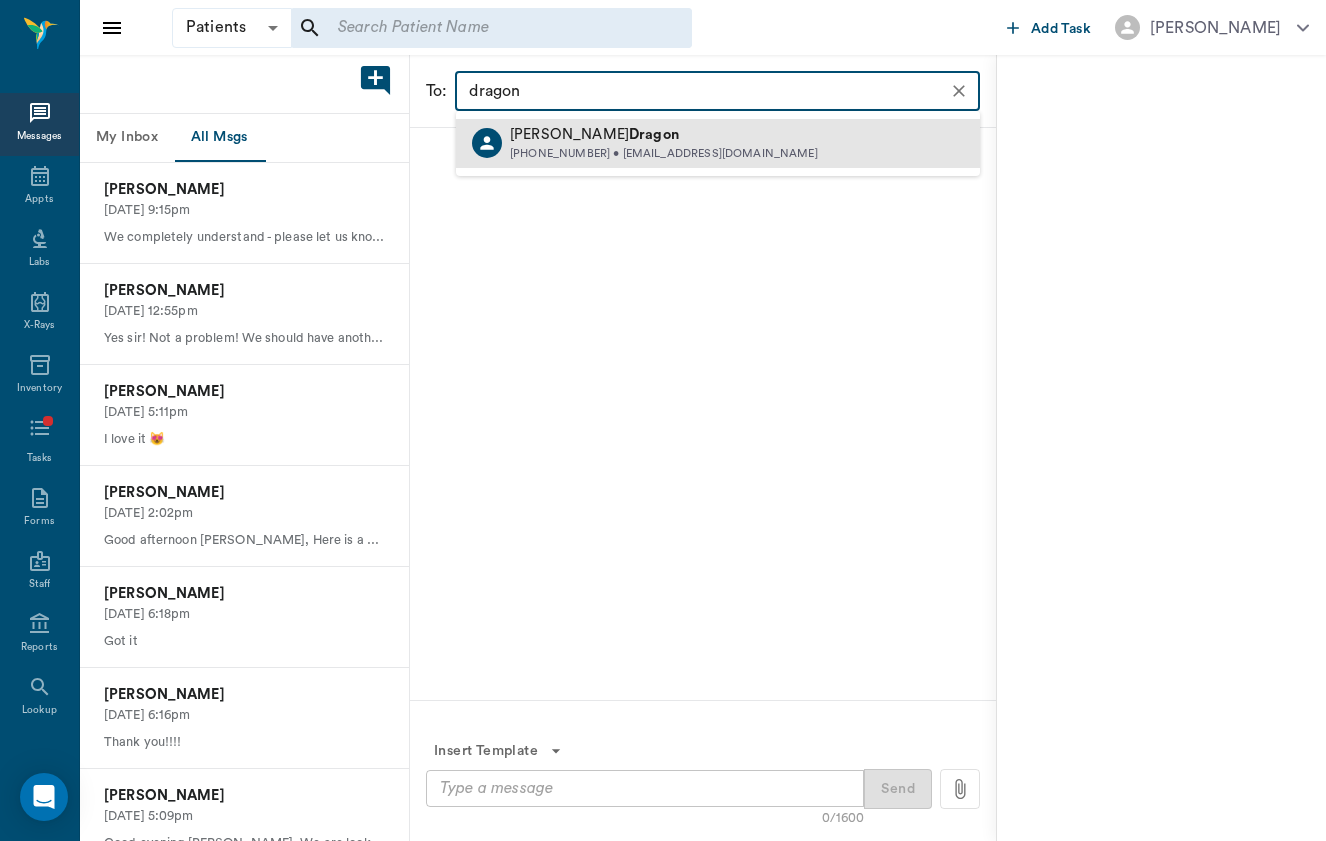 click on "Shelley  Dragon (713) 303-7086   • shelleydragon@icloud.com" at bounding box center (718, 143) 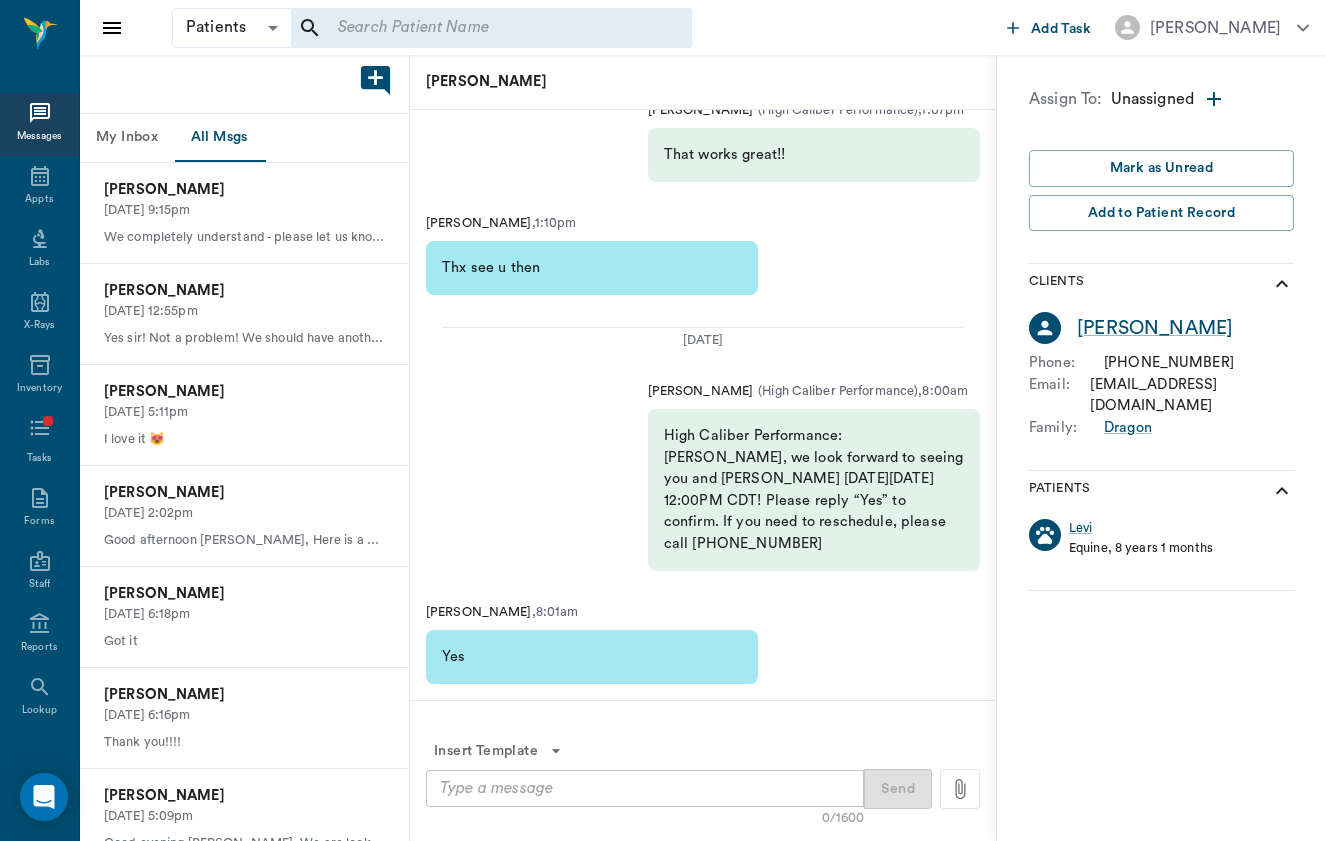 click on "x ​" at bounding box center [645, 788] 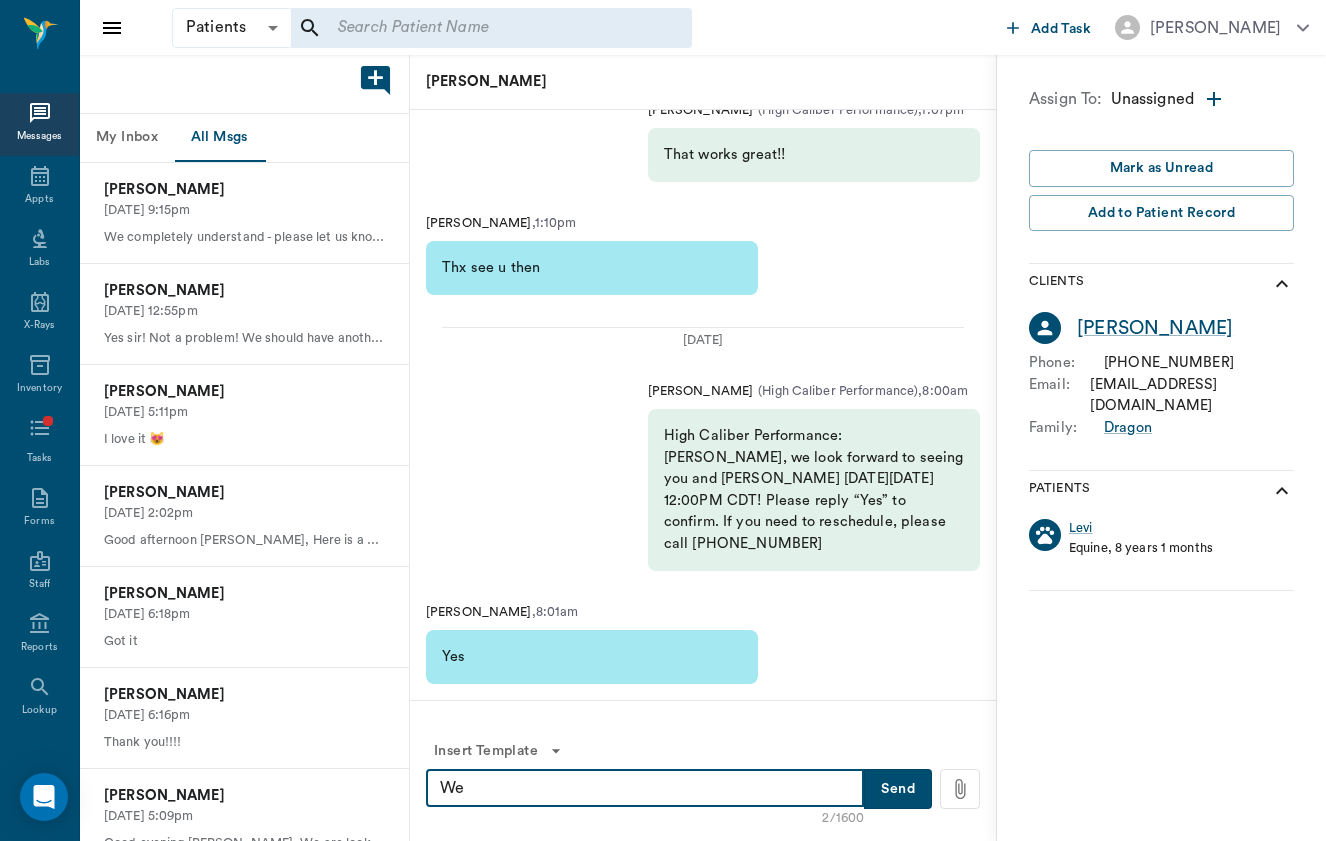 type on "W" 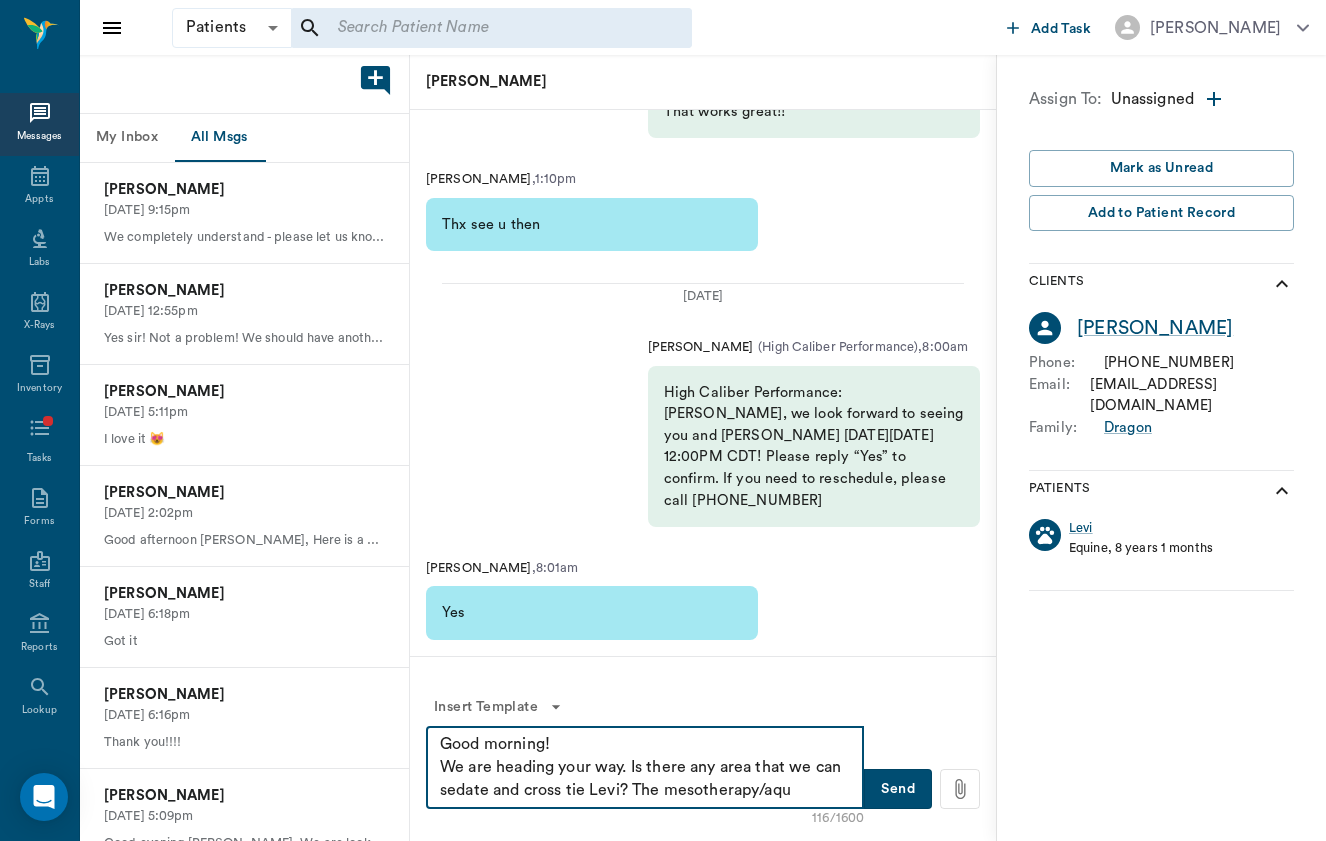 click on "Insert Template 116/1600 Good morning!
We are heading your way. Is there any area that we can sedate and cross tie Levi? The mesotherapy/aqu x ​ Send" at bounding box center (703, 748) 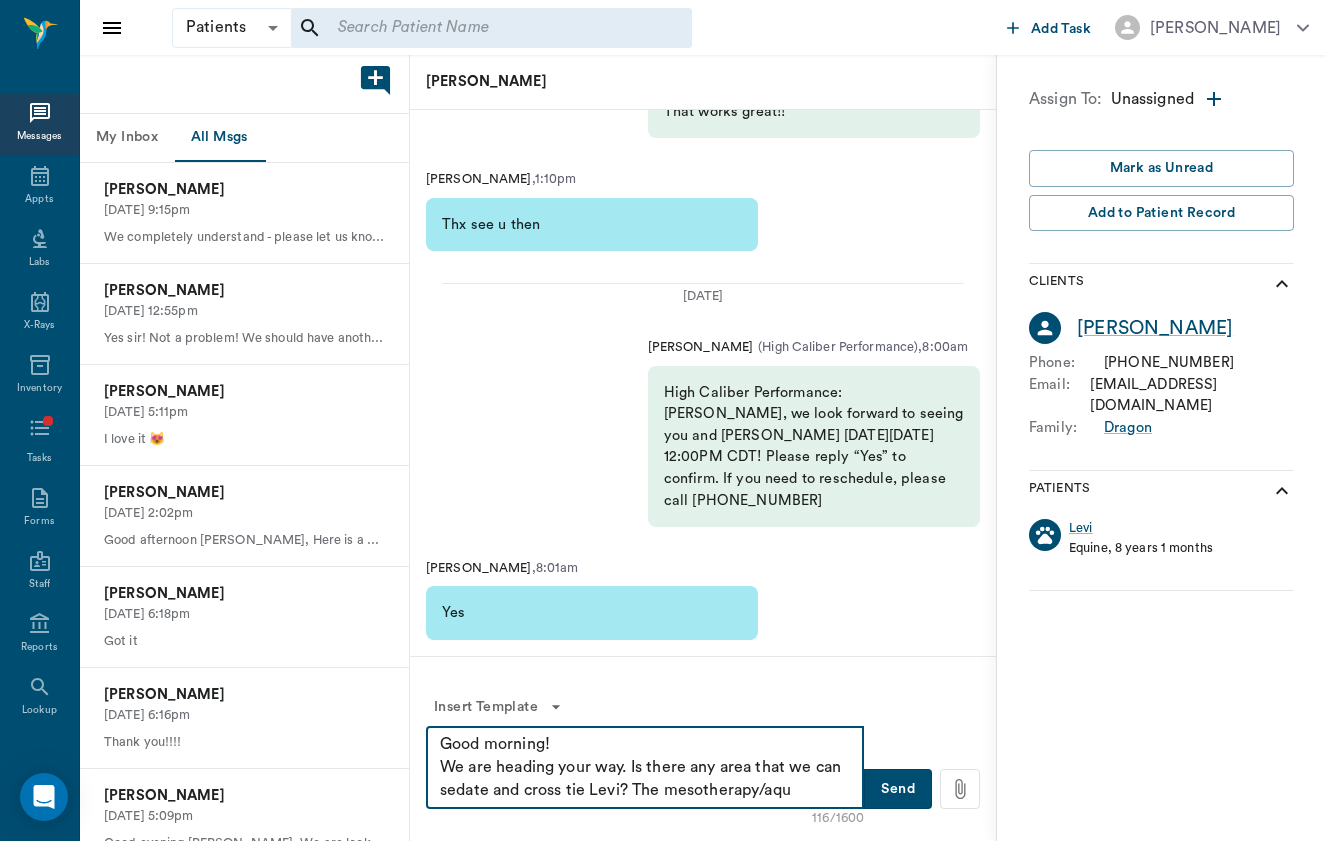drag, startPoint x: 635, startPoint y: 771, endPoint x: 757, endPoint y: 799, distance: 125.17188 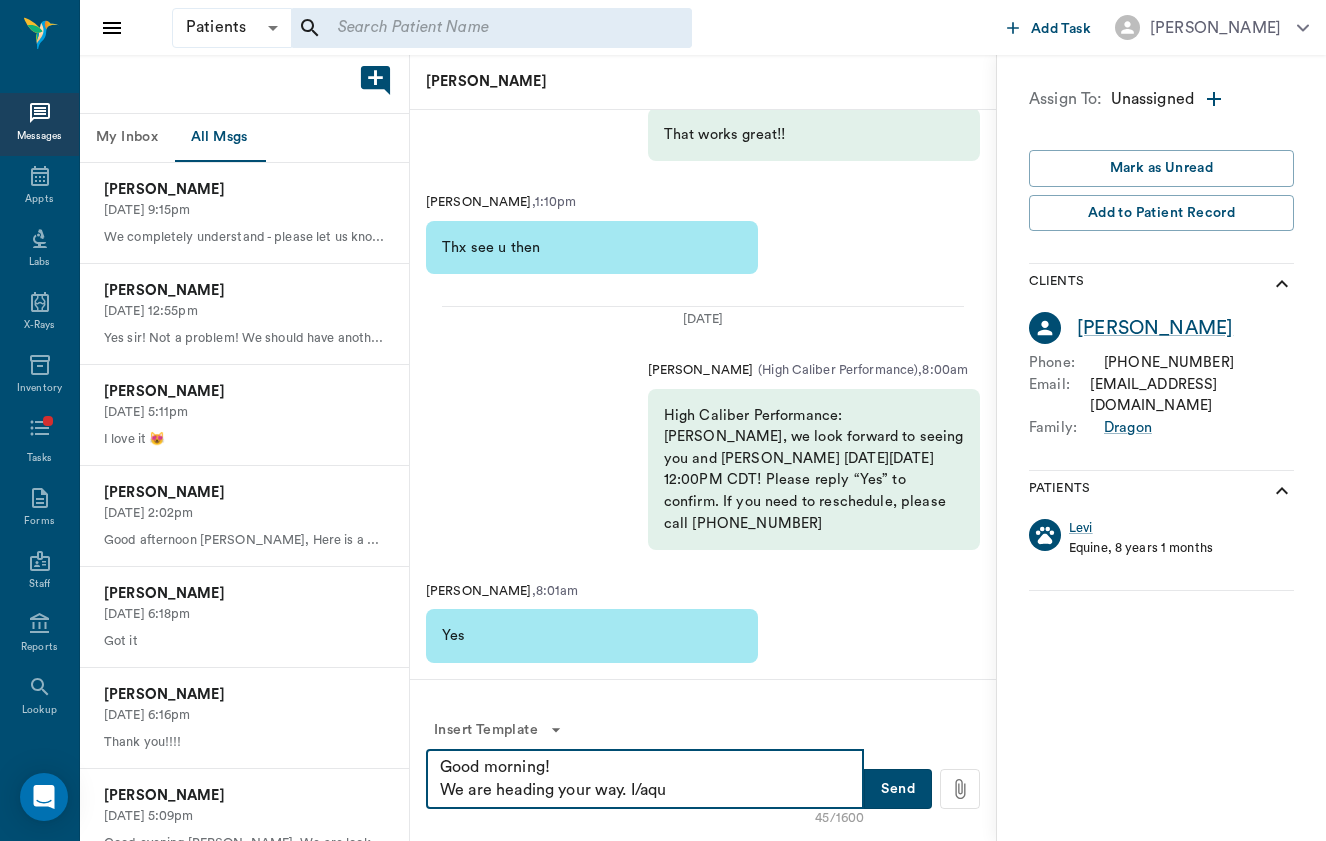 drag, startPoint x: 702, startPoint y: 787, endPoint x: 630, endPoint y: 793, distance: 72.249565 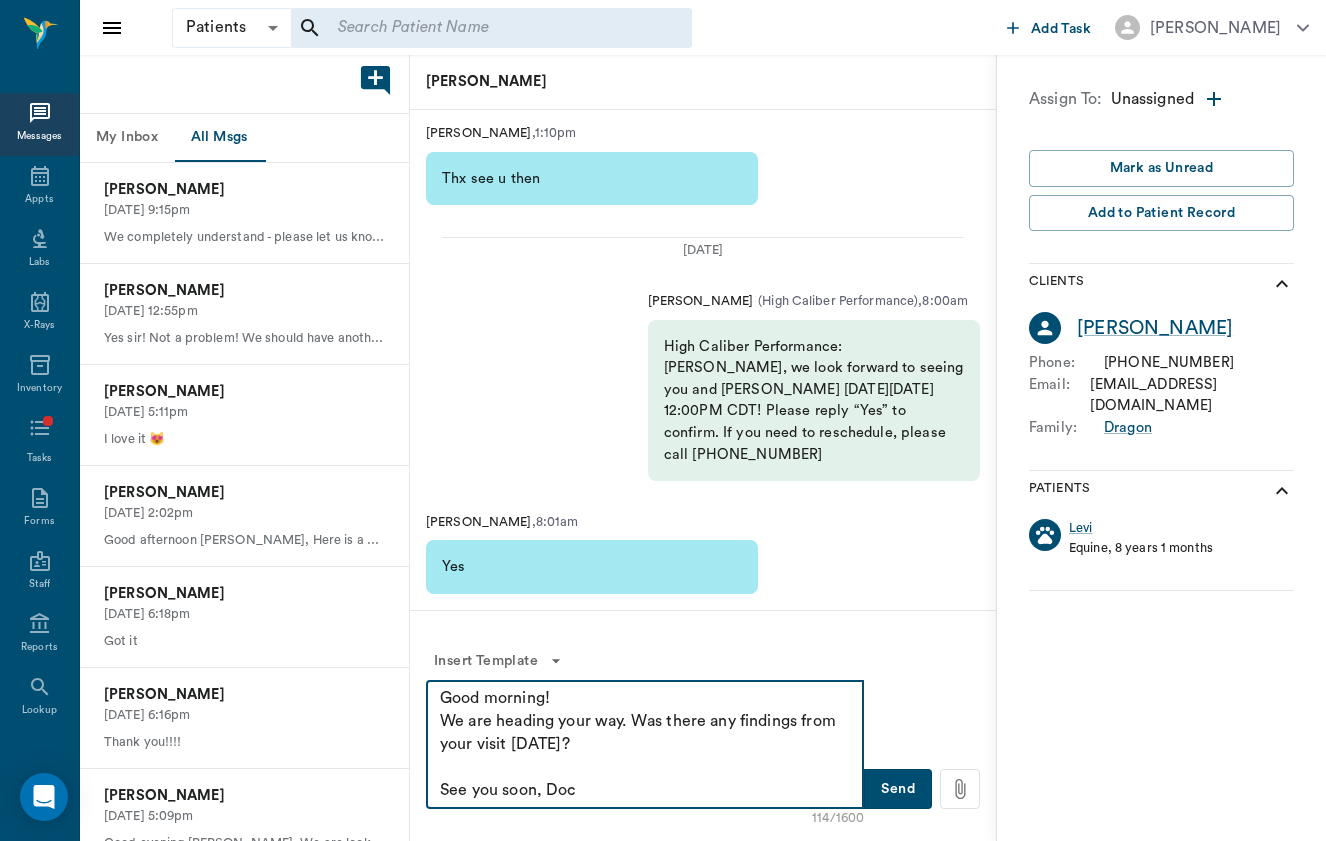 type on "Good morning!
We are heading your way. Was there any findings from your visit [DATE]?
See you soon, Doc" 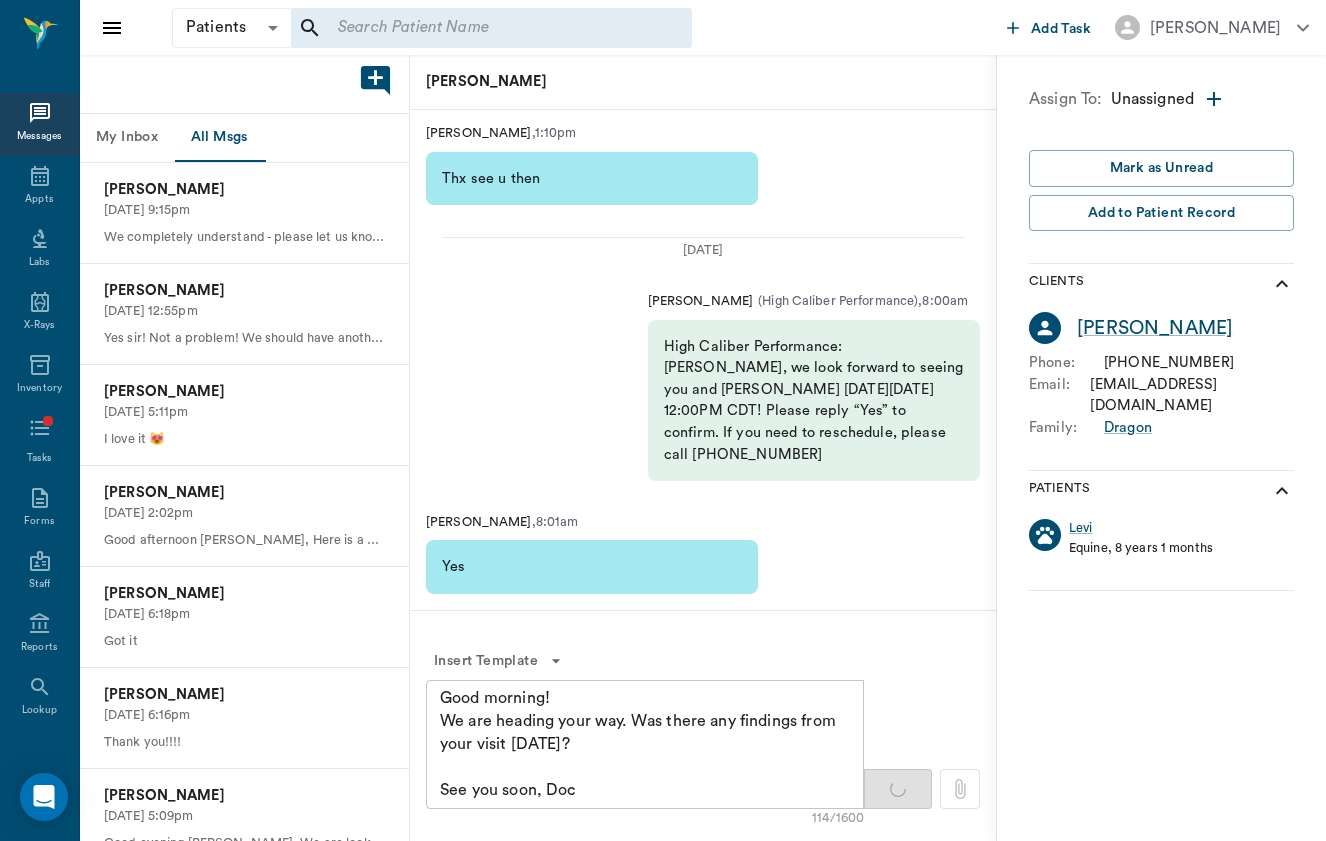 type 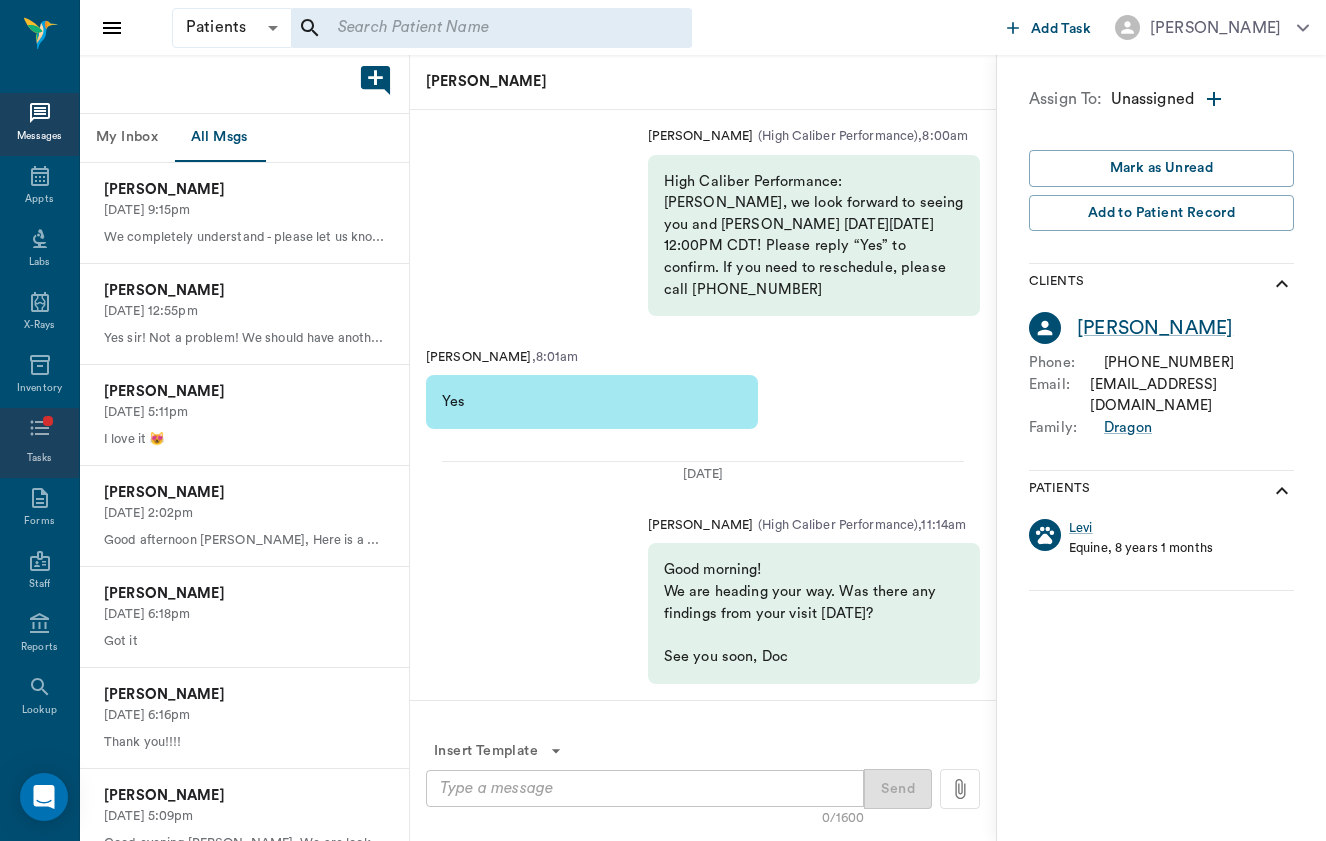click 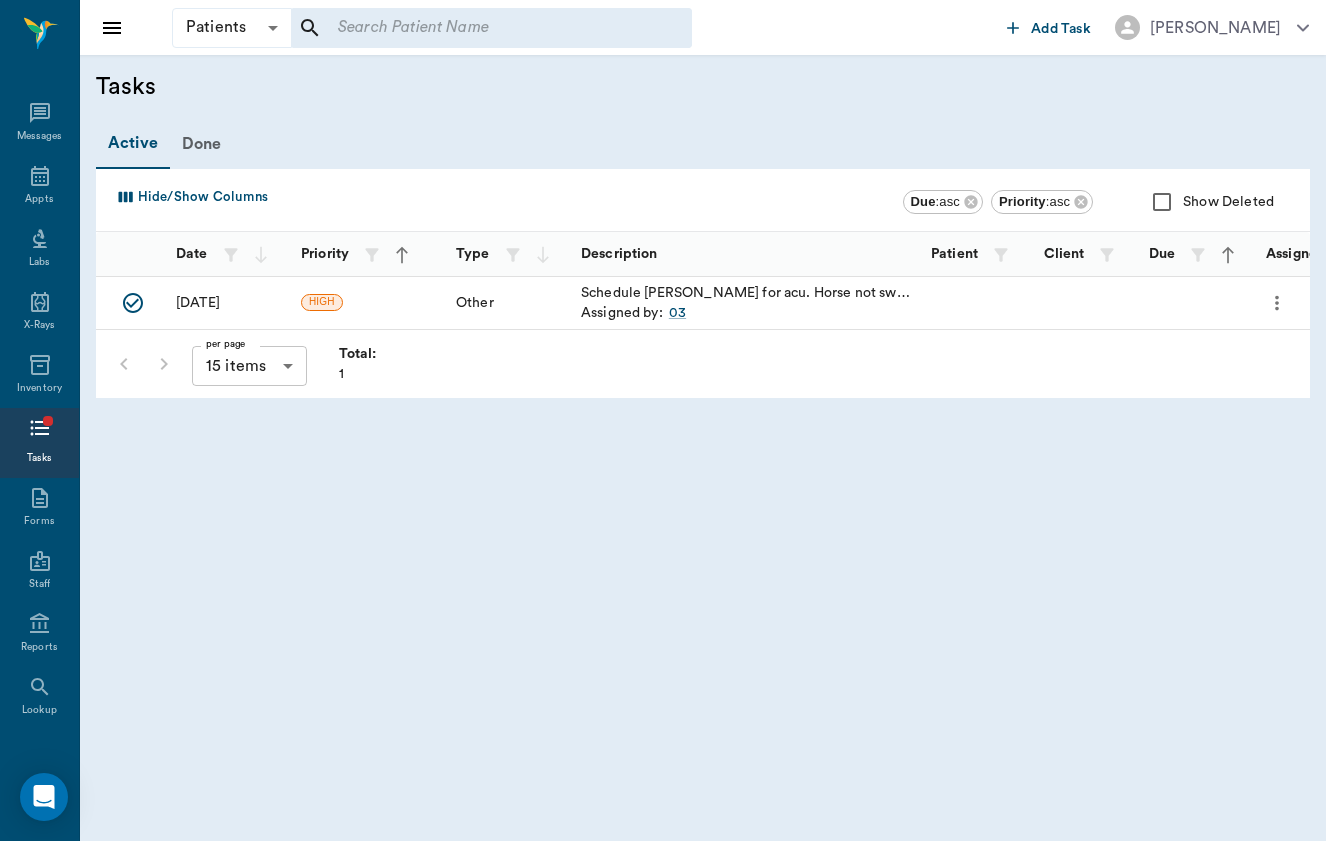 click at bounding box center [1280, 303] 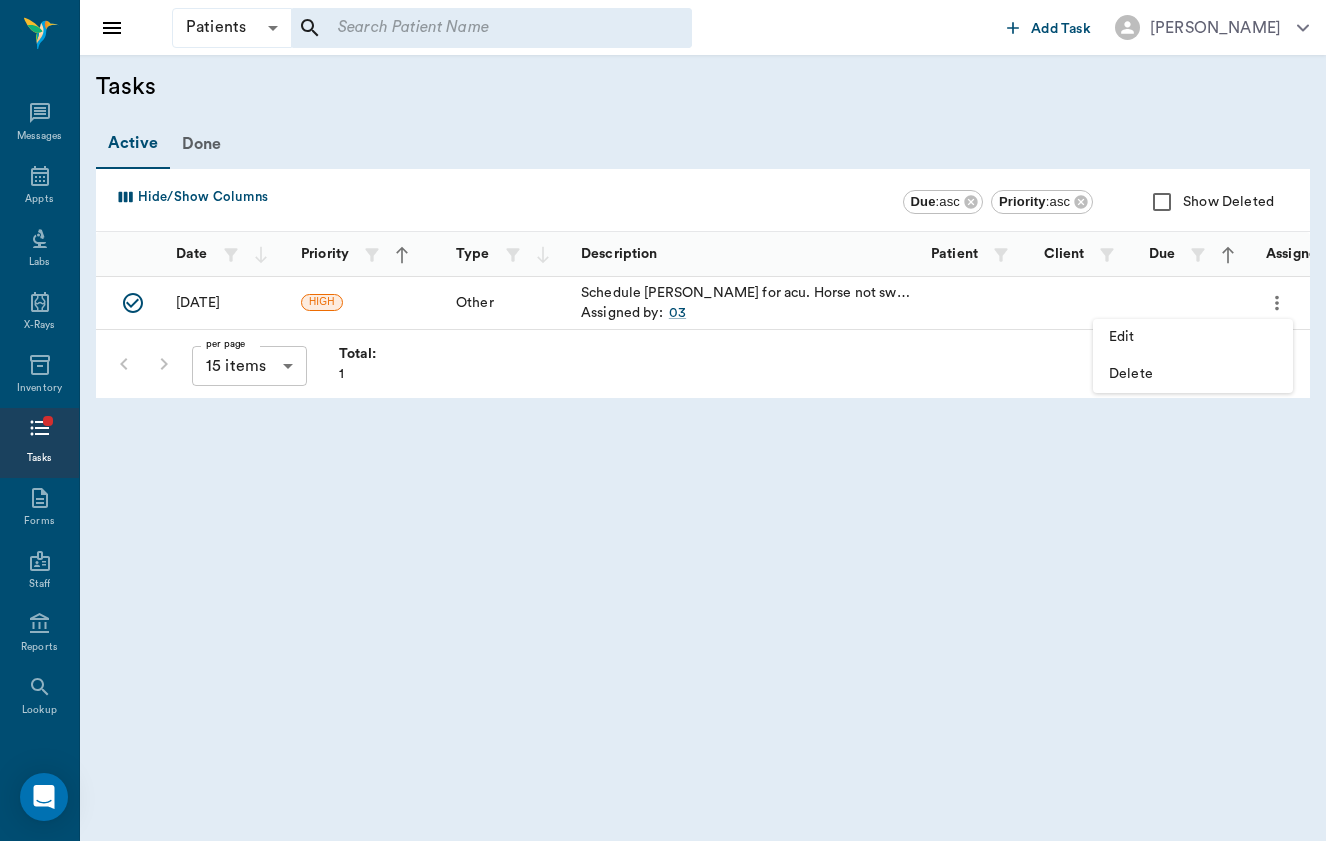 click on "Delete" at bounding box center [1193, 374] 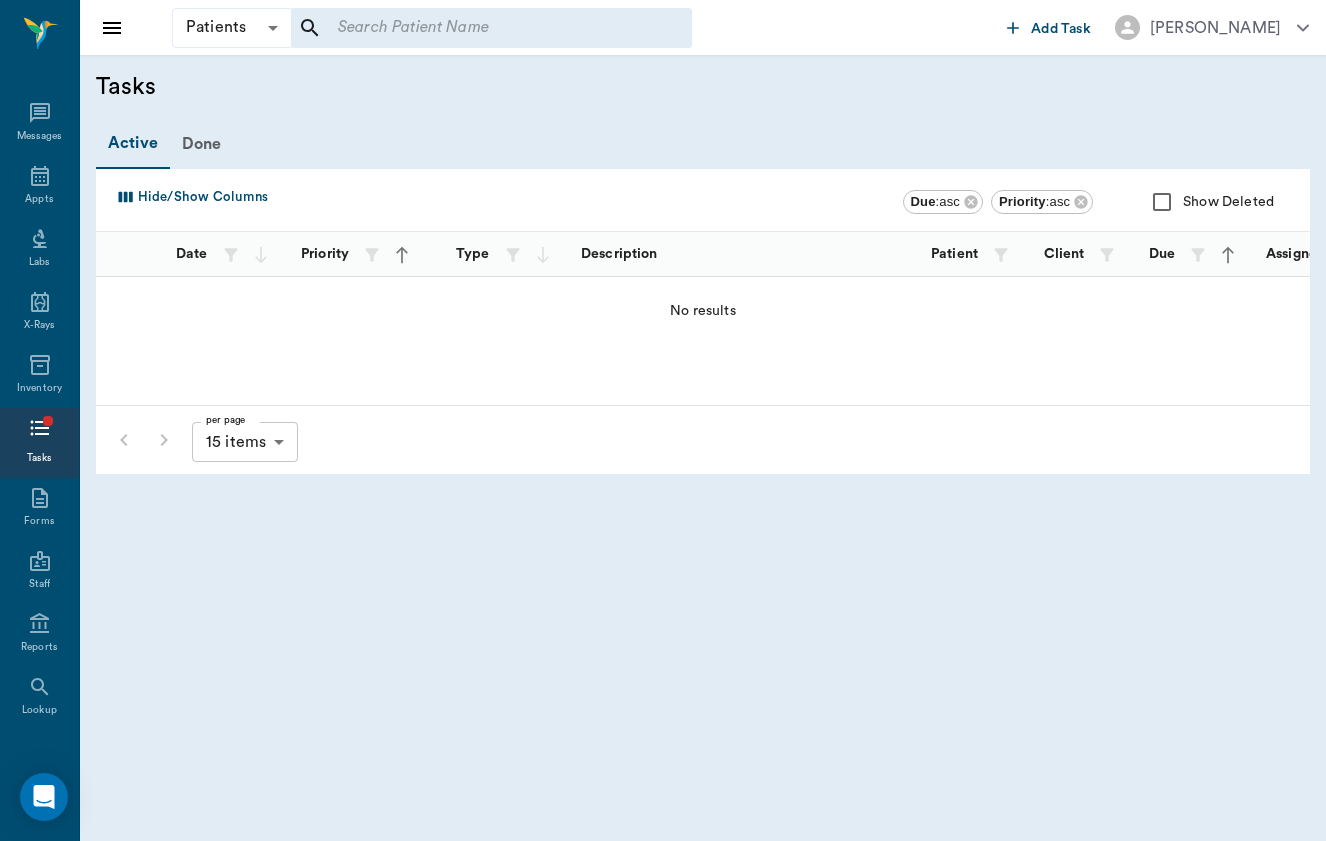 click on "Add Task" at bounding box center [1061, 29] 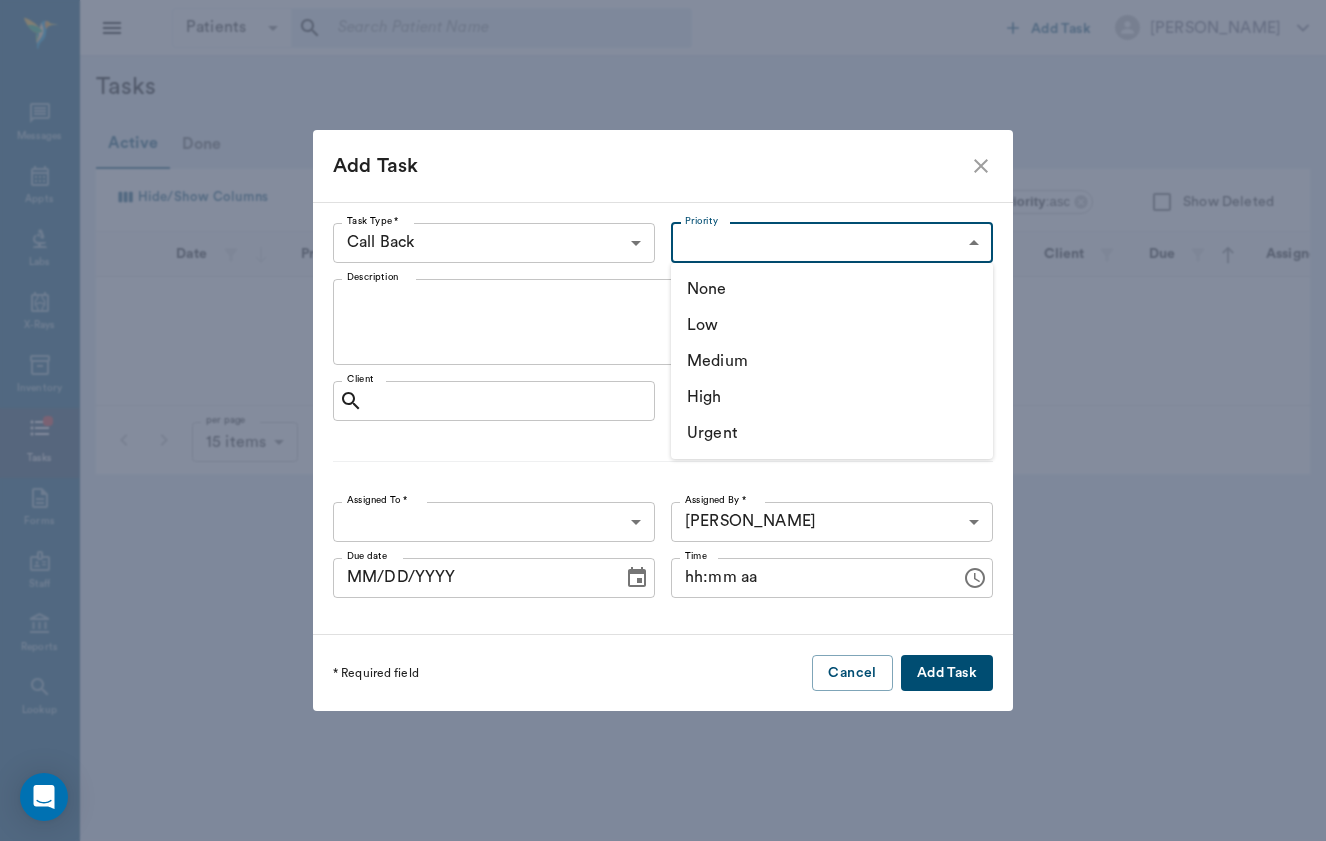 click on "Patients Patients ​ ​ Add Task Brittany Newsham Nectar Messages Appts Labs X-Rays Inventory Tasks Forms Staff Reports Lookup Settings Tasks Active Done Hide/Show Columns Due :  asc Priority :  asc Show Deleted Date Priority Type Description Patient Client Due Assigned To No results per page 15 items 15 per page NectarVet | High Caliber Performance
Settings Sign Out Add Task Task Type * Call Back  CALL_BACK Task Type * Priority ​ Priority Description x Description Client Client Patient Patient Assigned To * ​ Assigned To * Assigned By * Brittany Newsham 649b3e03b5bc7e03f9326794 Assigned By * Due date MM/DD/YYYY Due date Time hh:mm aa Time * Required field Cancel Add Task None Low Medium High Urgent" at bounding box center [663, 420] 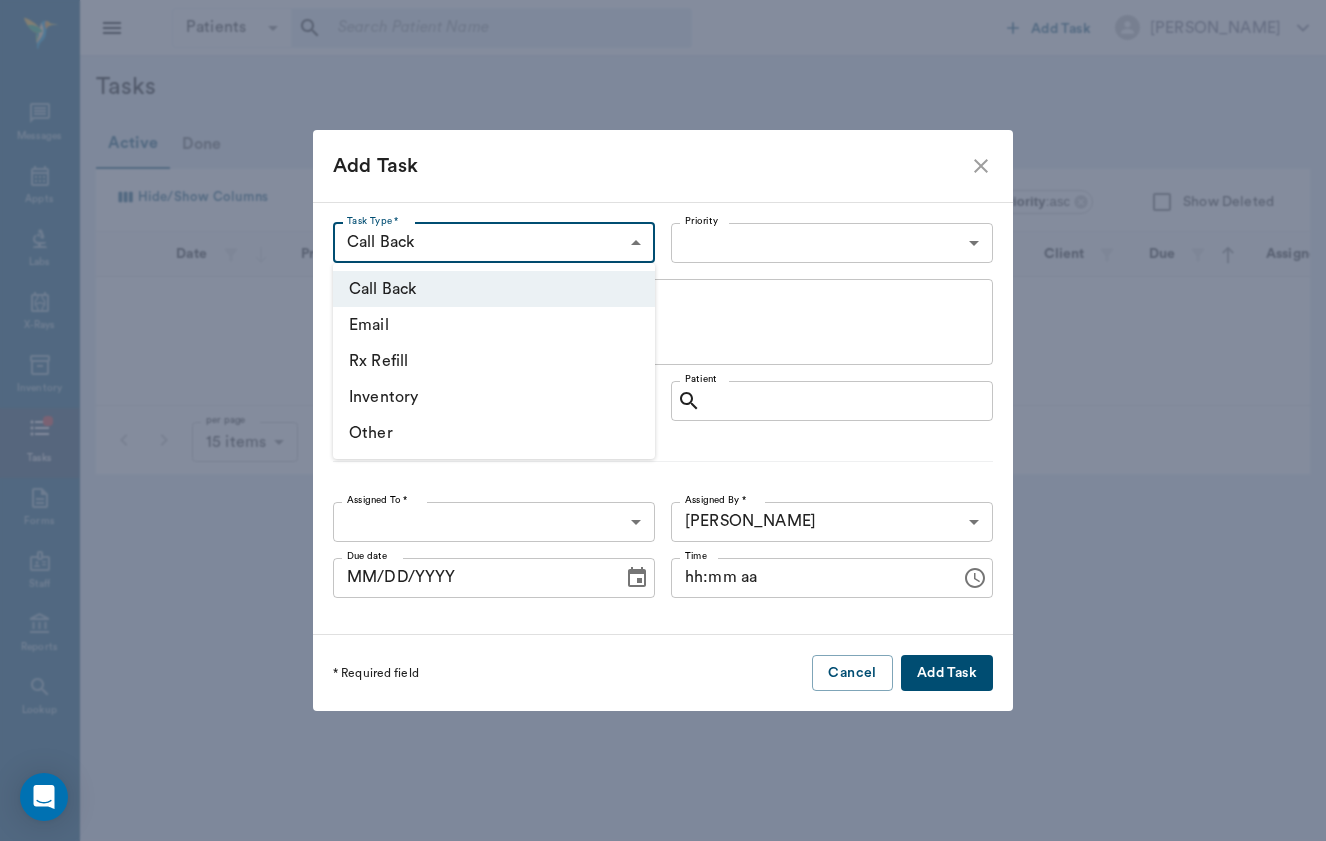 click on "Patients Patients ​ ​ Add Task Brittany Newsham Nectar Messages Appts Labs X-Rays Inventory Tasks Forms Staff Reports Lookup Settings Tasks Active Done Hide/Show Columns Due :  asc Priority :  asc Show Deleted Date Priority Type Description Patient Client Due Assigned To No results per page 15 items 15 per page NectarVet | High Caliber Performance
Settings Sign Out Add Task Task Type * Call Back  CALL_BACK Task Type * Priority ​ Priority Description x Description Client Client Patient Patient Assigned To * ​ Assigned To * Assigned By * Brittany Newsham 649b3e03b5bc7e03f9326794 Assigned By * Due date MM/DD/YYYY Due date Time hh:mm aa Time * Required field Cancel Add Task Call Back  Email Rx Refill Inventory Other" at bounding box center [663, 420] 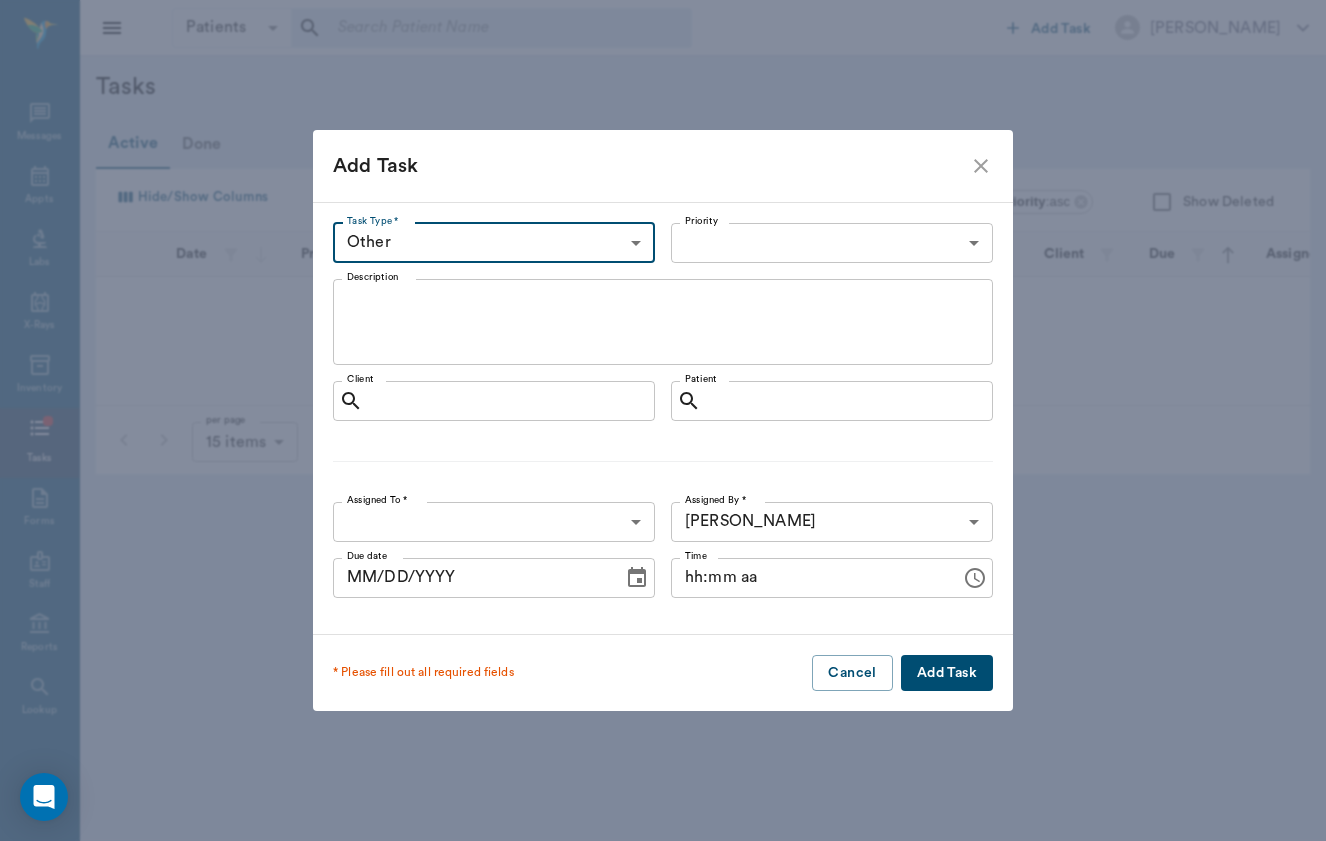 click on "Patients Patients ​ ​ Add Task Brittany Newsham Nectar Messages Appts Labs X-Rays Inventory Tasks Forms Staff Reports Lookup Settings Tasks Active Done Hide/Show Columns Due :  asc Priority :  asc Show Deleted Date Priority Type Description Patient Client Due Assigned To No results per page 15 items 15 per page NectarVet | High Caliber Performance
Settings Sign Out Add Task Task Type * Other OTHER Task Type * Priority ​ Priority Description x Description Client Client Patient Patient Assigned To * ​ Assigned To * Assigned By * Brittany Newsham 649b3e03b5bc7e03f9326794 Assigned By * Due date MM/DD/YYYY Due date Time hh:mm aa Time * Please fill out all required fields Cancel Add Task" at bounding box center (663, 420) 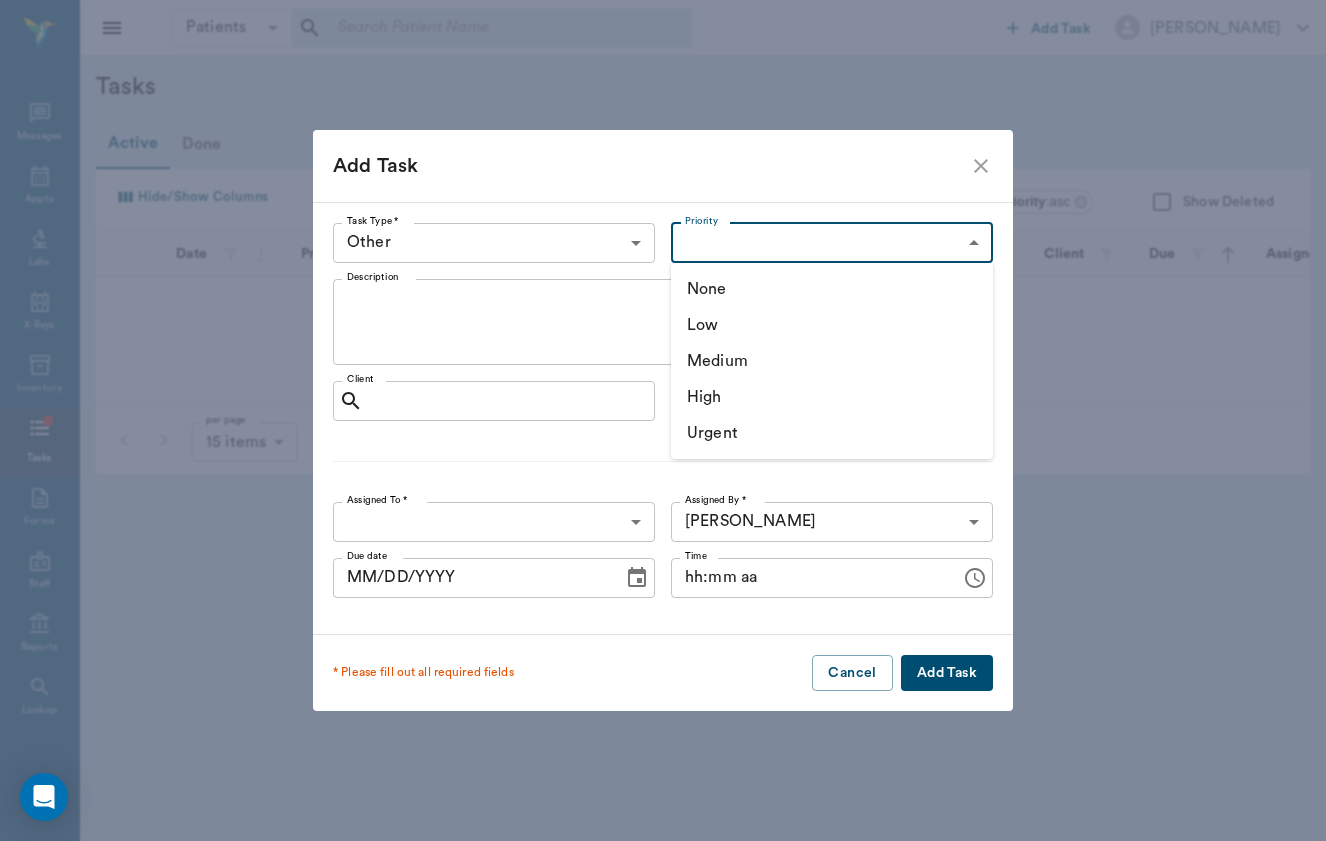 click on "Medium" at bounding box center (832, 361) 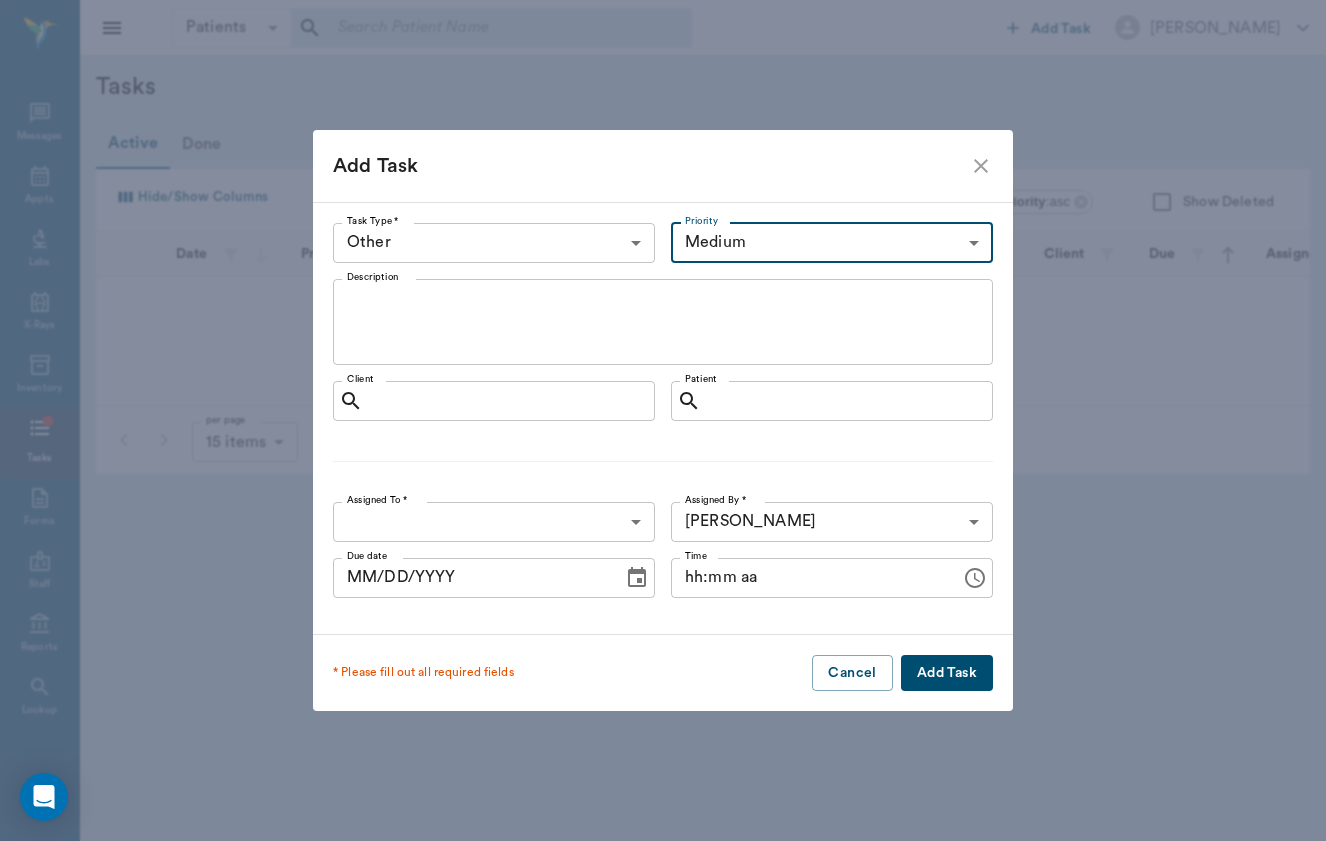 type on "MEDIUM" 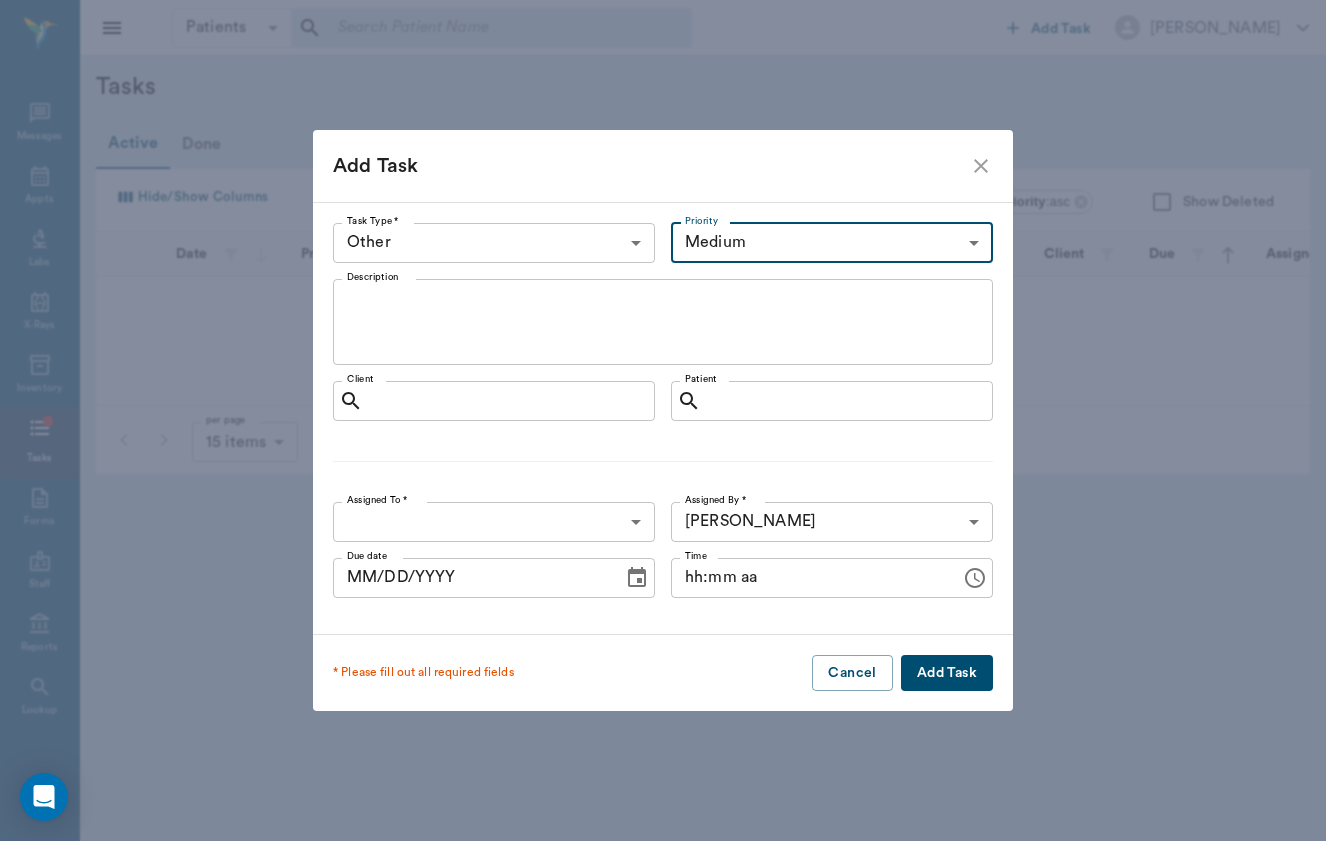 click on "Description" at bounding box center (663, 321) 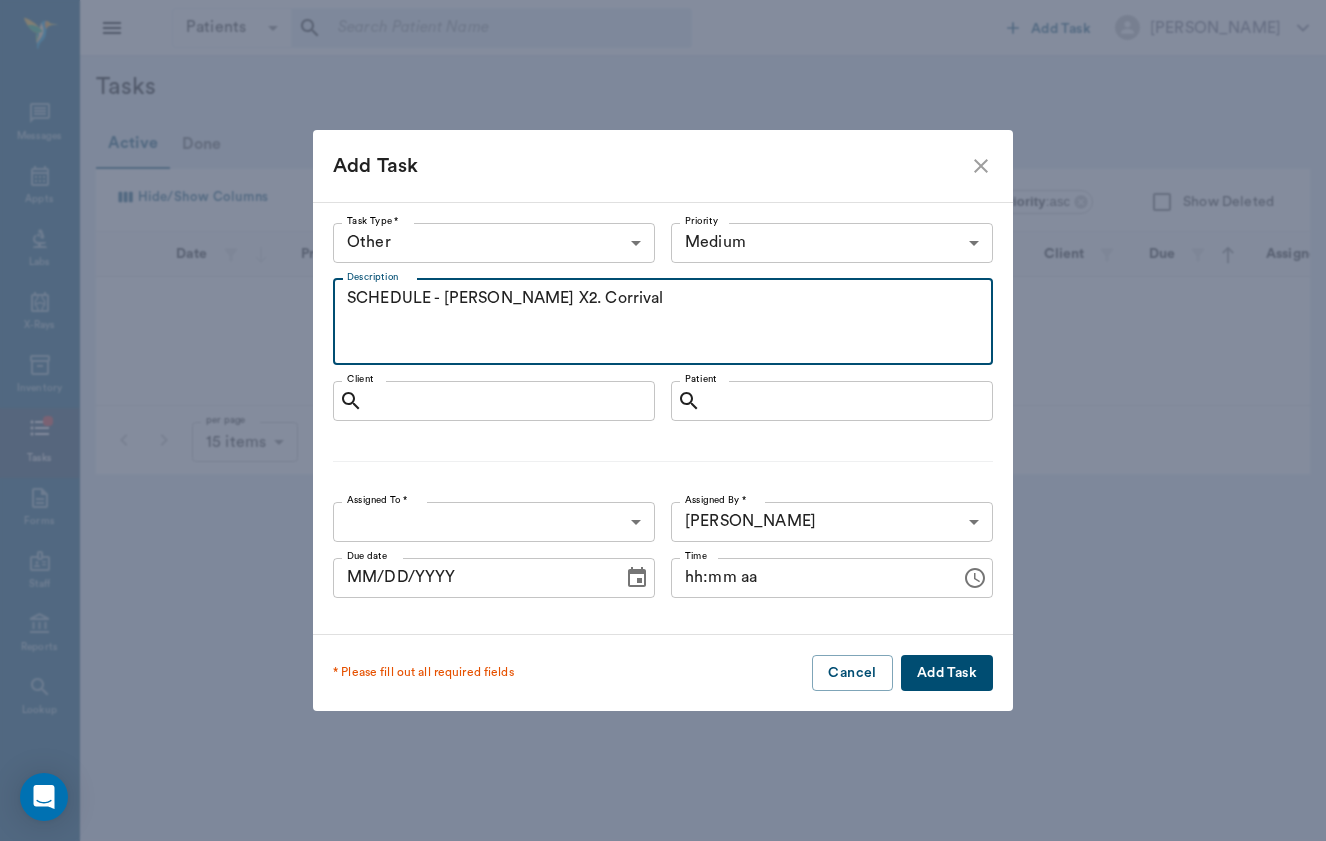 type on "SCHEDULE - FOWLER X2. Corrival" 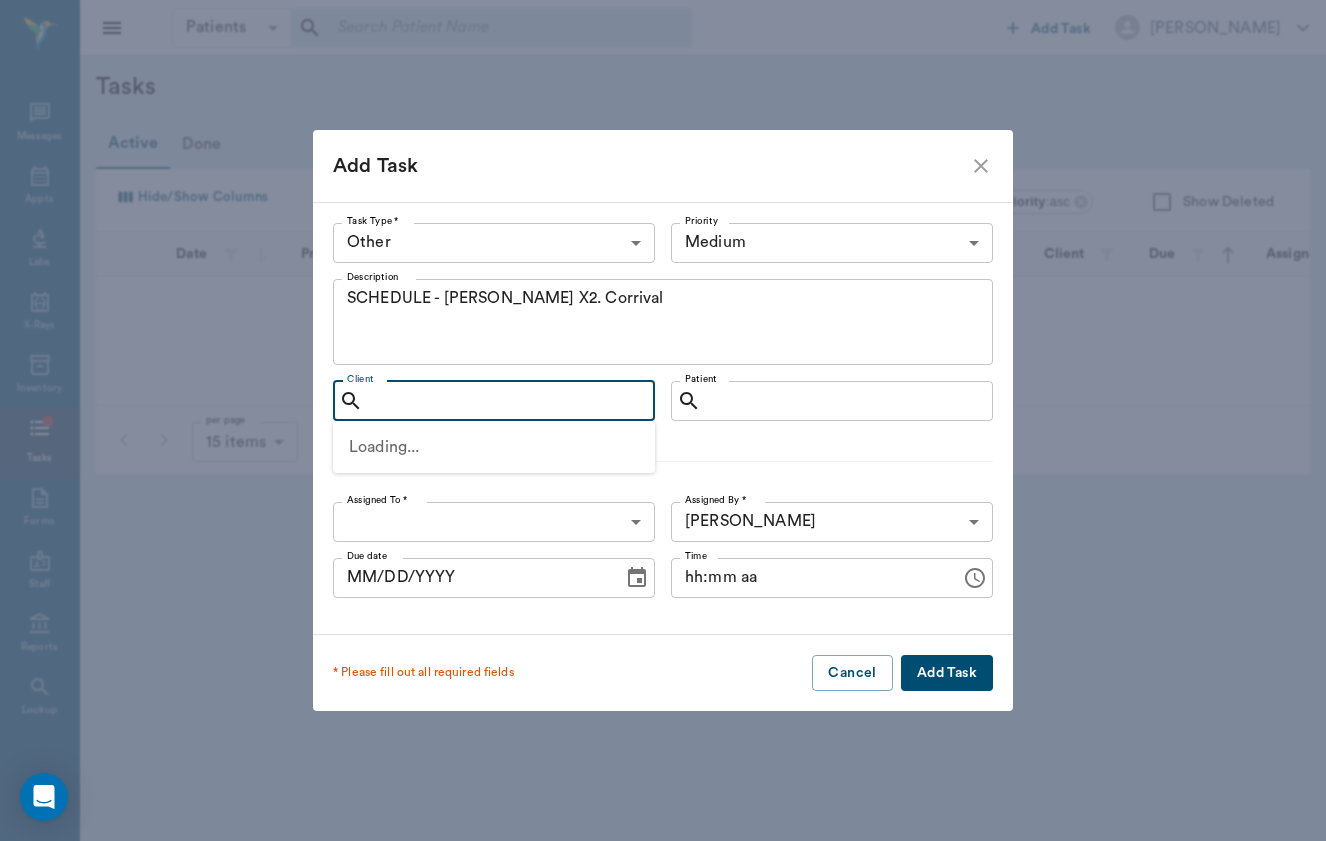 click on "Client" at bounding box center [493, 401] 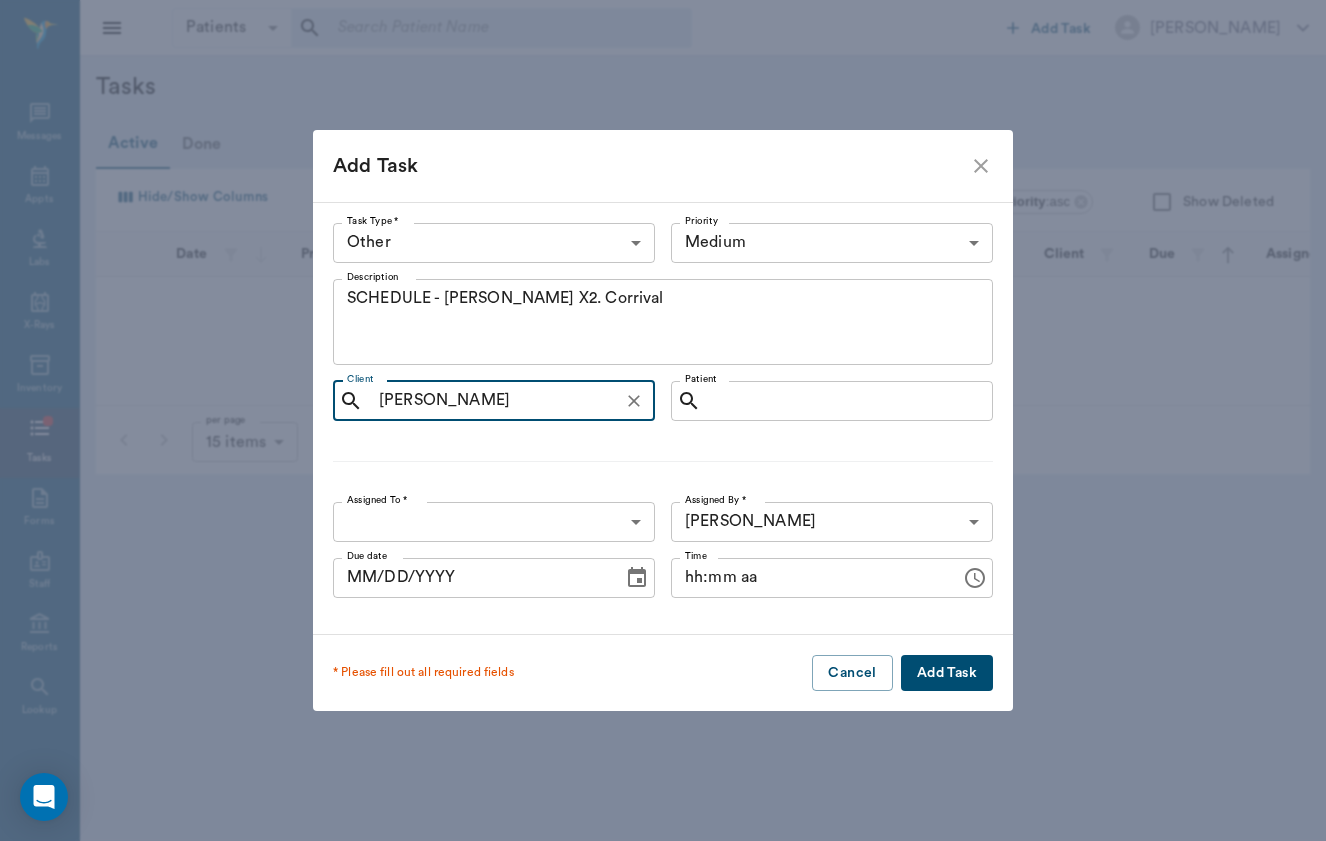 type on "fowler" 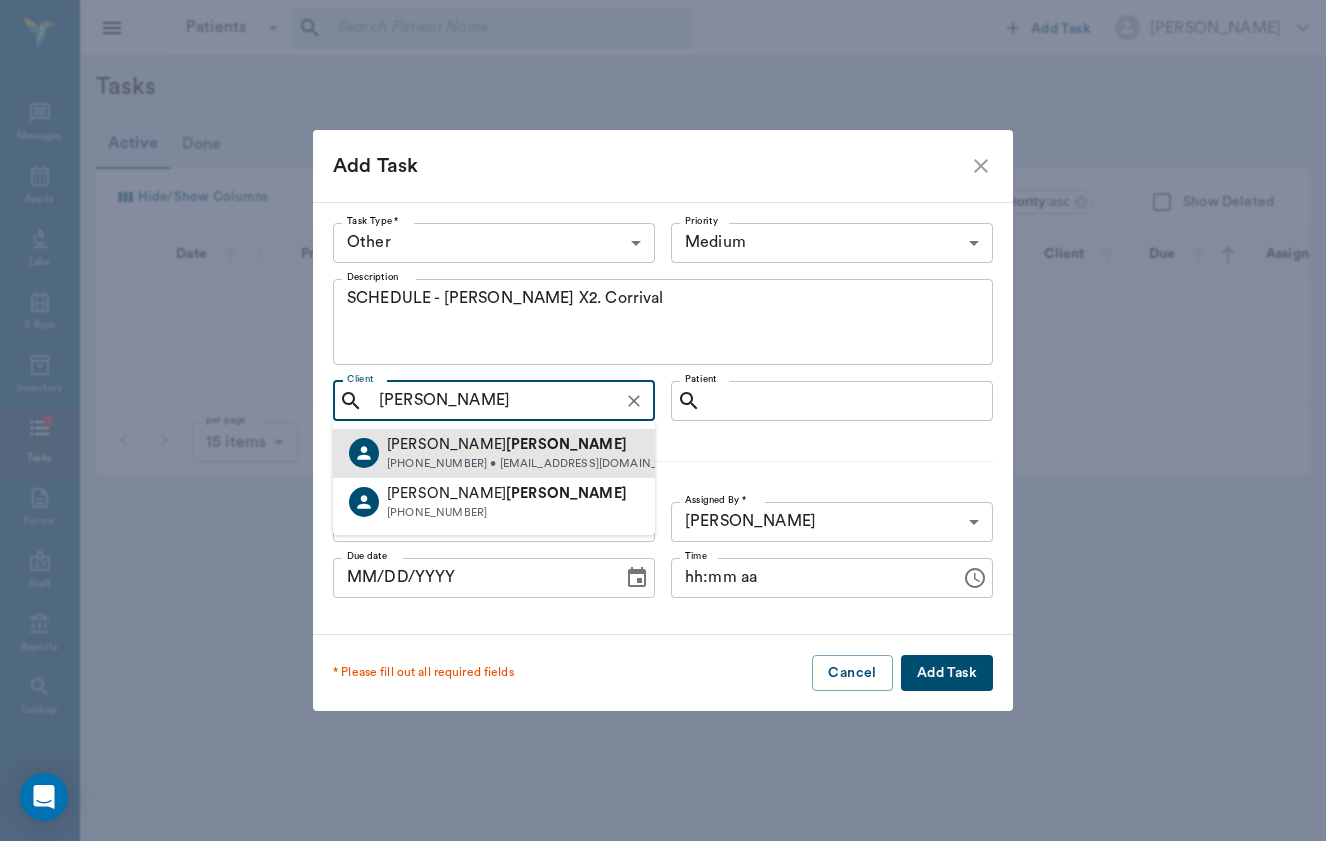 click on "(210) 926-9824   • Jenniferm072186@gmail.com" at bounding box center [541, 464] 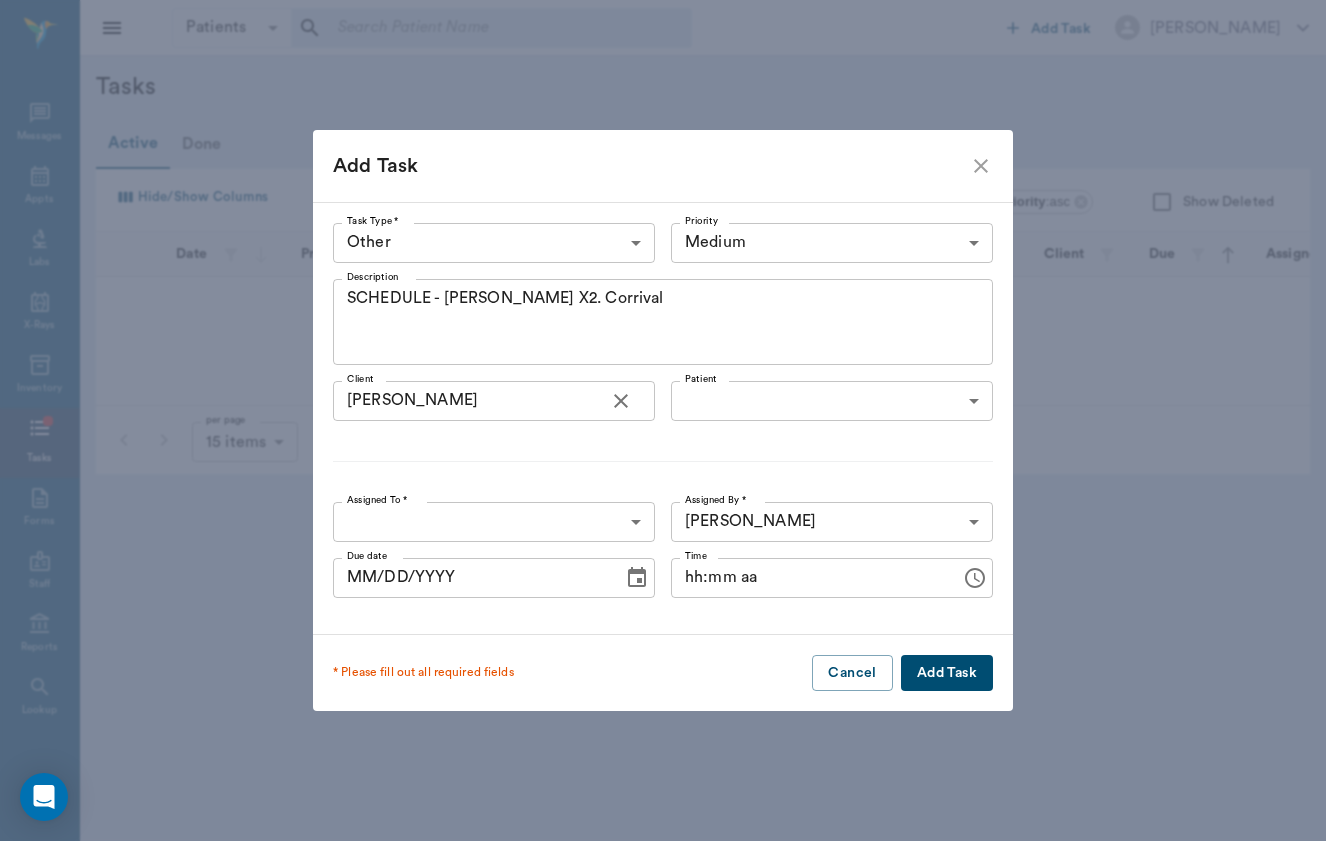click on "Add Task" at bounding box center (947, 673) 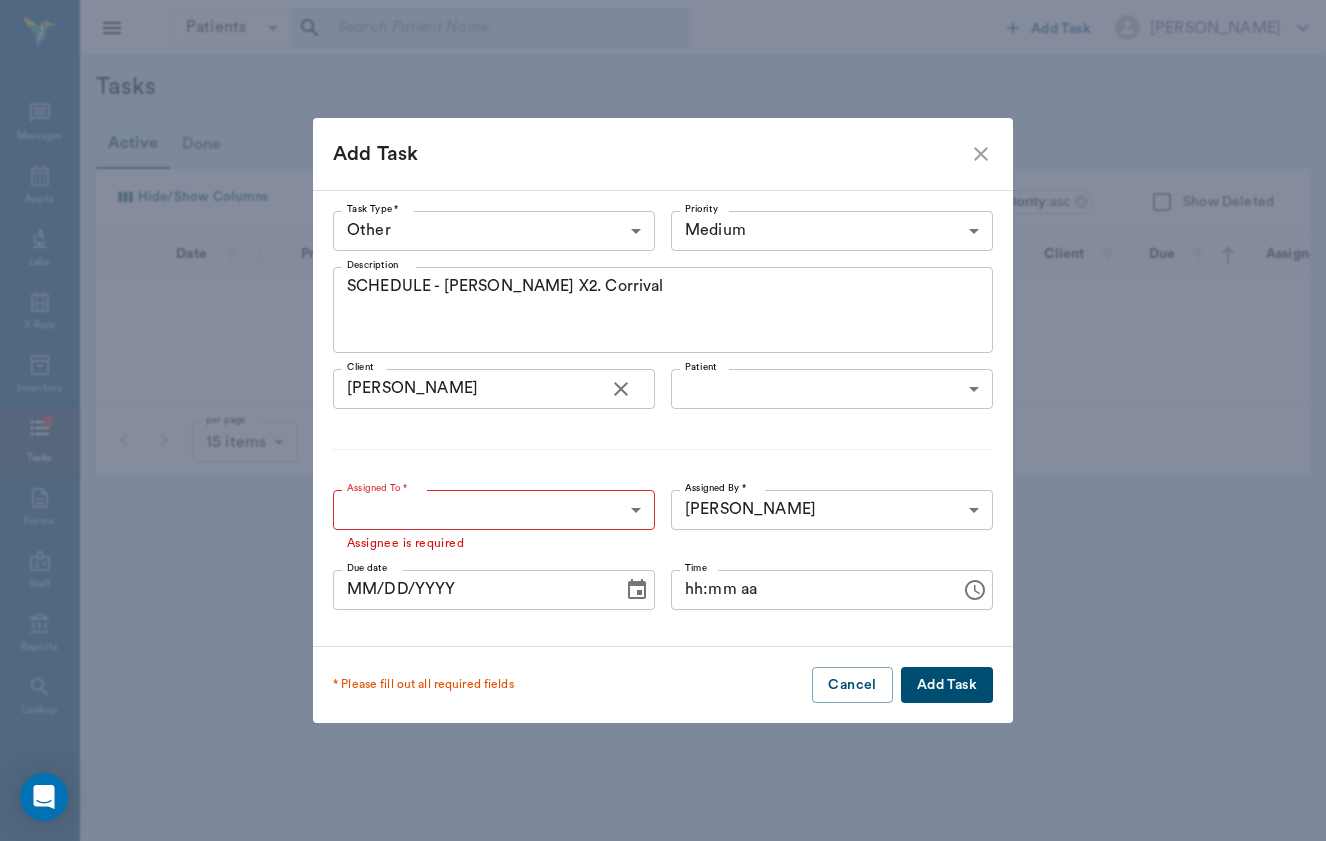 click on "Patients Patients ​ ​ Add Task Brittany Newsham Nectar Messages Appts Labs X-Rays Inventory Tasks Forms Staff Reports Lookup Settings Tasks Active Done Hide/Show Columns Due :  asc Priority :  asc Show Deleted Date Priority Type Description Patient Client Due Assigned To No results per page 15 items 15 per page NectarVet | High Caliber Performance
Settings Sign Out Add Task Task Type * Other OTHER Task Type * Priority Medium MEDIUM Priority Description SCHEDULE - FOWLER X2. Corrival  x Description Client Jennifer Fowler 6704423c96cd8d8a3b35cb8d Client Patient ​ Patient Assigned To * ​ Assigned To * Assignee is required Assigned By * Brittany Newsham 649b3e03b5bc7e03f9326794 Assigned By * Due date MM/DD/YYYY Due date Time hh:mm aa Time * Please fill out all required fields Cancel Add Task" at bounding box center (663, 420) 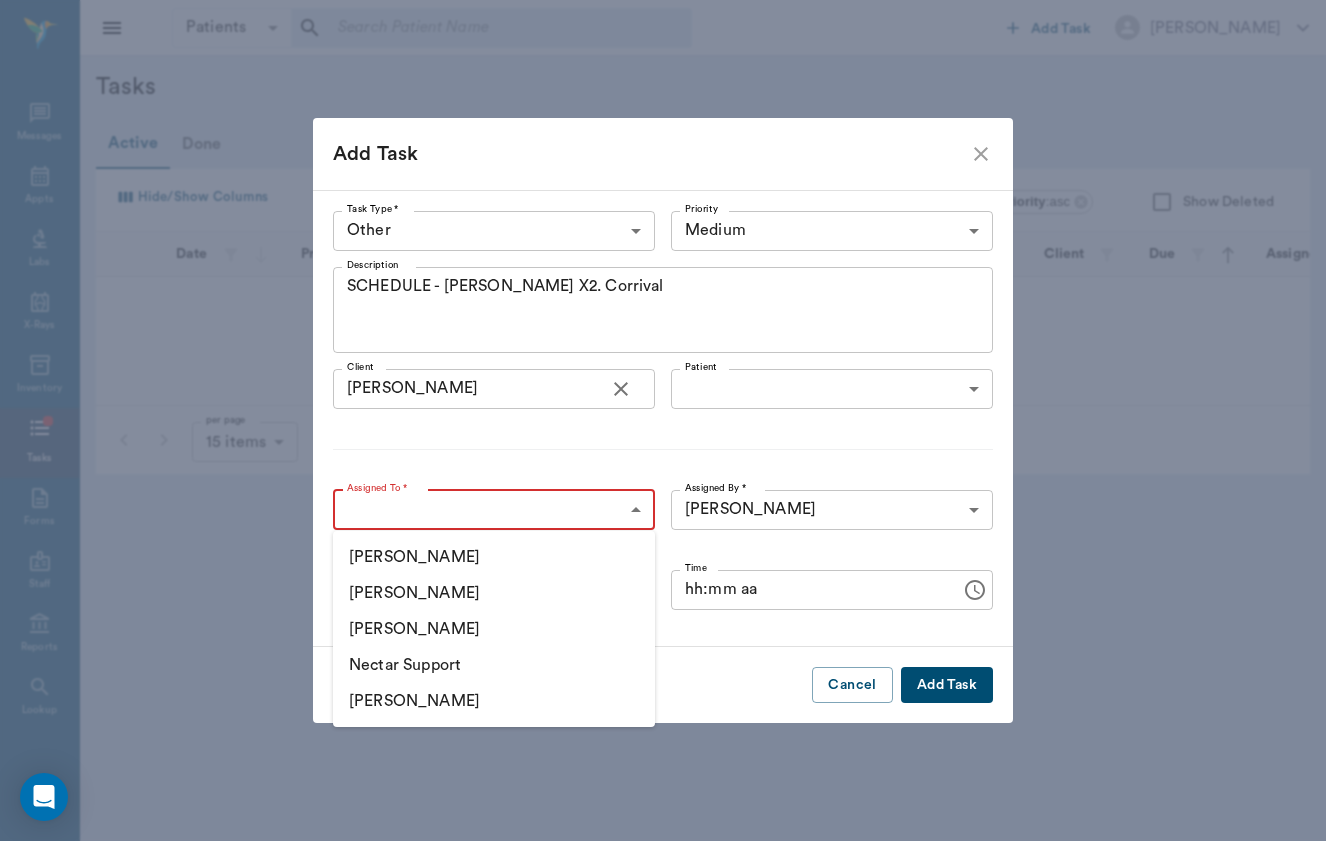 click on "[PERSON_NAME]" at bounding box center (494, 593) 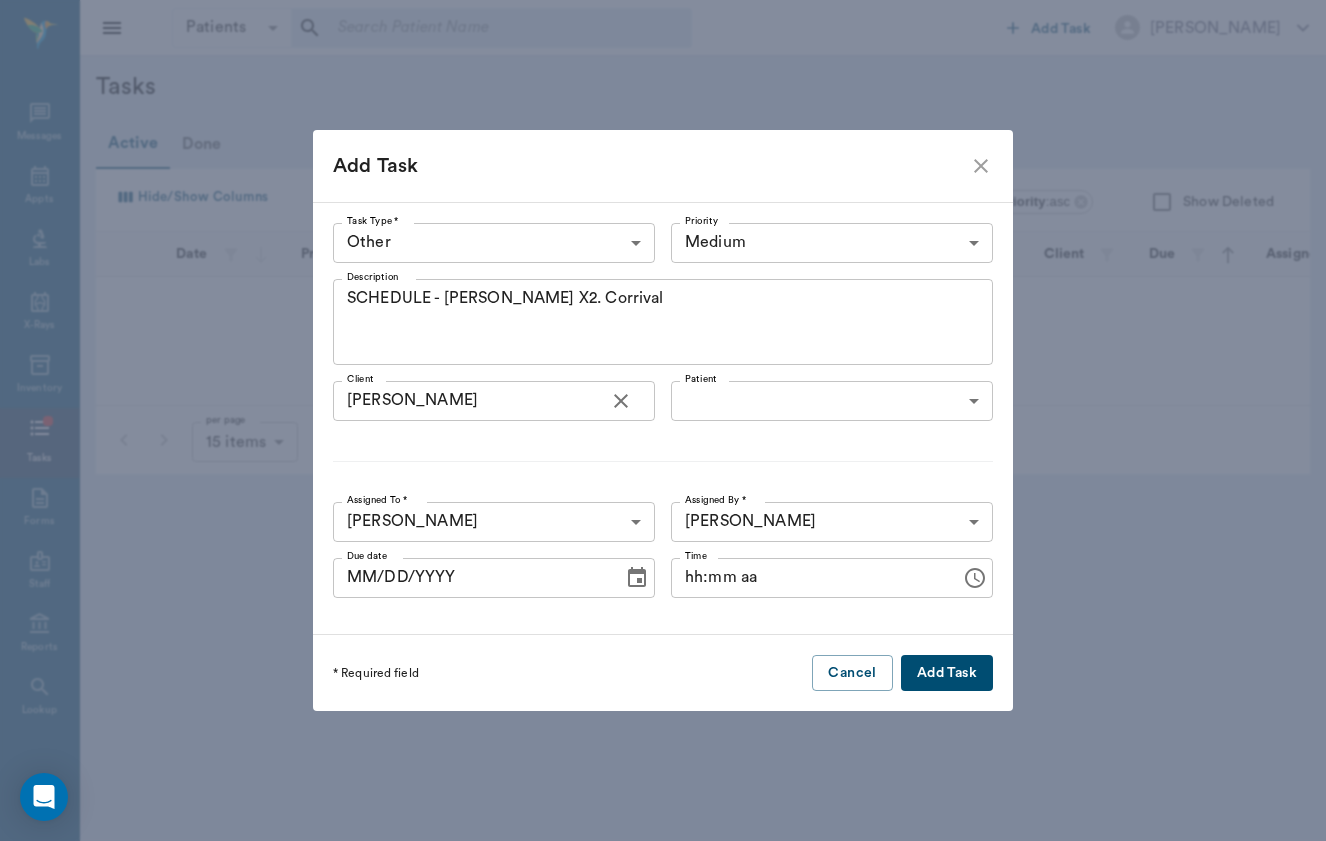 click on "Add Task" at bounding box center [947, 673] 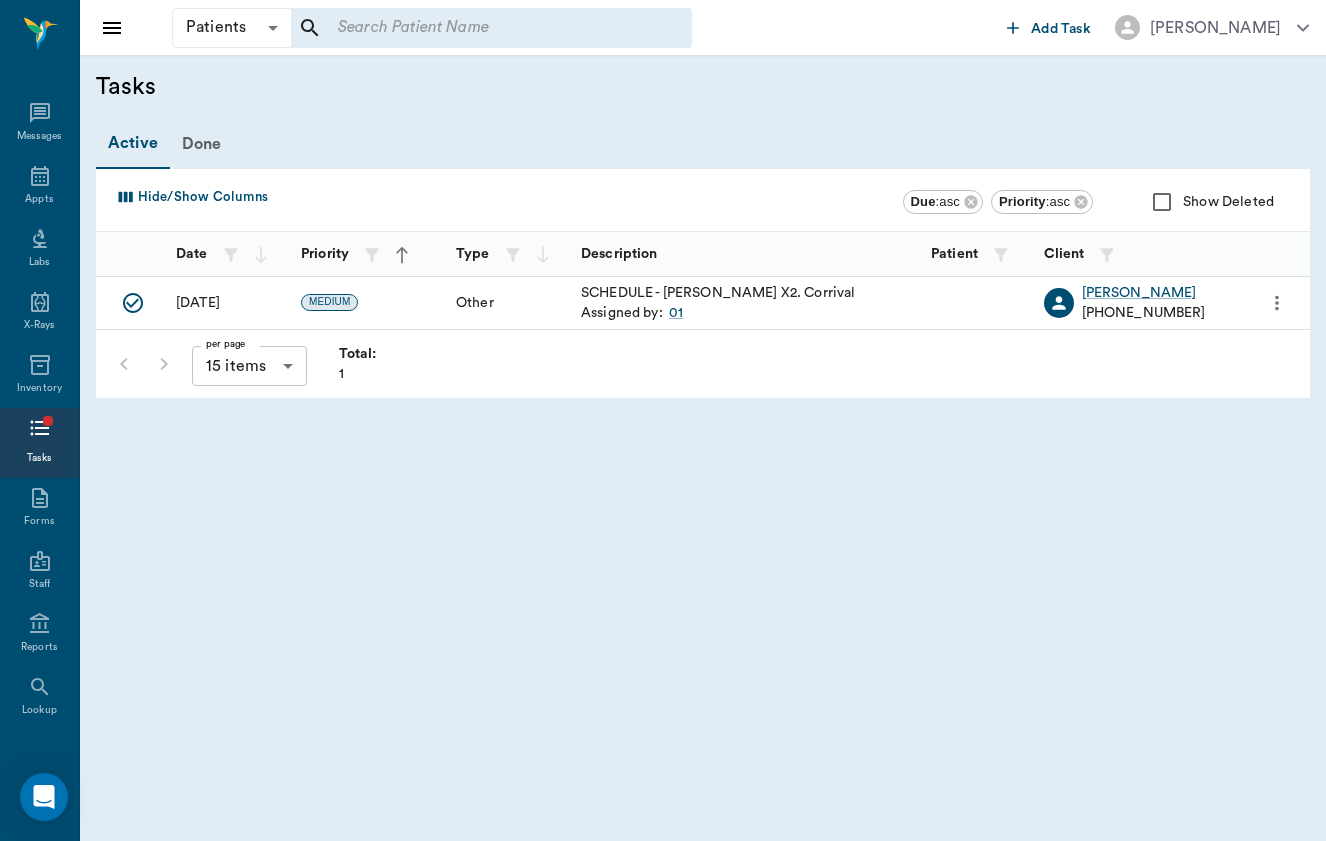 click on "Add Task" at bounding box center (1061, 29) 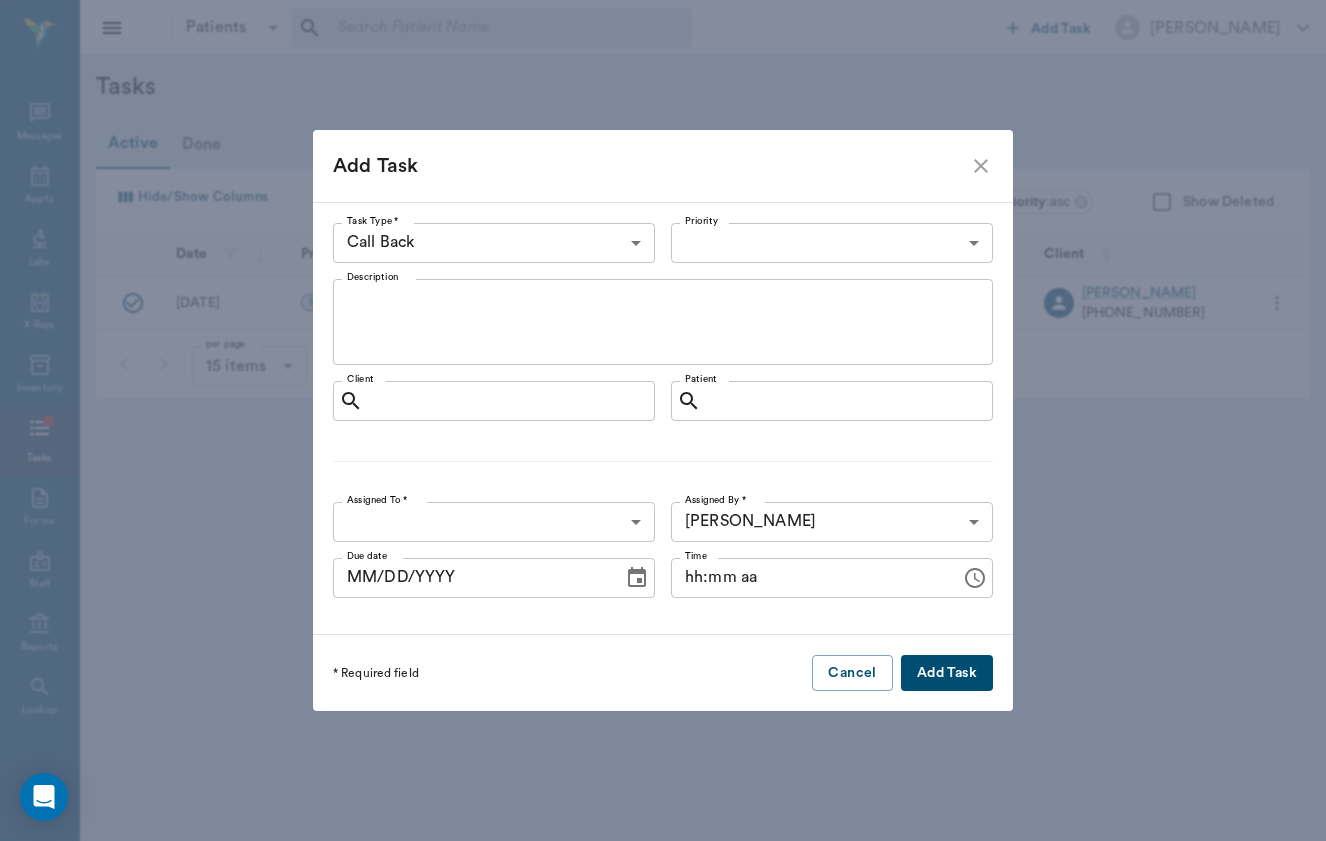 click on "Patients Patients ​ ​ Add Task Brittany Newsham Nectar Messages Appts Labs X-Rays Inventory Tasks Forms Staff Reports Lookup Settings Tasks Active Done Hide/Show Columns Due :  asc Priority :  asc Show Deleted Date Priority Type Description Patient Client Due Assigned To 07/02/25 MEDIUM Other SCHEDULE - FOWLER X2. Corrival Assigned by: 01 Jennifer Fowler (210) 926-9824 Brittany Newsham per page 15 items 15 per page Total:   1 NectarVet | High Caliber Performance
Settings Sign Out Email Client Edit Delete Add Task Task Type * Call Back  CALL_BACK Task Type * Priority ​ Priority Description x Description Client Client Patient Patient Assigned To * ​ Assigned To * Assigned By * Brittany Newsham 649b3e03b5bc7e03f9326794 Assigned By * Due date MM/DD/YYYY Due date Time hh:mm aa Time * Required field Cancel Add Task" at bounding box center [663, 420] 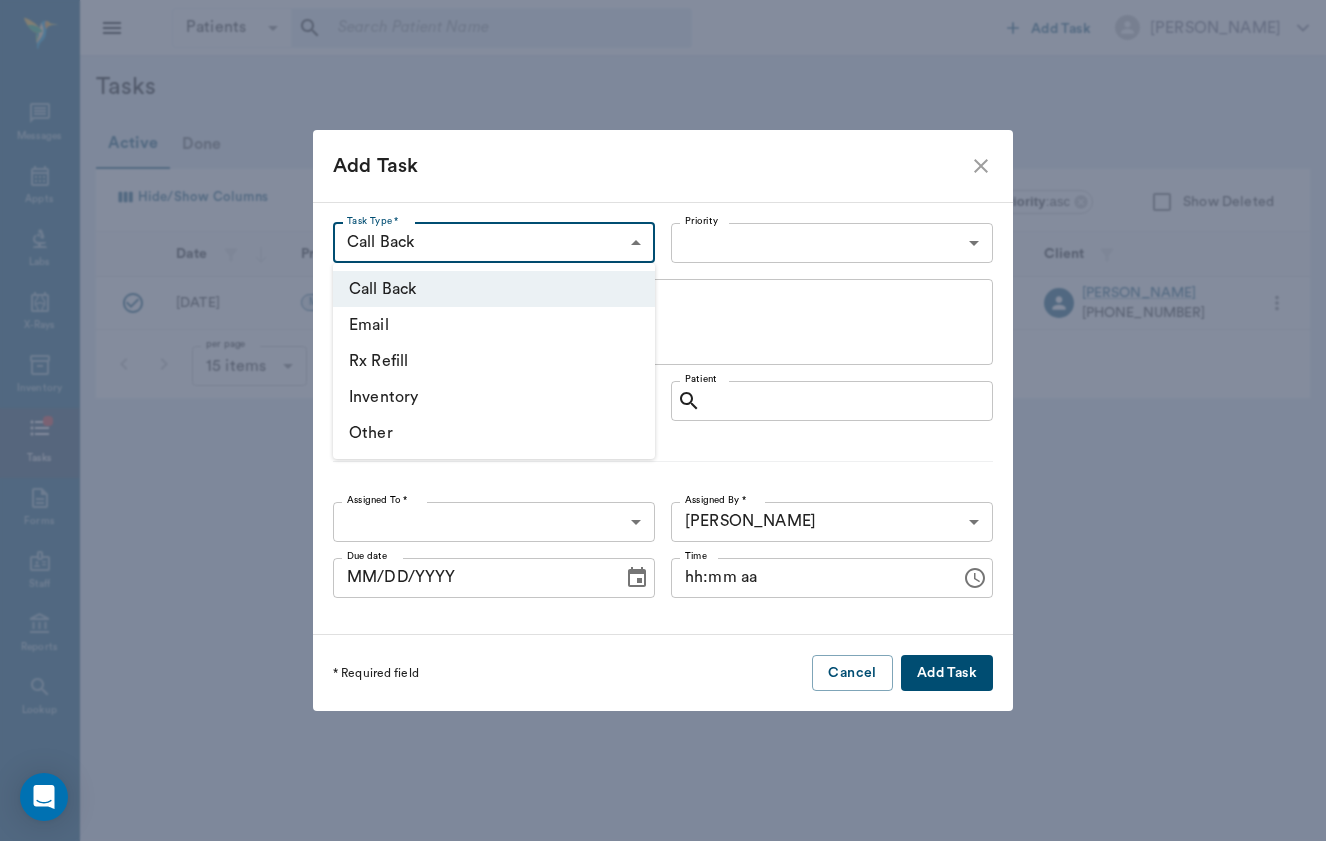 click on "Other" at bounding box center (494, 433) 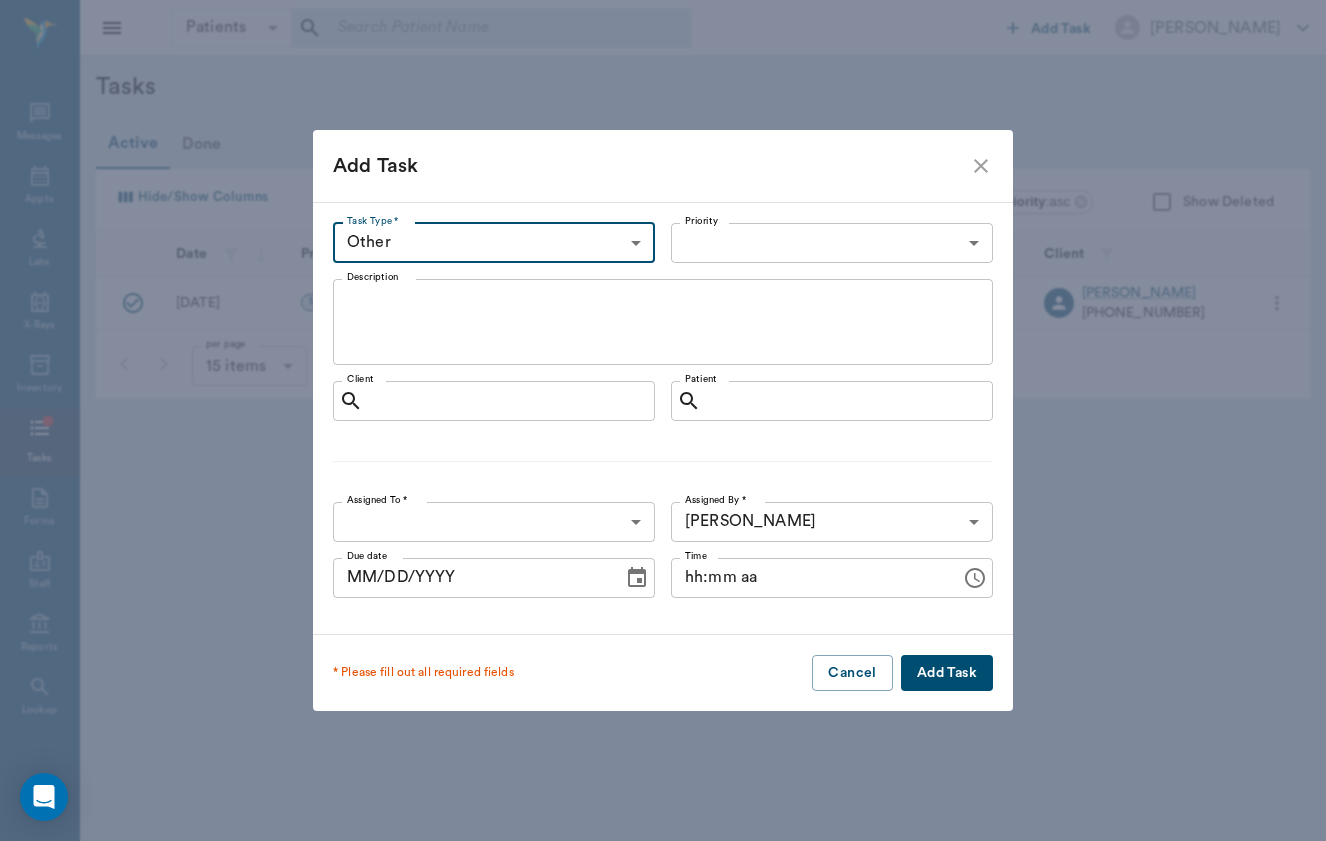 click on "Patients Patients ​ ​ Add Task Brittany Newsham Nectar Messages Appts Labs X-Rays Inventory Tasks Forms Staff Reports Lookup Settings Tasks Active Done Hide/Show Columns Due :  asc Priority :  asc Show Deleted Date Priority Type Description Patient Client Due Assigned To 07/02/25 MEDIUM Other SCHEDULE - FOWLER X2. Corrival Assigned by: 01 Jennifer Fowler (210) 926-9824 Brittany Newsham per page 15 items 15 per page Total:   1 NectarVet | High Caliber Performance
Settings Sign Out Email Client Edit Delete Add Task Task Type * Other OTHER Task Type * Priority ​ Priority Description x Description Client Client Patient Patient Assigned To * ​ Assigned To * Assigned By * Brittany Newsham 649b3e03b5bc7e03f9326794 Assigned By * Due date MM/DD/YYYY Due date Time hh:mm aa Time * Please fill out all required fields Cancel Add Task" at bounding box center [663, 420] 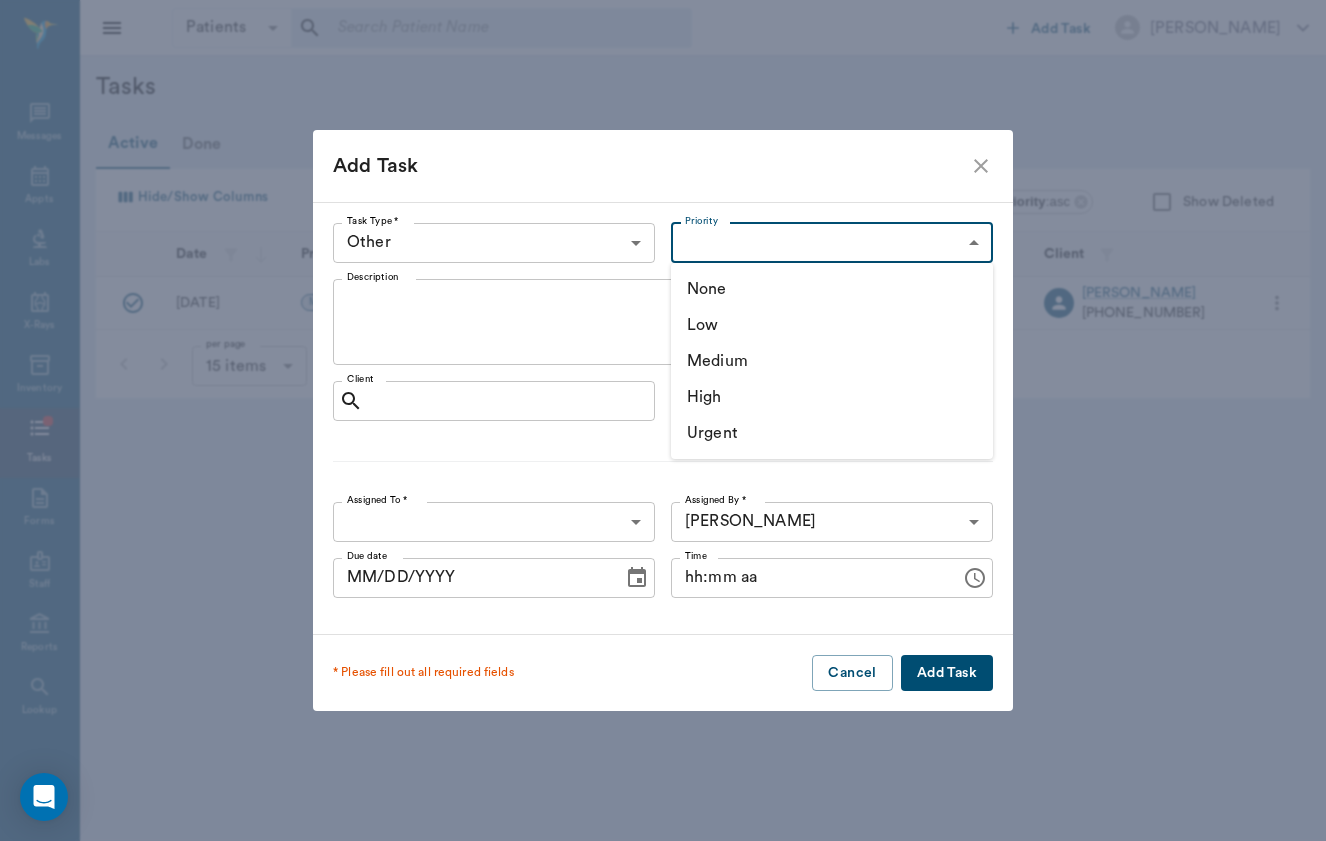 click on "High" at bounding box center (832, 397) 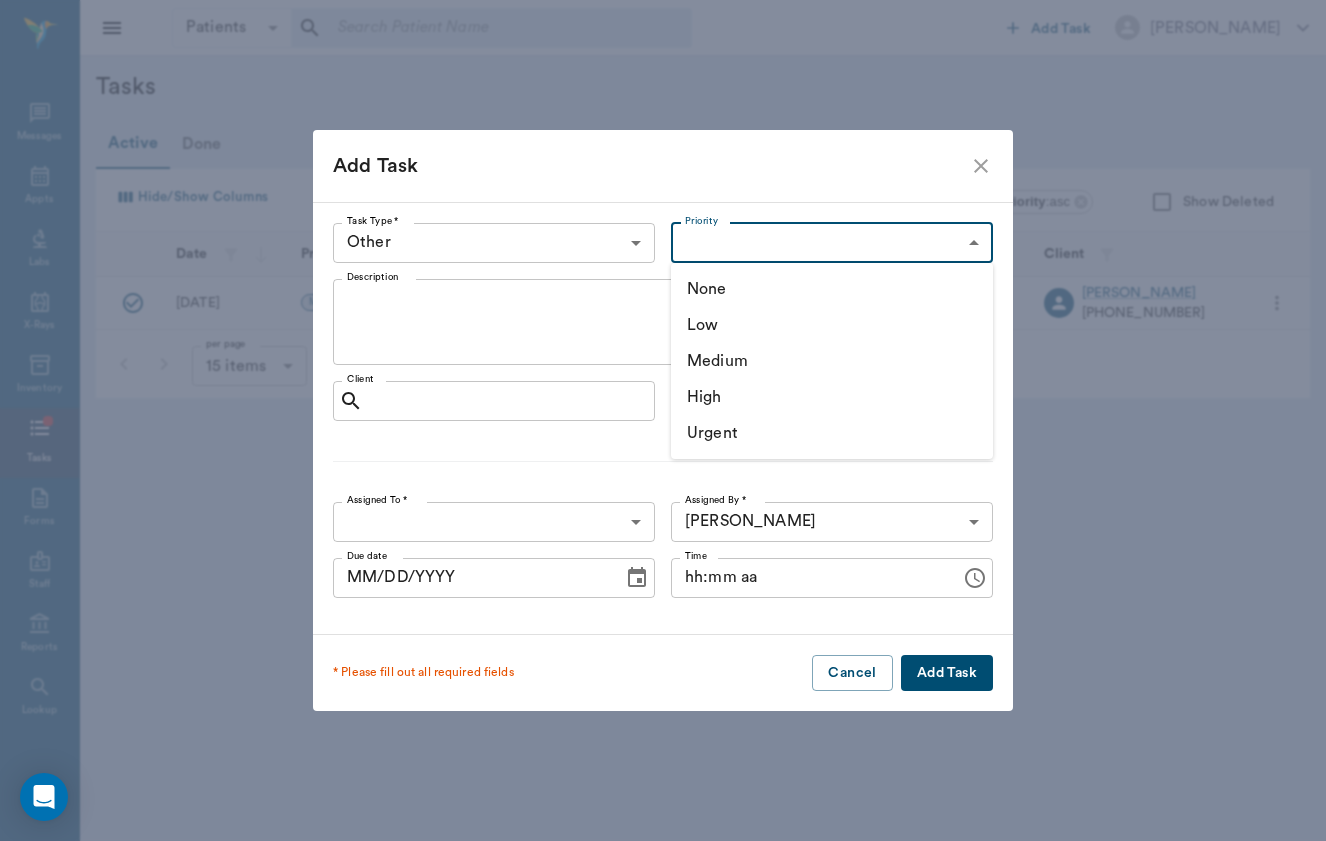 type on "HIGH" 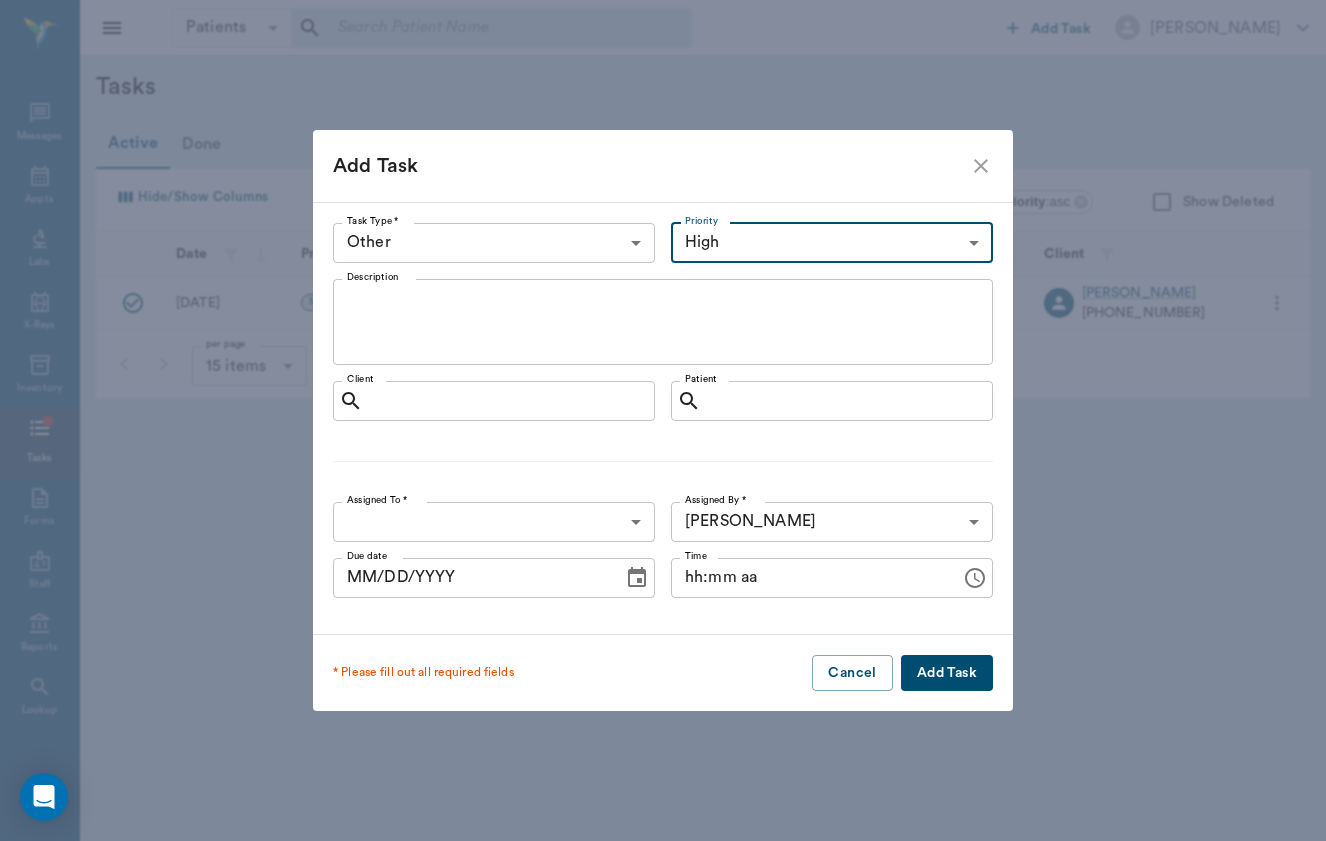click on "Description" at bounding box center [663, 321] 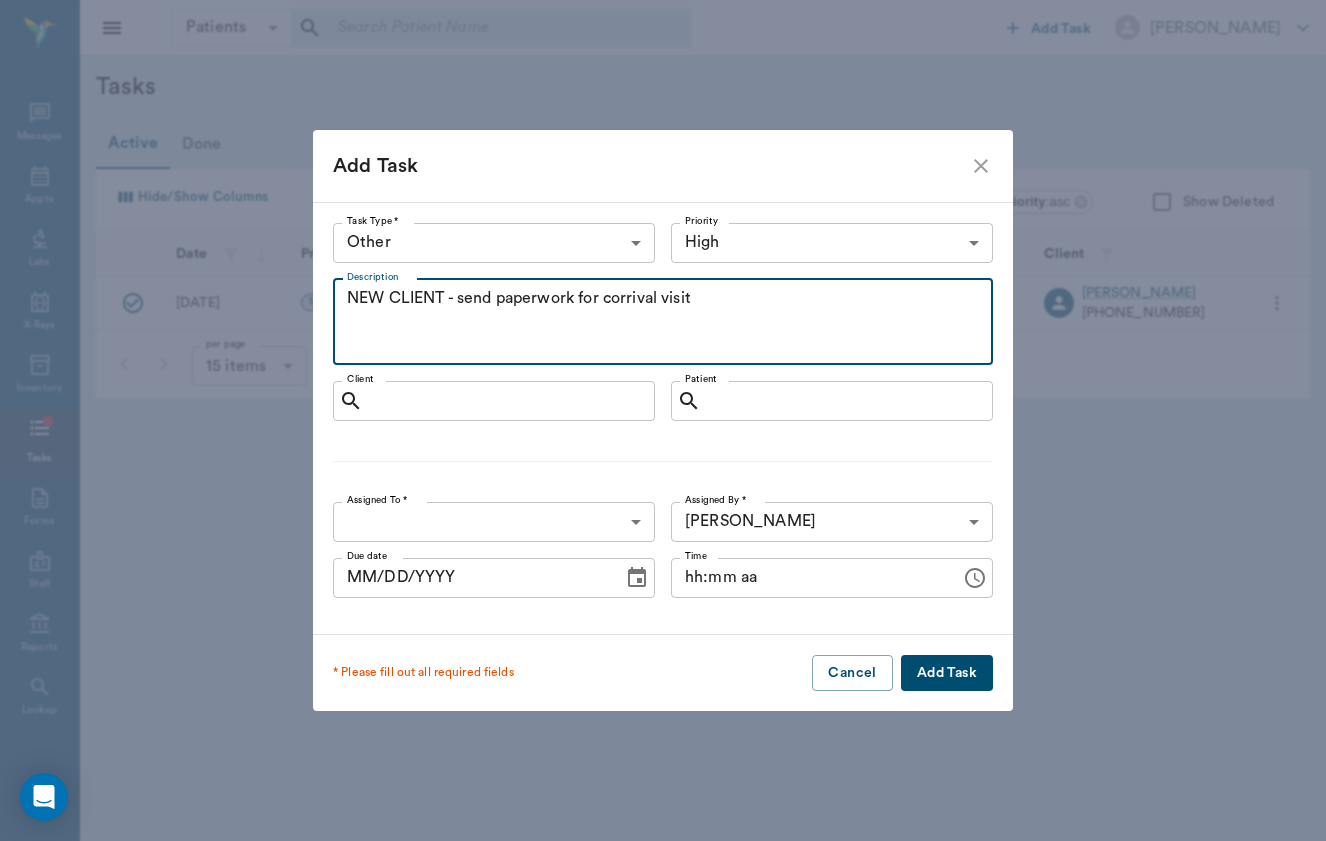 type on "NEW CLIENT - send paperwork for corrival visit" 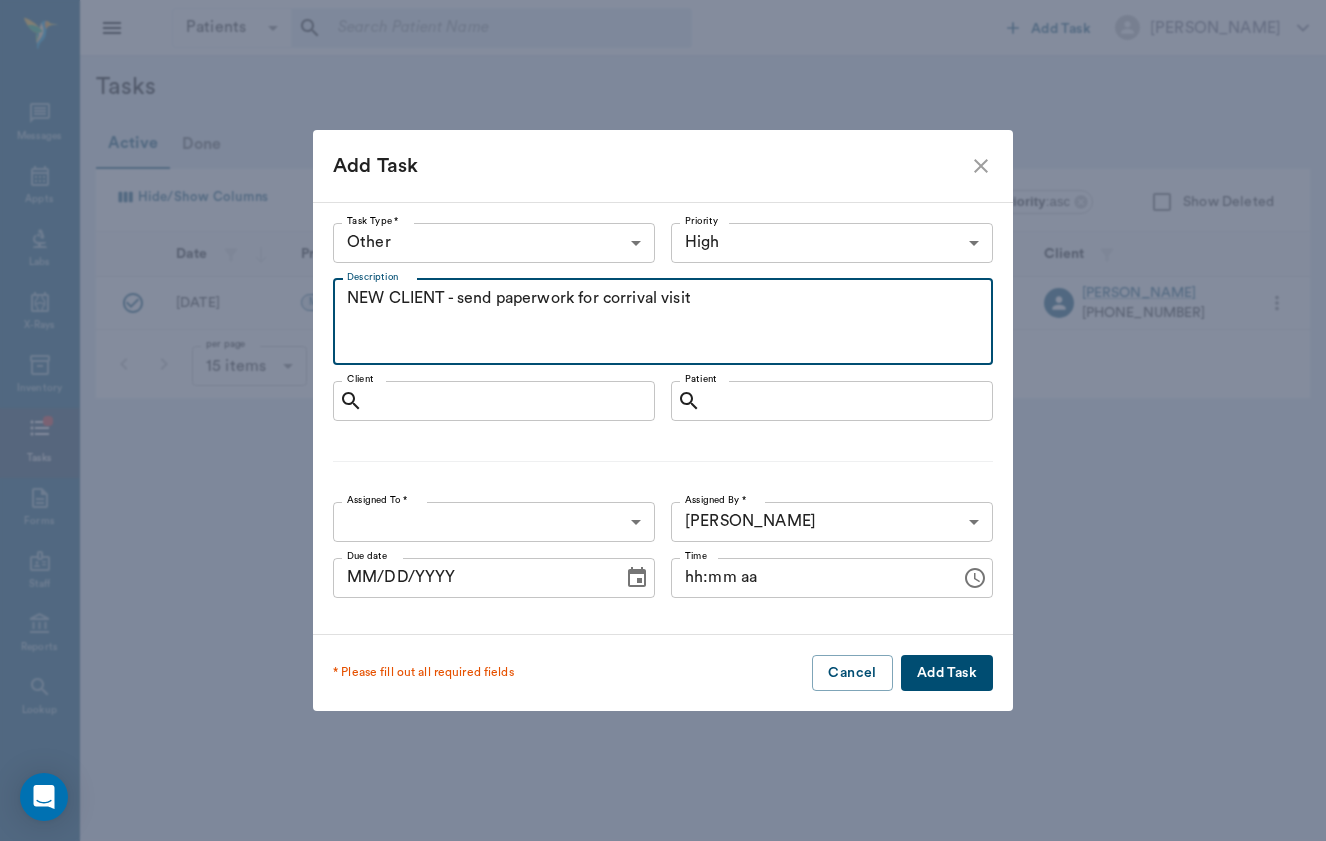 click on "Add Task" at bounding box center [947, 673] 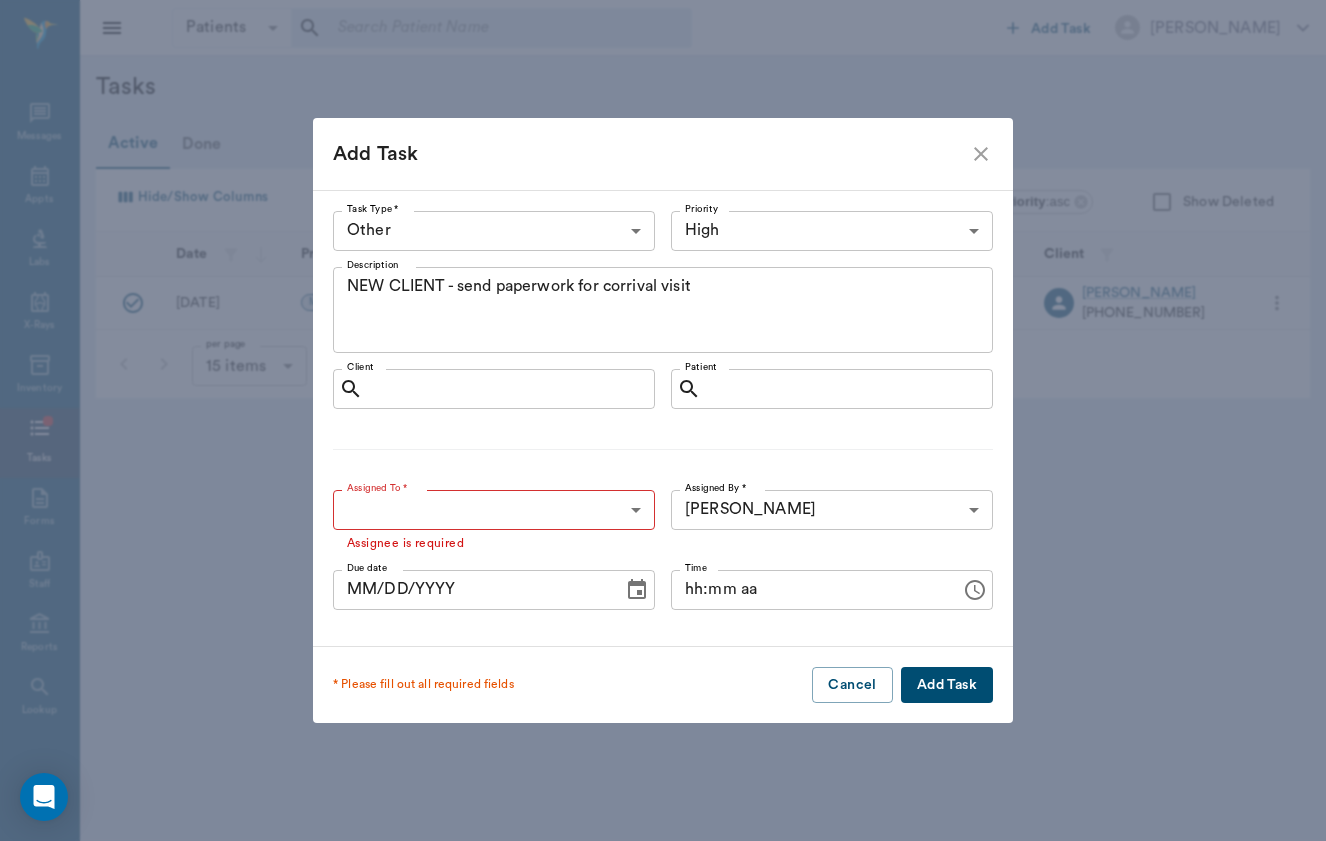 click on "Patients Patients ​ ​ Add Task Brittany Newsham Nectar Messages Appts Labs X-Rays Inventory Tasks Forms Staff Reports Lookup Settings Tasks Active Done Hide/Show Columns Due :  asc Priority :  asc Show Deleted Date Priority Type Description Patient Client Due Assigned To 07/02/25 MEDIUM Other SCHEDULE - FOWLER X2. Corrival Assigned by: 01 Jennifer Fowler (210) 926-9824 Brittany Newsham per page 15 items 15 per page Total:   1 NectarVet | High Caliber Performance
Settings Sign Out Email Client Edit Delete Add Task Task Type * Other OTHER Task Type * Priority High HIGH Priority Description NEW CLIENT - send paperwork for corrival visit  x Description Client Client Patient Patient Assigned To * ​ Assigned To * Assignee is required Assigned By * Brittany Newsham 649b3e03b5bc7e03f9326794 Assigned By * Due date MM/DD/YYYY Due date Time hh:mm aa Time * Please fill out all required fields Cancel Add Task" at bounding box center (663, 420) 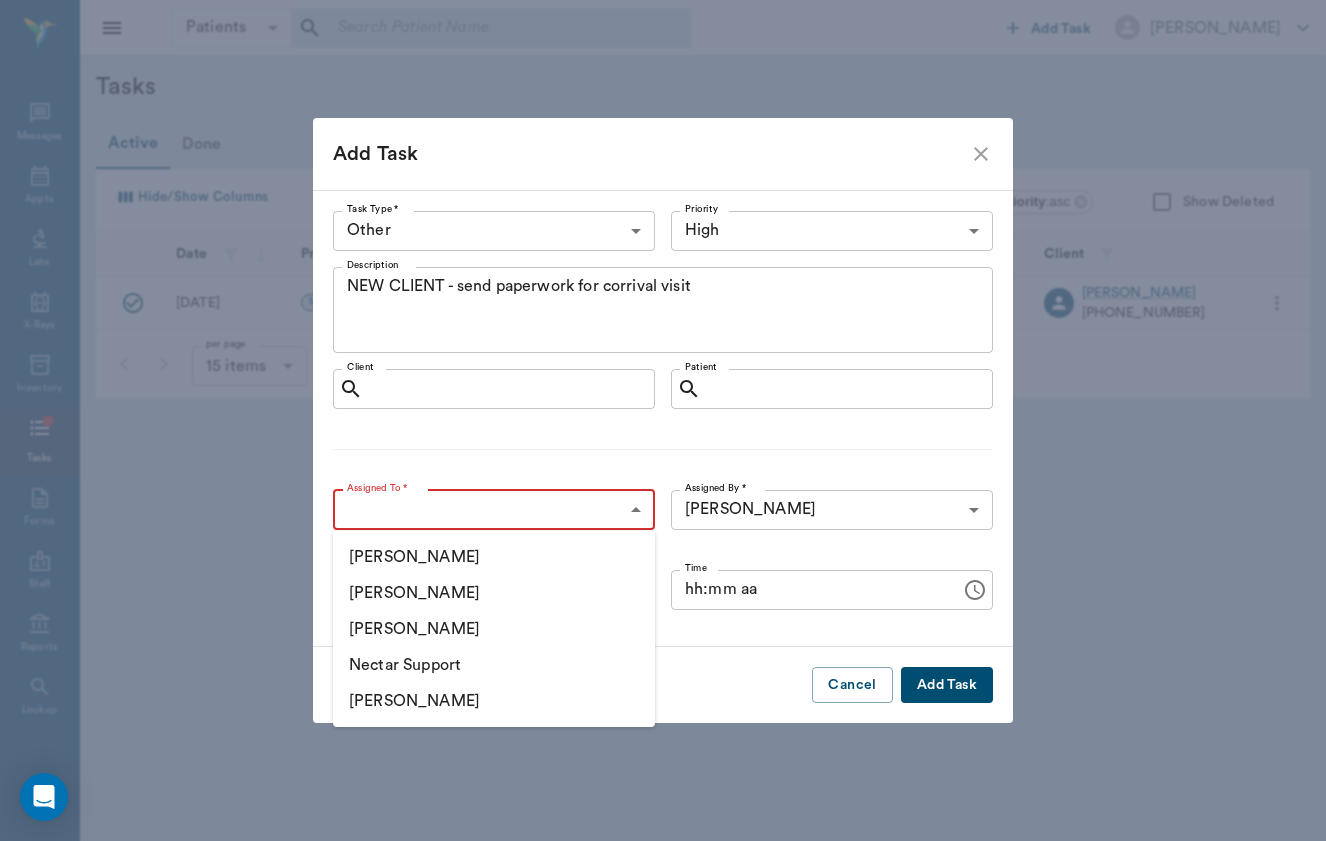 click on "[PERSON_NAME]" at bounding box center (494, 593) 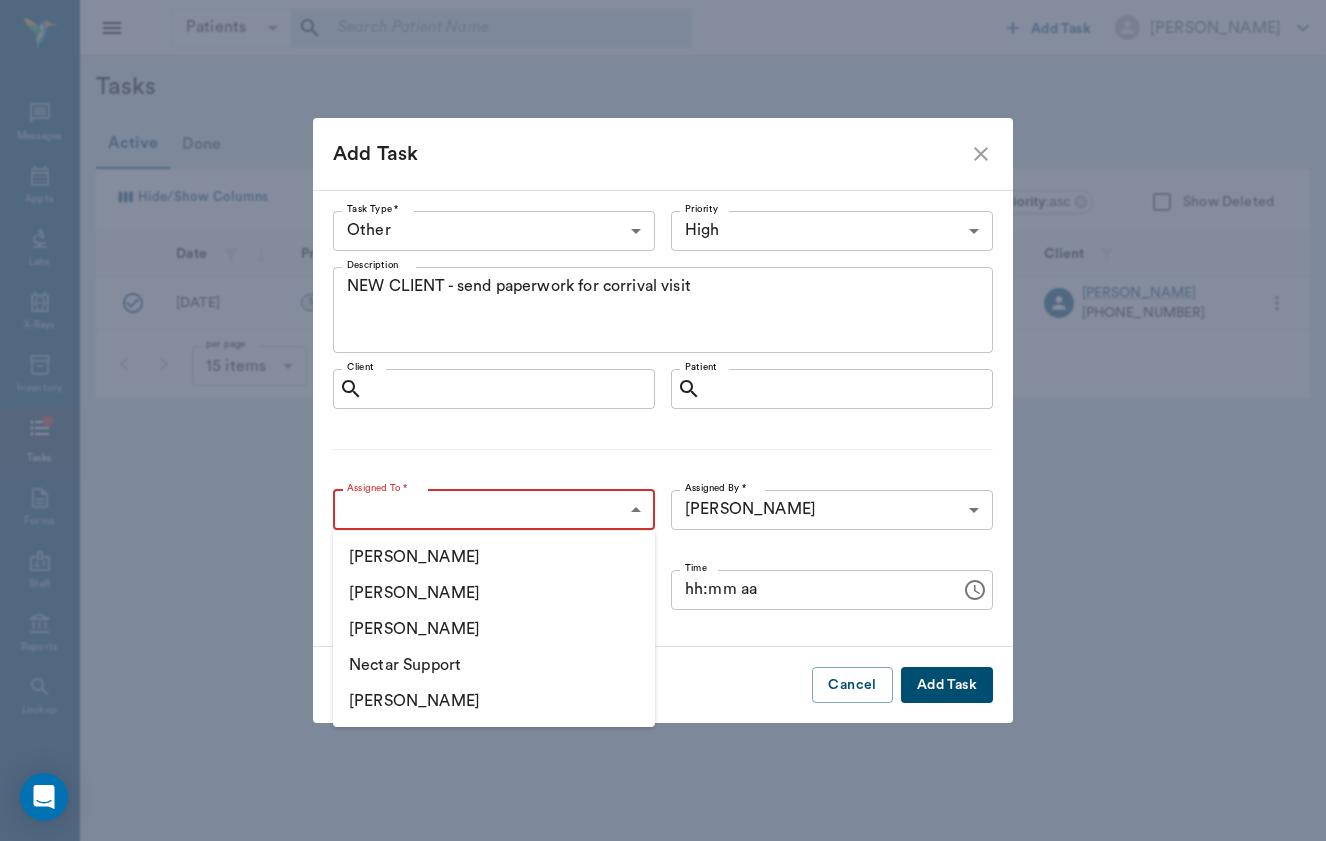 type on "649b3e03b5bc7e03f9326794" 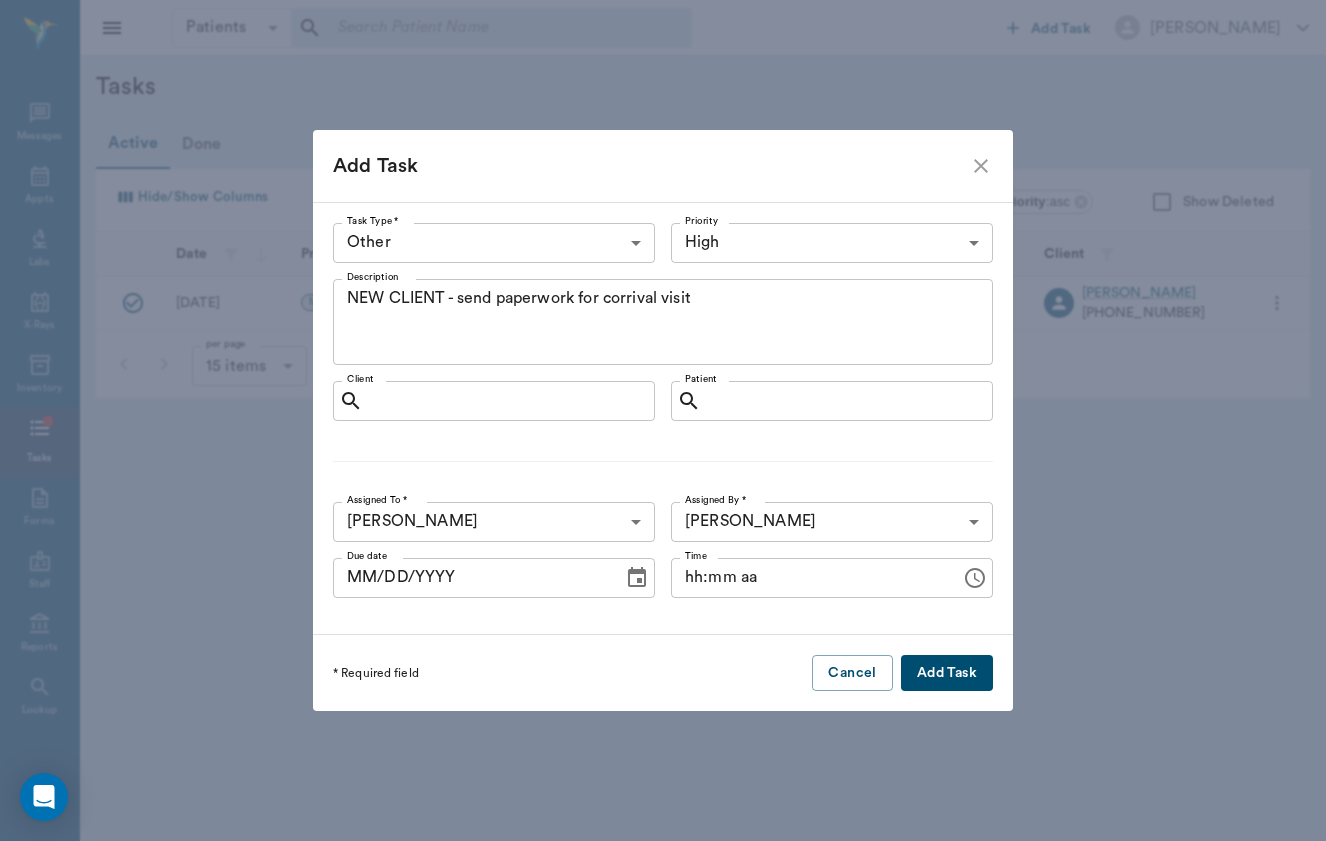 click on "Add Task" at bounding box center [947, 673] 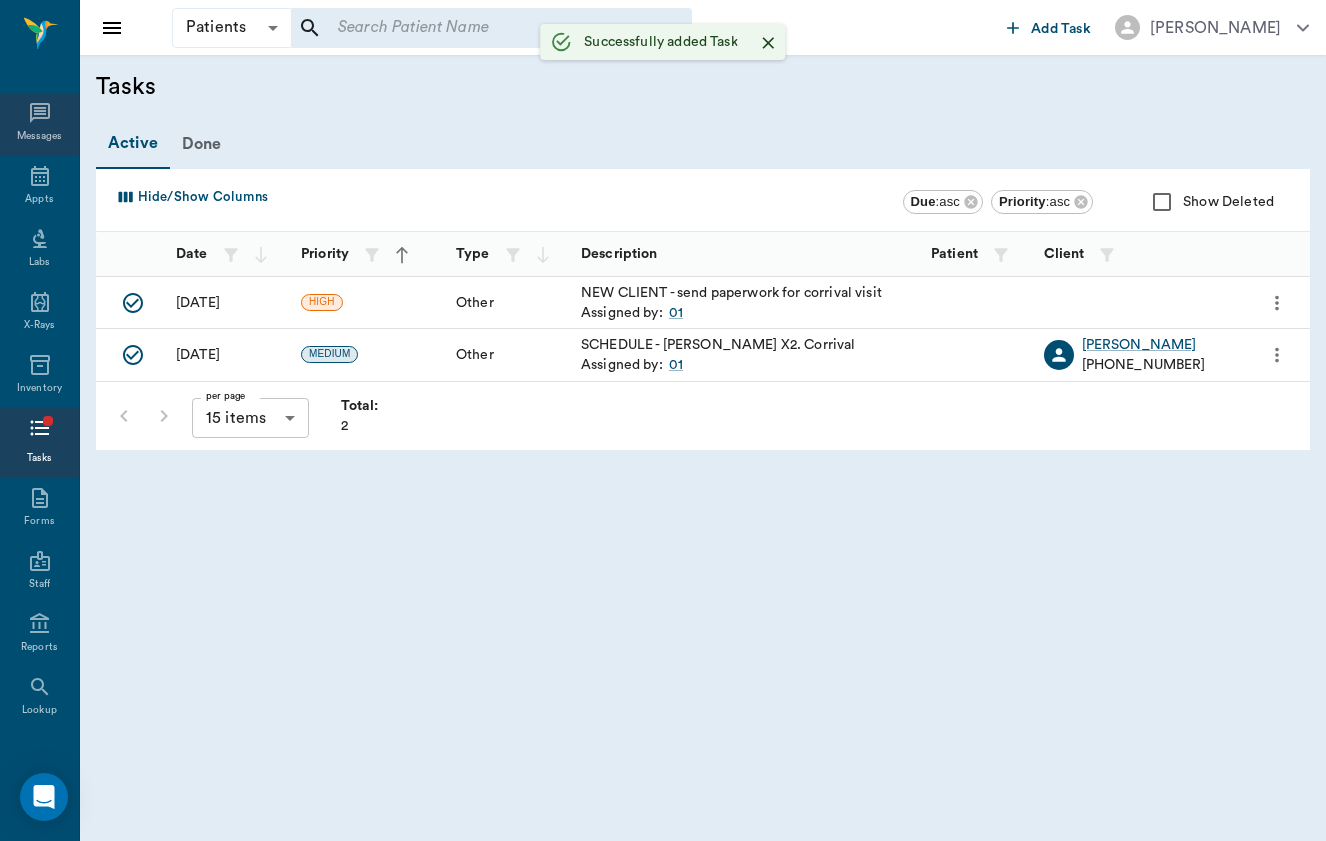 click on "Messages" at bounding box center [40, 136] 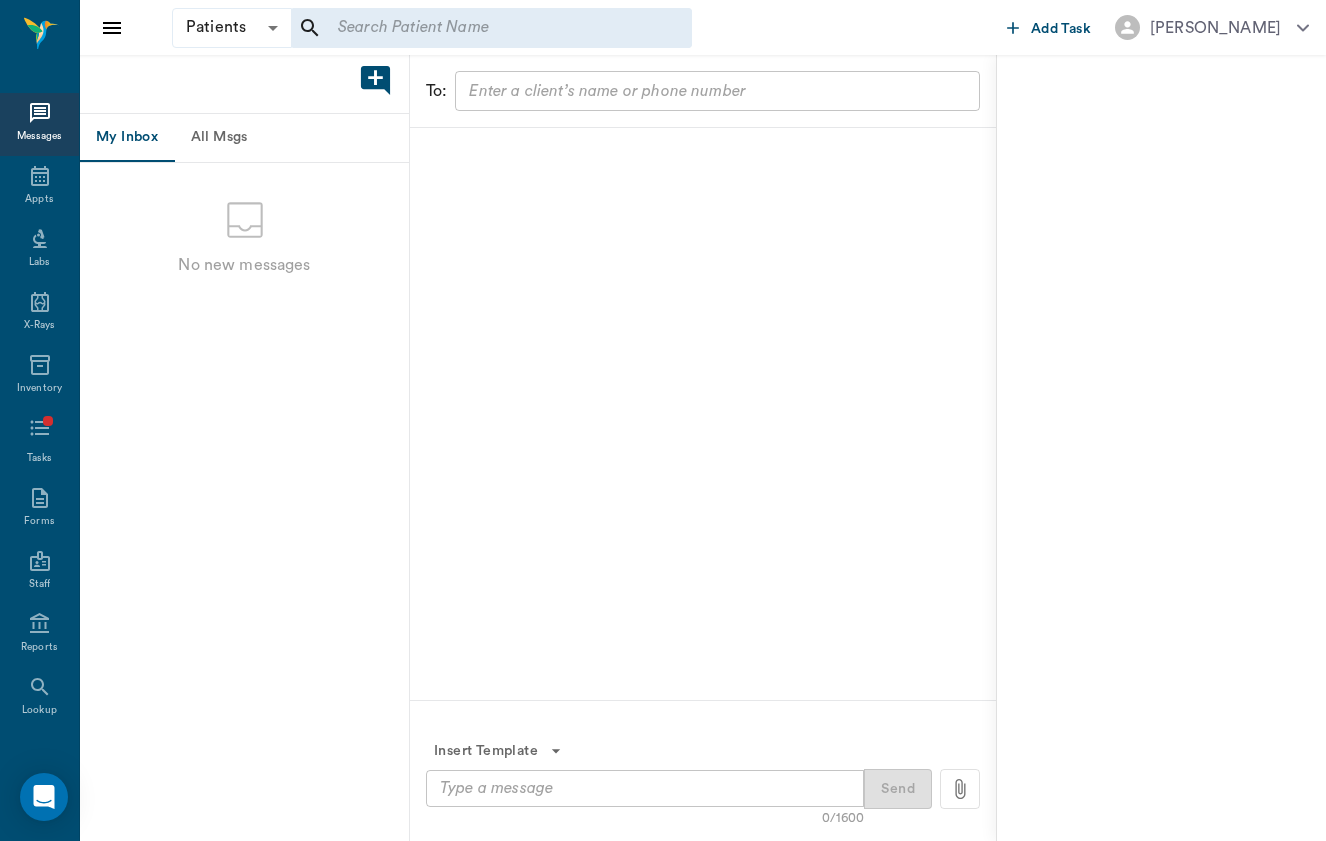 click on "All Msgs" at bounding box center [219, 138] 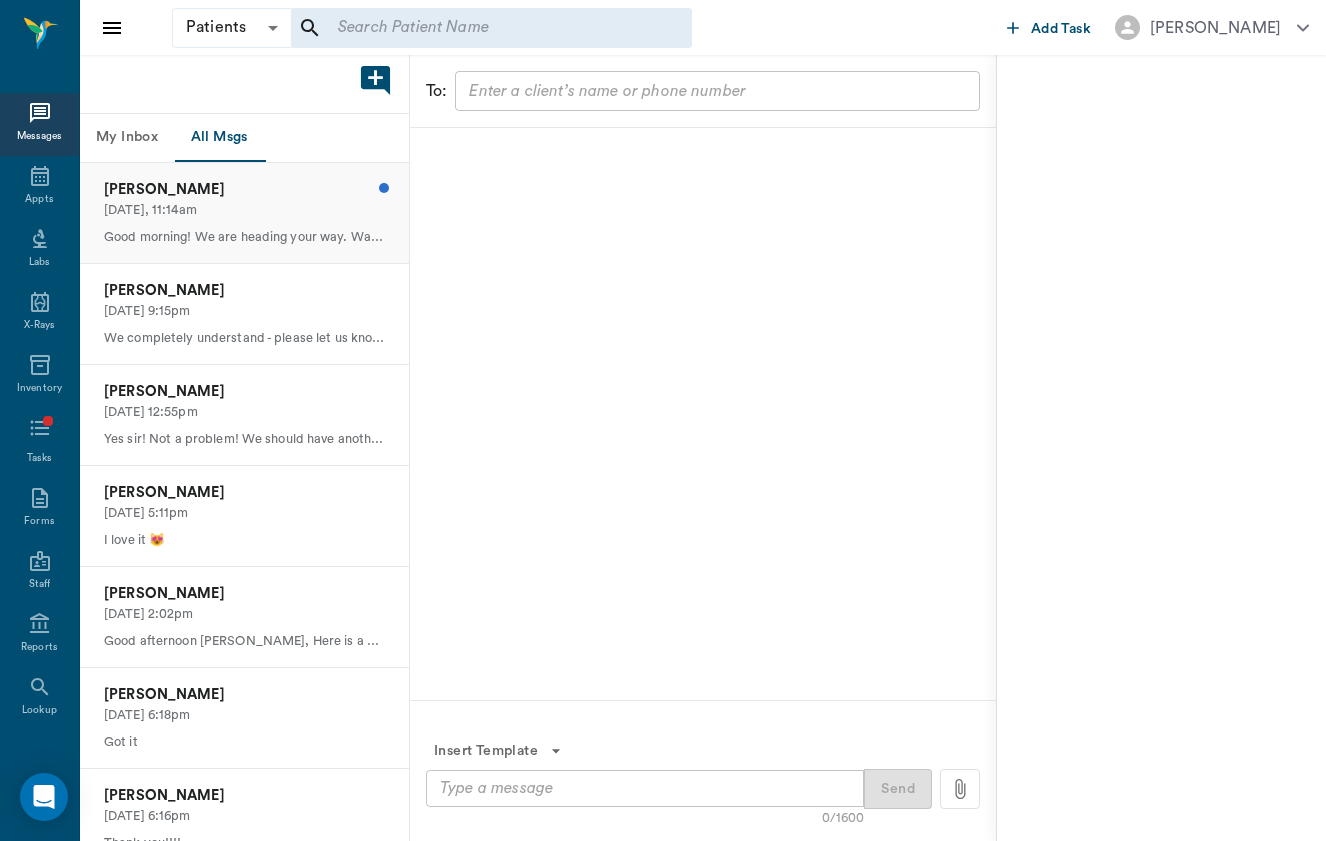 click on "Shelley Dragon Today, 11:14am Good morning!
We are heading your way. Was there any findings from your visit last Wednesday?
See you soon, Doc" at bounding box center [244, 213] 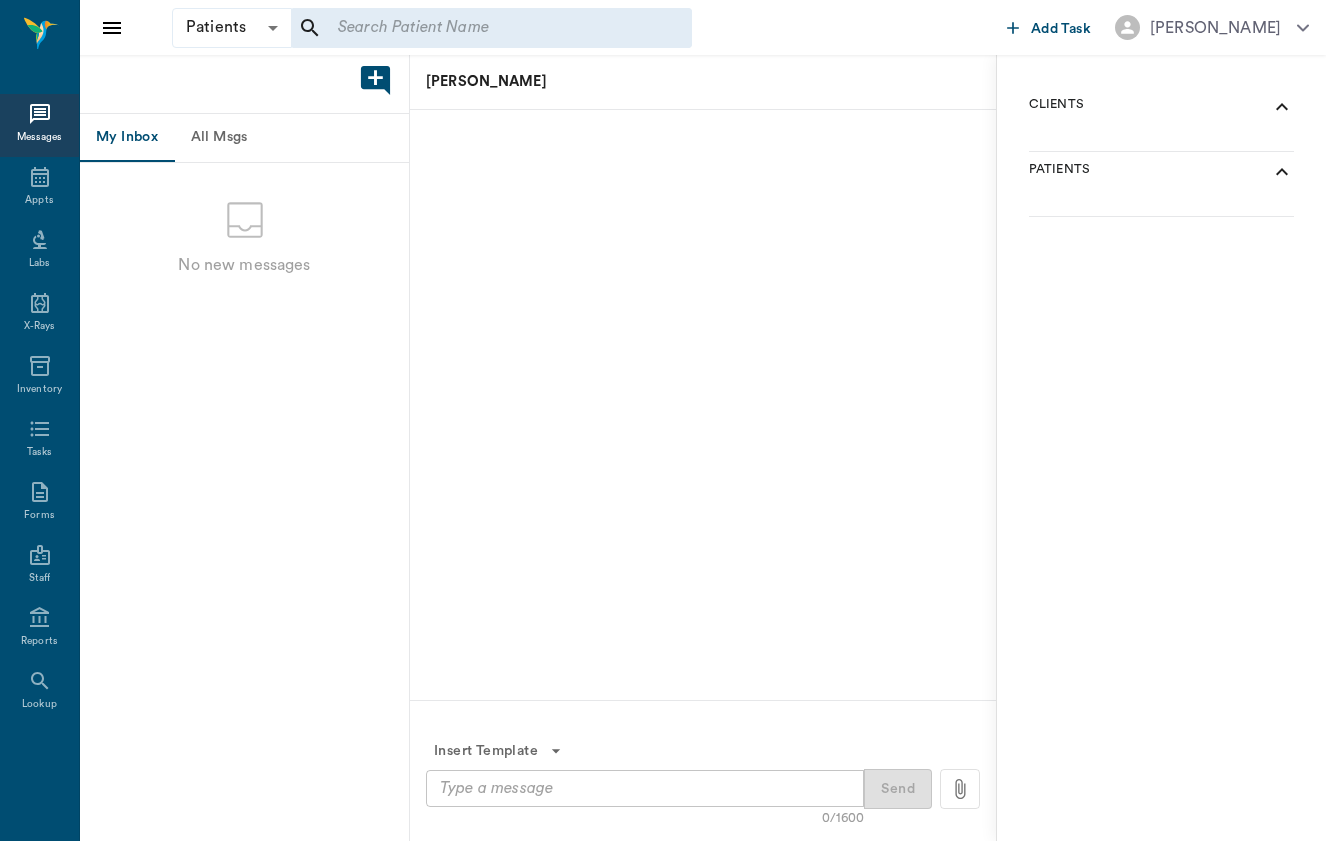 scroll, scrollTop: 0, scrollLeft: 0, axis: both 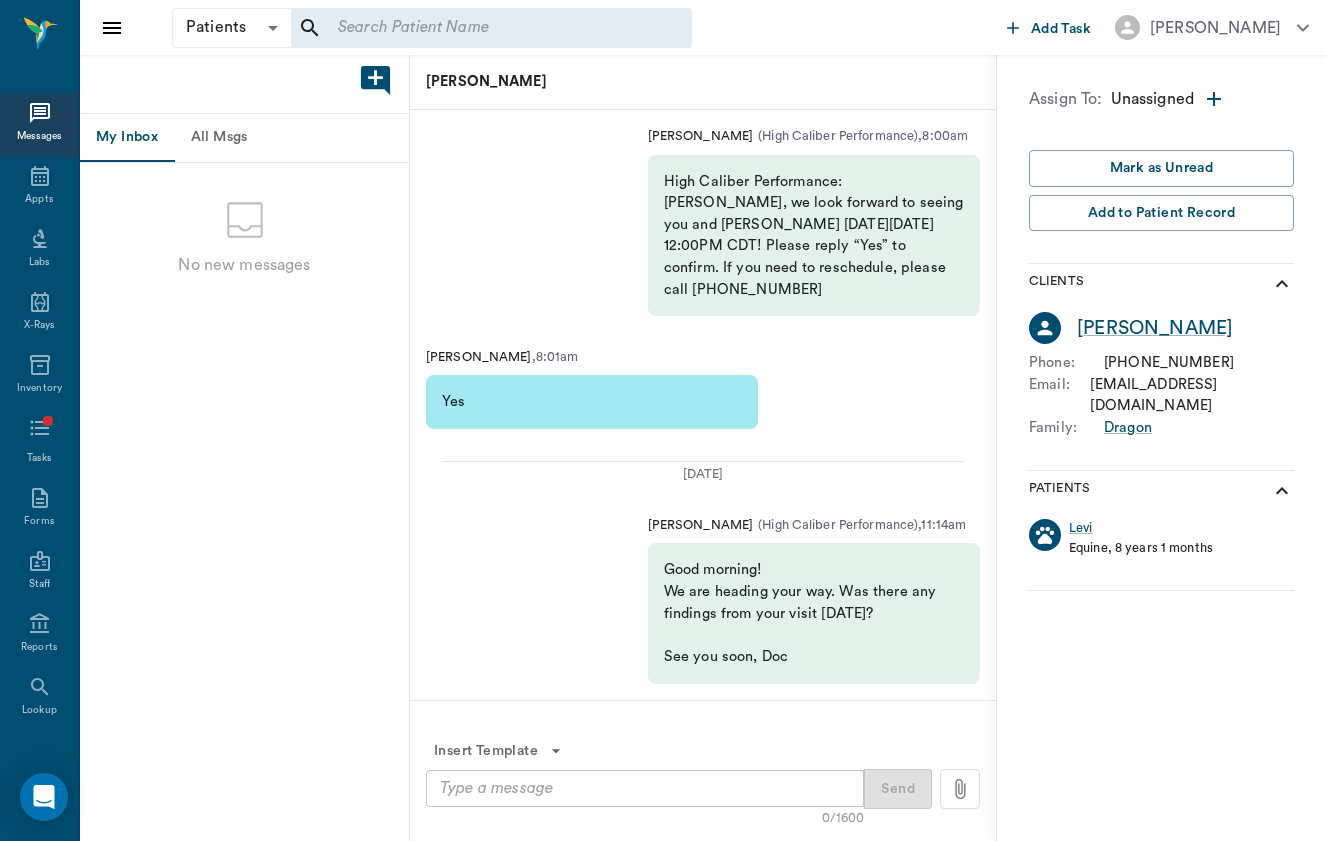 click on "All Msgs" at bounding box center (219, 138) 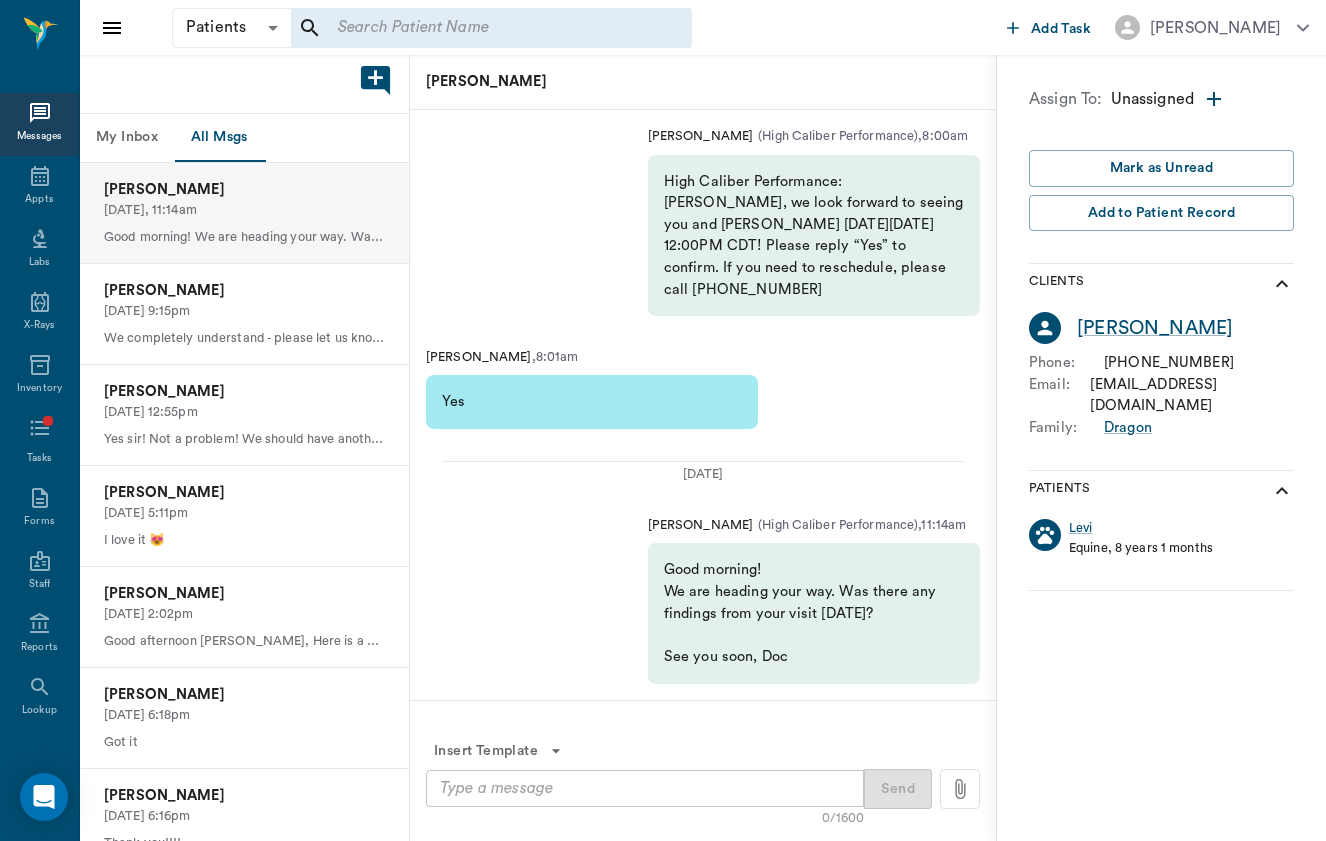 click on "[DATE]" at bounding box center [703, 474] 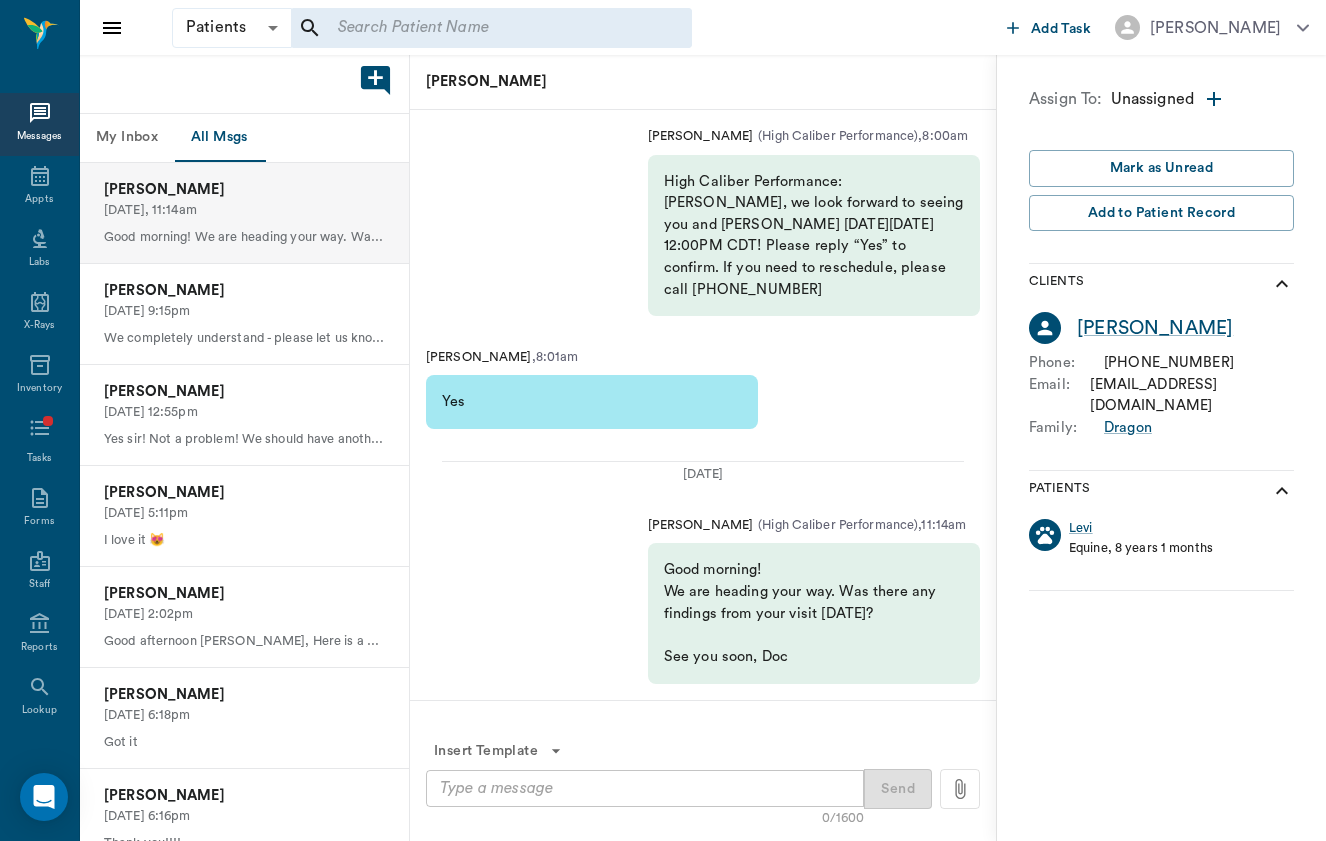 scroll, scrollTop: 0, scrollLeft: 0, axis: both 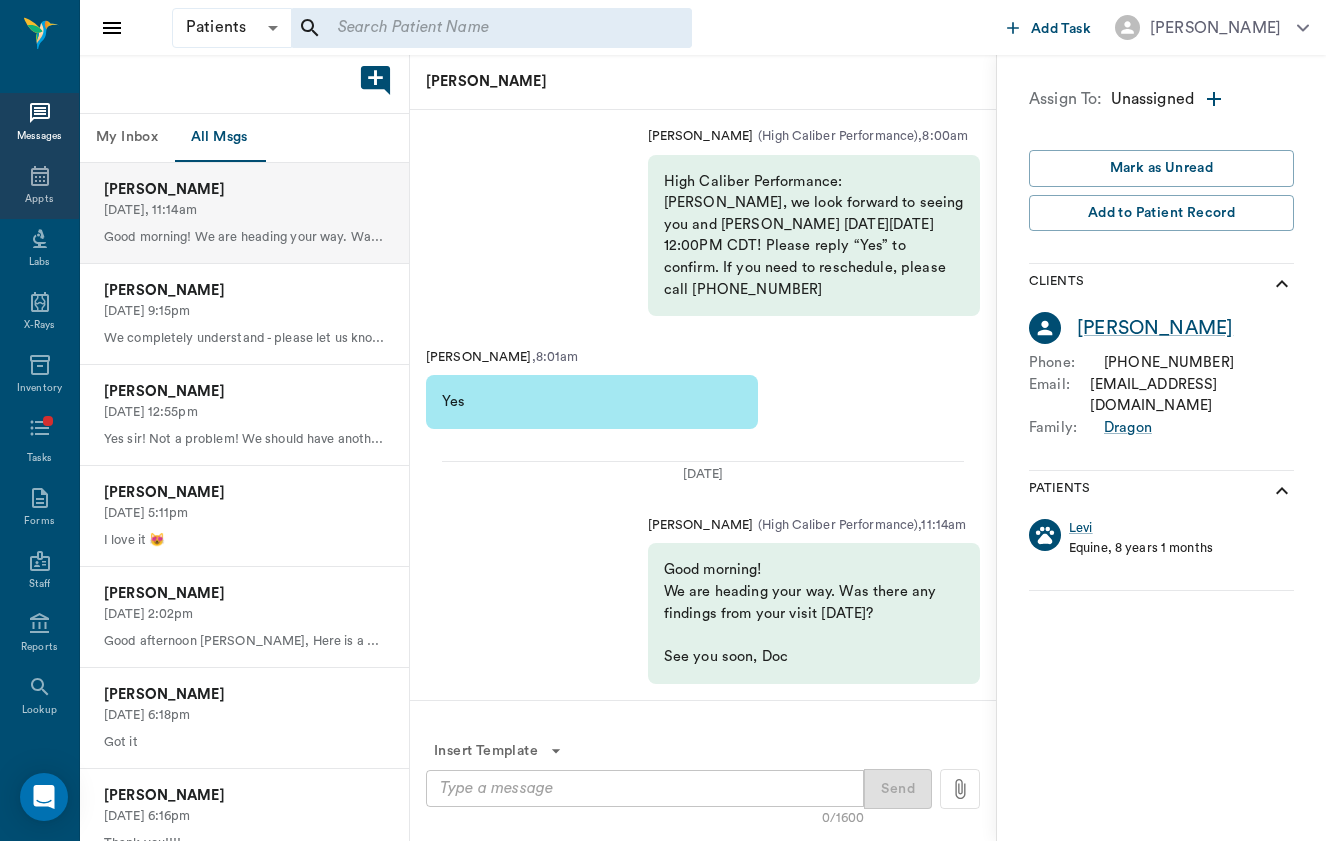 click on "Appts" at bounding box center [39, 187] 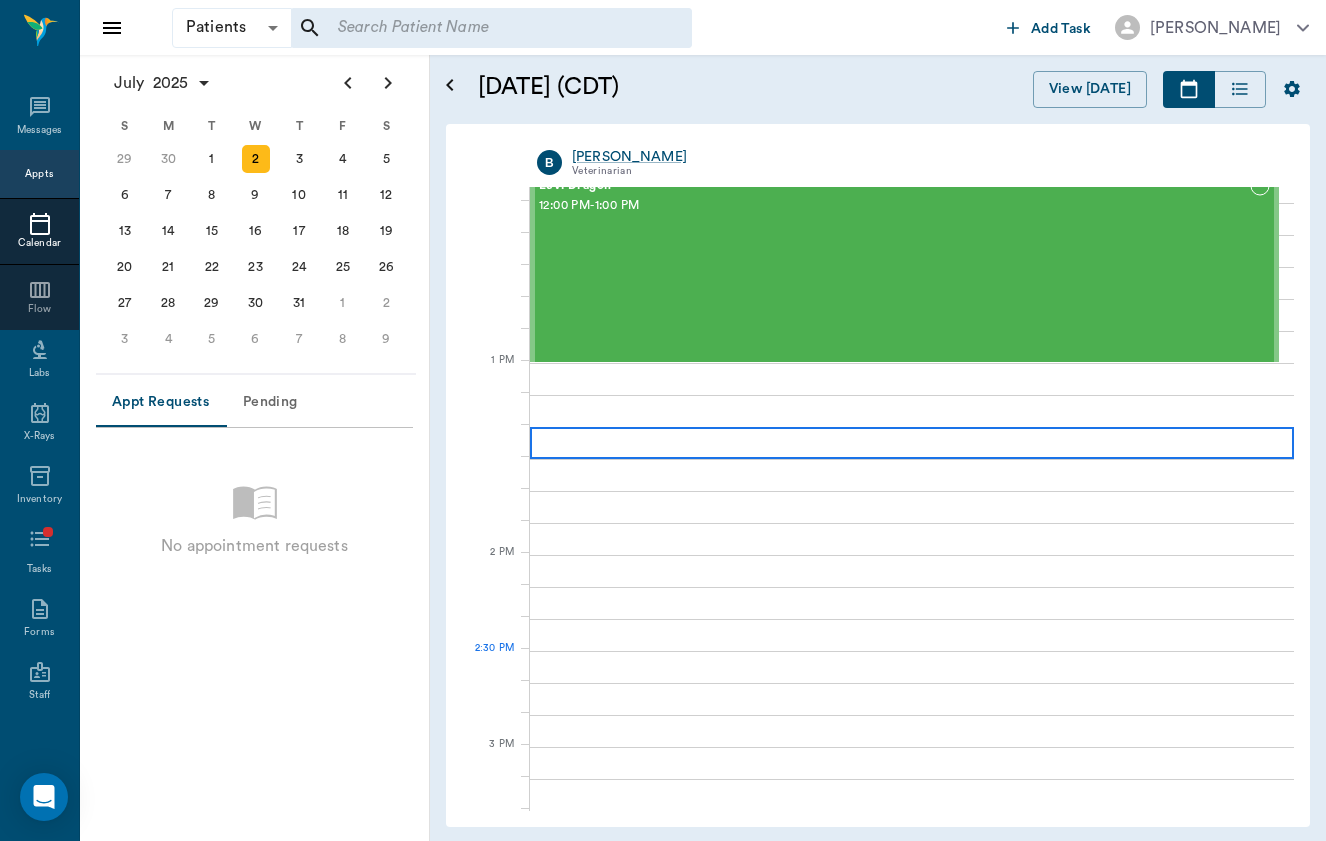 scroll, scrollTop: 789, scrollLeft: 0, axis: vertical 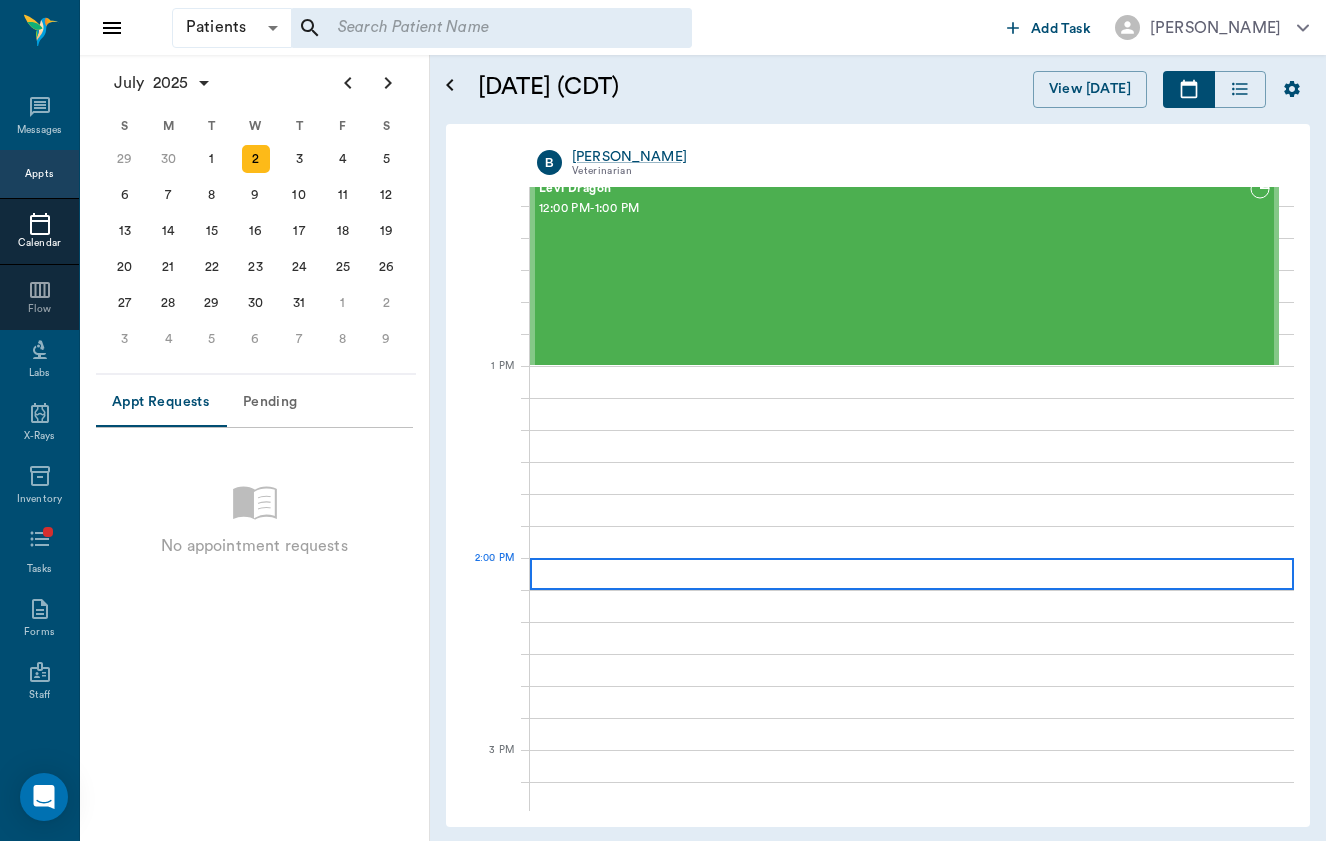 click at bounding box center (912, 574) 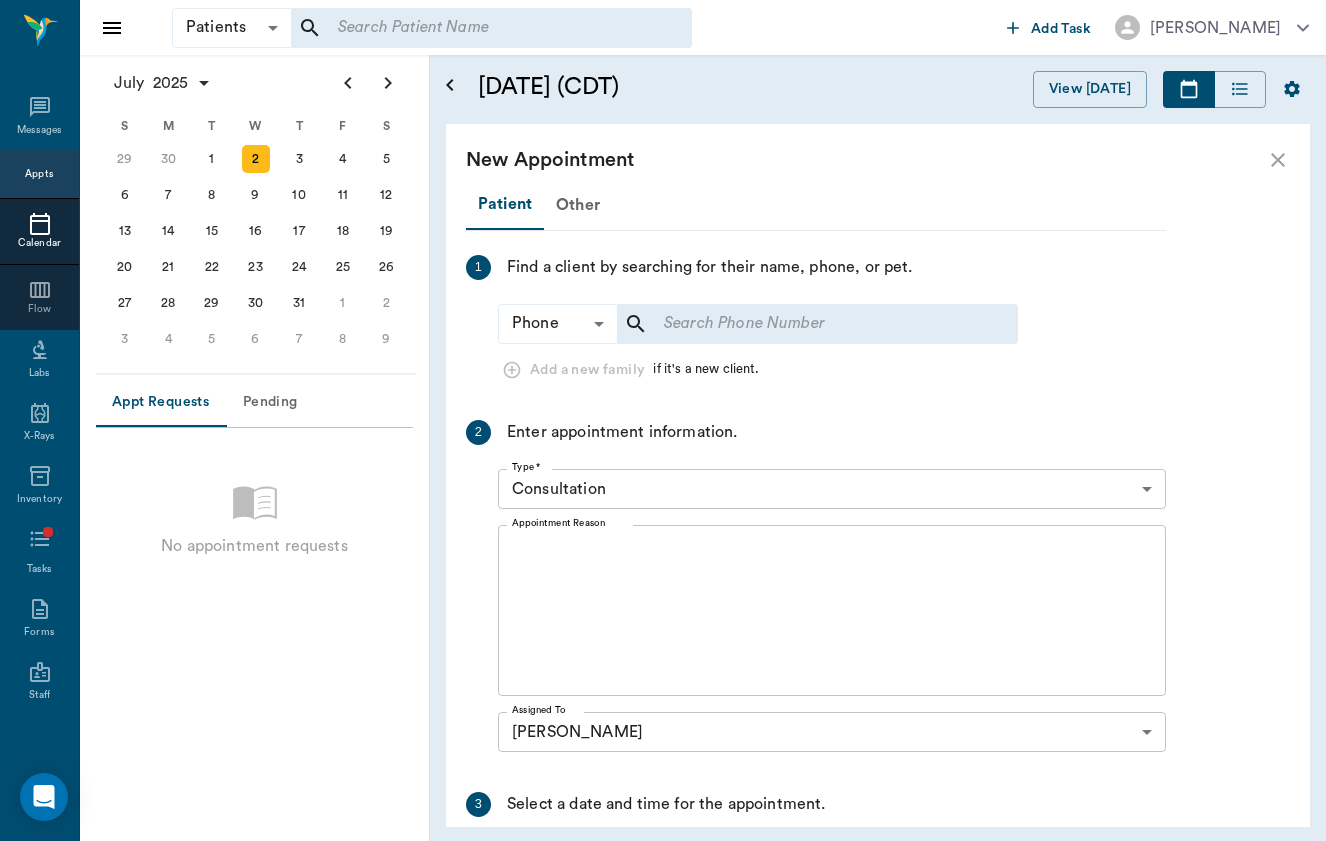 scroll, scrollTop: 259, scrollLeft: 0, axis: vertical 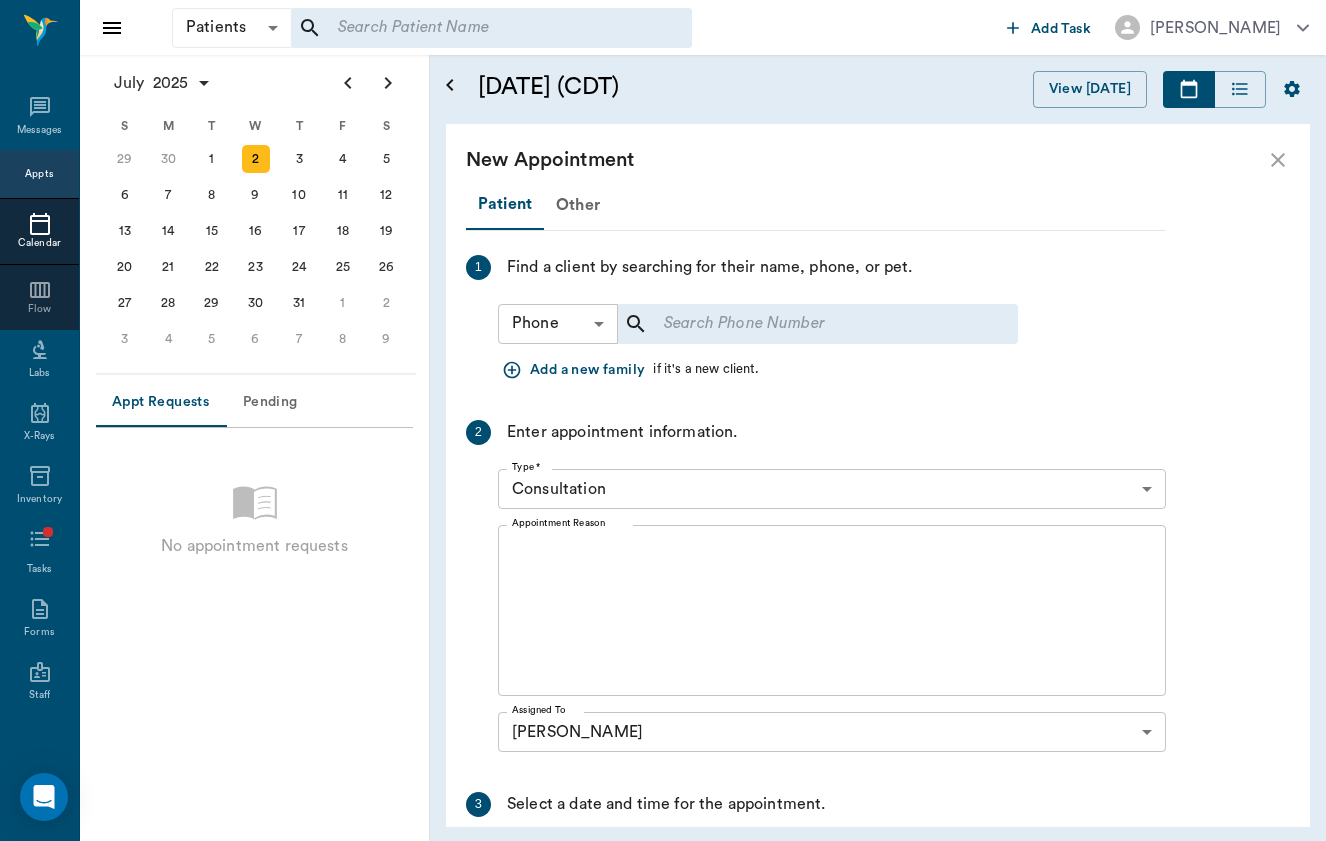 click on "Patients Patients ​ ​ Add Task Brittany Newsham Nectar Messages Appts Calendar Flow Labs X-Rays Inventory Tasks Forms Staff Reports Lookup Settings July 2025 S M T W T F S Jun 1 2 3 4 5 6 7 8 9 10 11 12 13 14 15 16 17 18 19 20 21 22 23 24 25 26 27 28 29 30 Jul 1 2 3 4 5 6 7 8 9 10 11 12 S M T W T F S 29 30 Jul 1 2 3 4 5 6 7 8 9 10 11 12 13 14 15 16 17 18 19 20 21 22 23 24 25 26 27 28 29 30 31 Aug 1 2 3 4 5 6 7 8 9 S M T W T F S 27 28 29 30 31 Aug 1 2 3 4 5 6 7 8 9 10 11 12 13 14 15 16 17 18 19 20 21 22 23 24 25 26 27 28 29 30 31 Sep 1 2 3 4 5 6 Appt Requests Pending No appointment requests July 2, 2025 (CDT) View Today July 2025 Today 2 Wed Jul 2025 B Brittany Newsham Veterinarian 8 AM 9 AM 10 AM 11 AM 12 PM 1 PM 2 PM 3 PM 4 PM 5 PM 6 PM 11:21 AM 2:00 PM Levi Dragon 12:00 PM  -  1:00 PM New Appointment Patient Other 1 Find a client by searching for their name, phone, or pet. Phone Phone ​ ​ Add a new family if it's a new client. 2 Enter appointment information. Type * Consultation Type * x Assigned To" at bounding box center (663, 420) 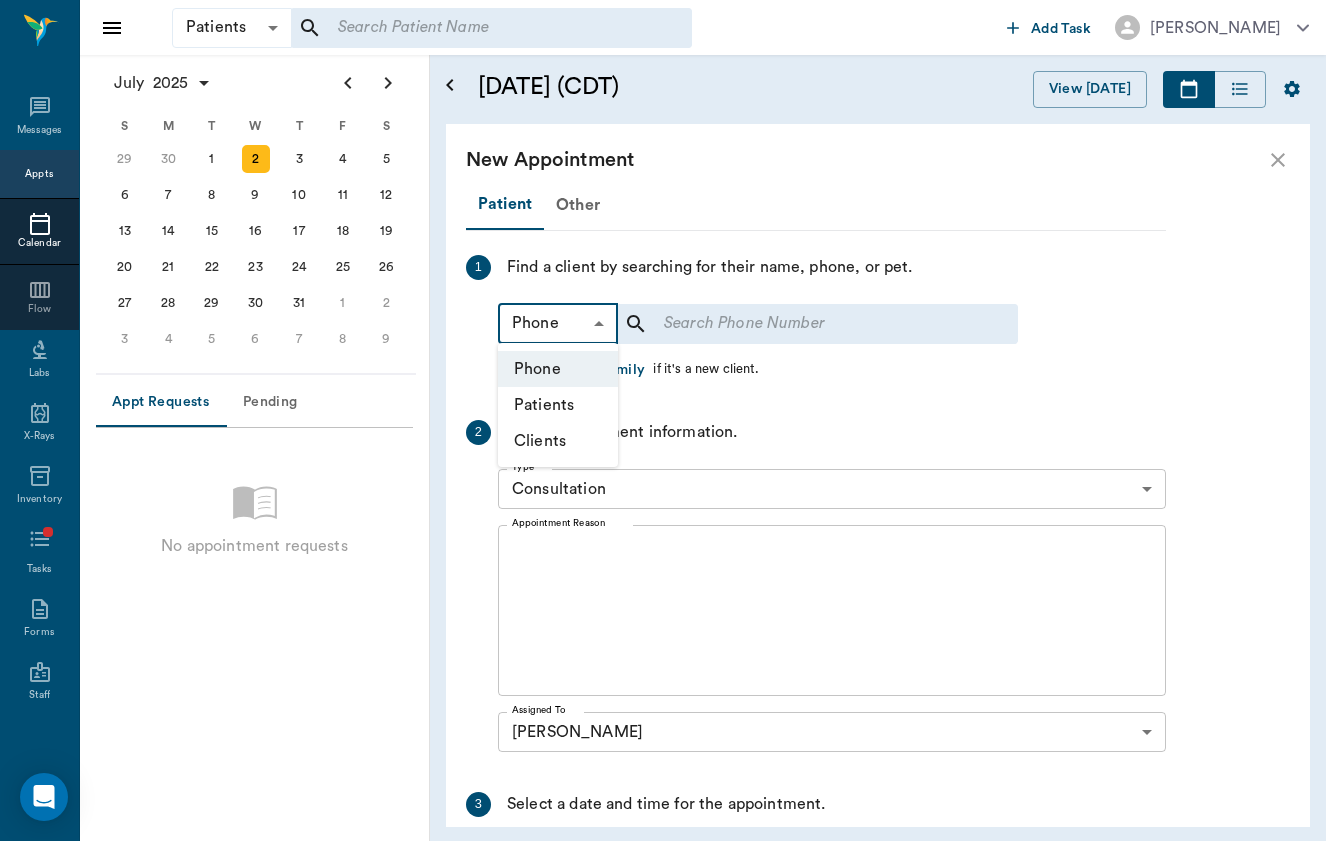 click on "Patients" at bounding box center (558, 405) 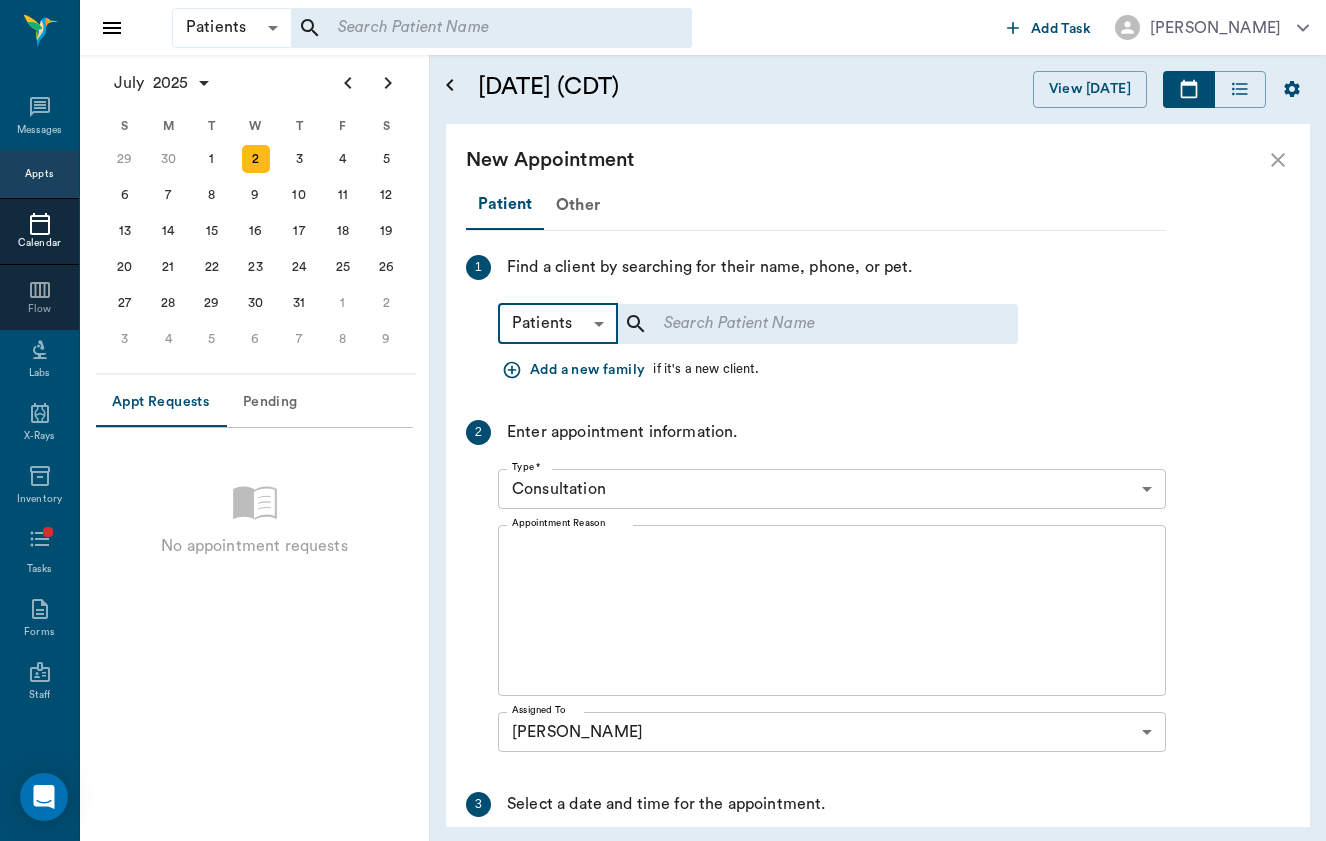 click on "​" at bounding box center (818, 324) 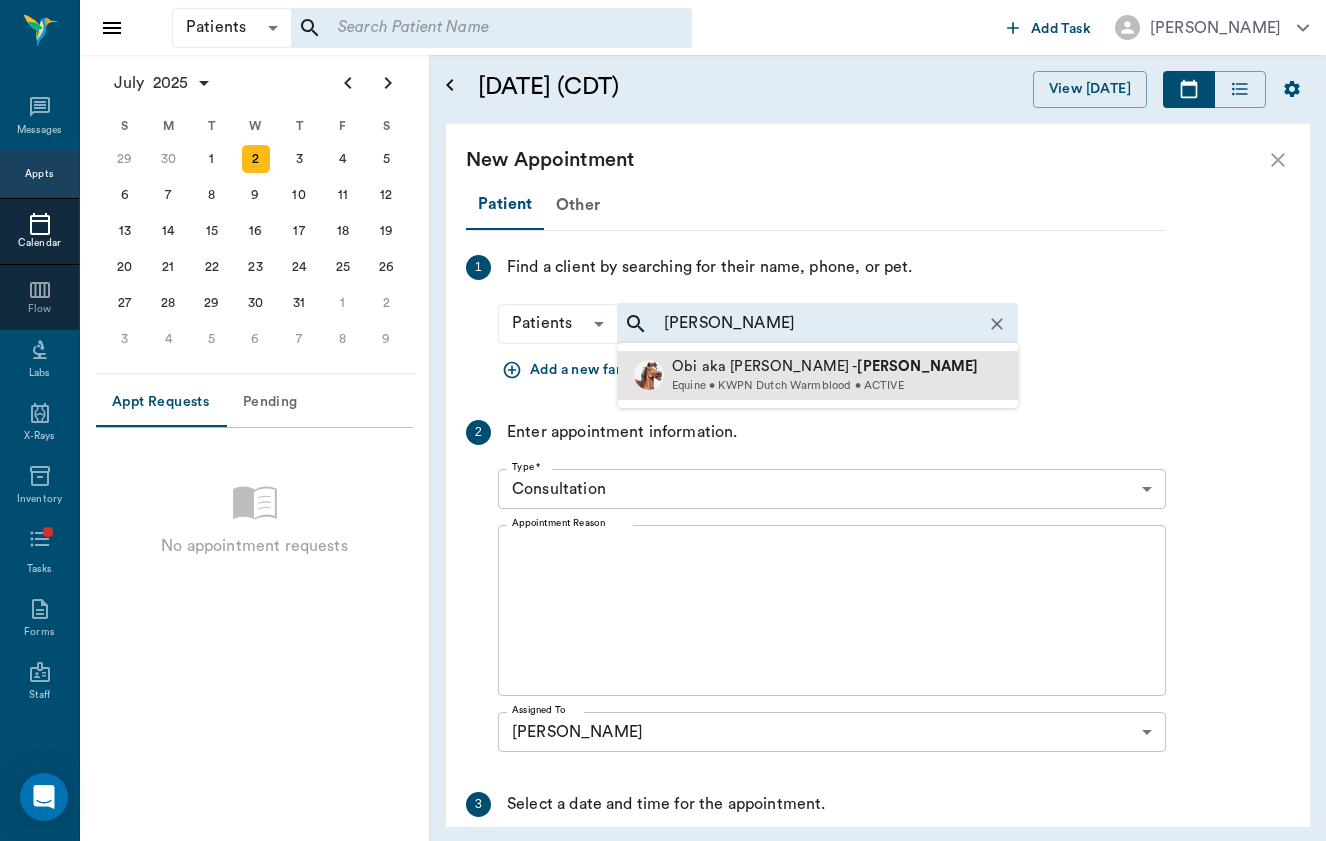click on "Parker" at bounding box center (917, 366) 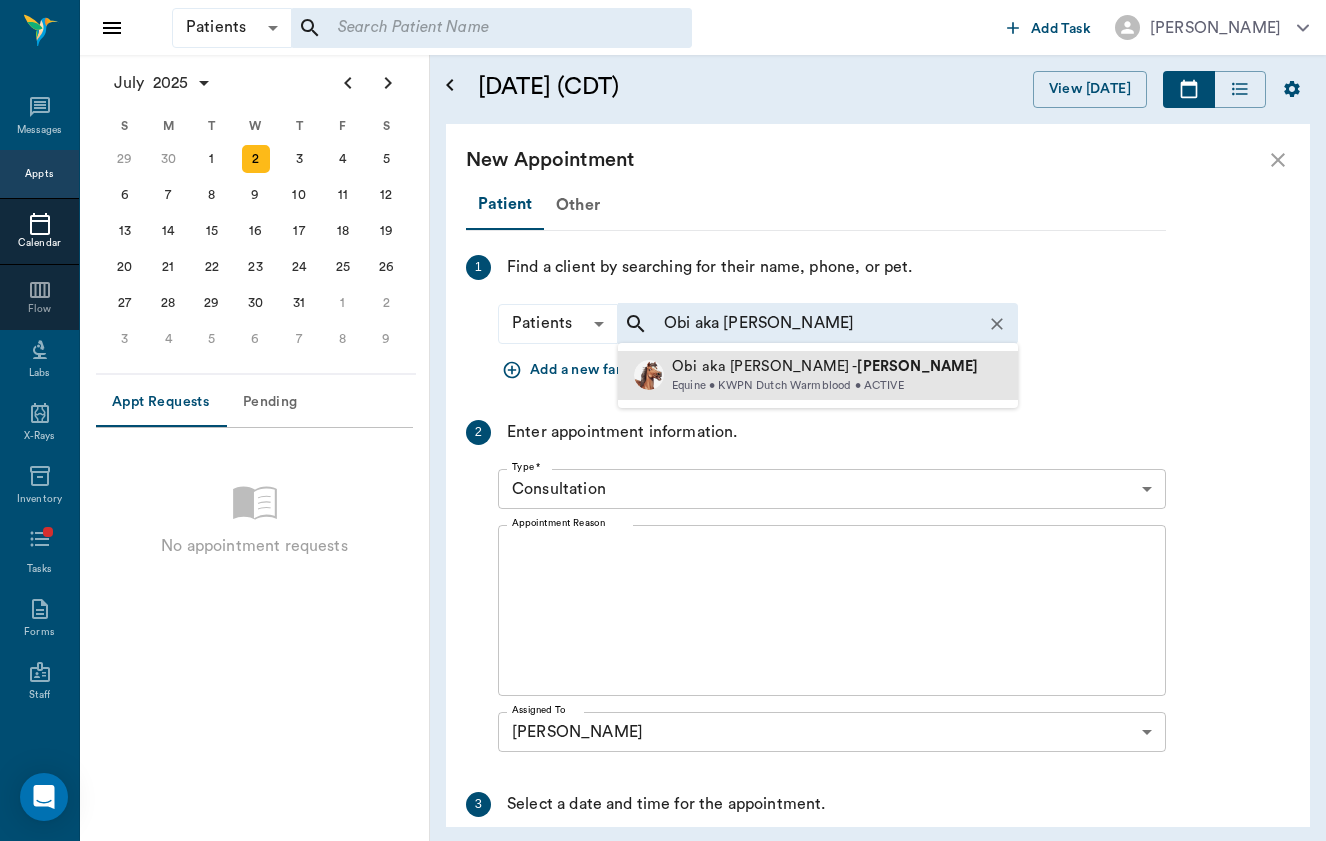 type on "parker" 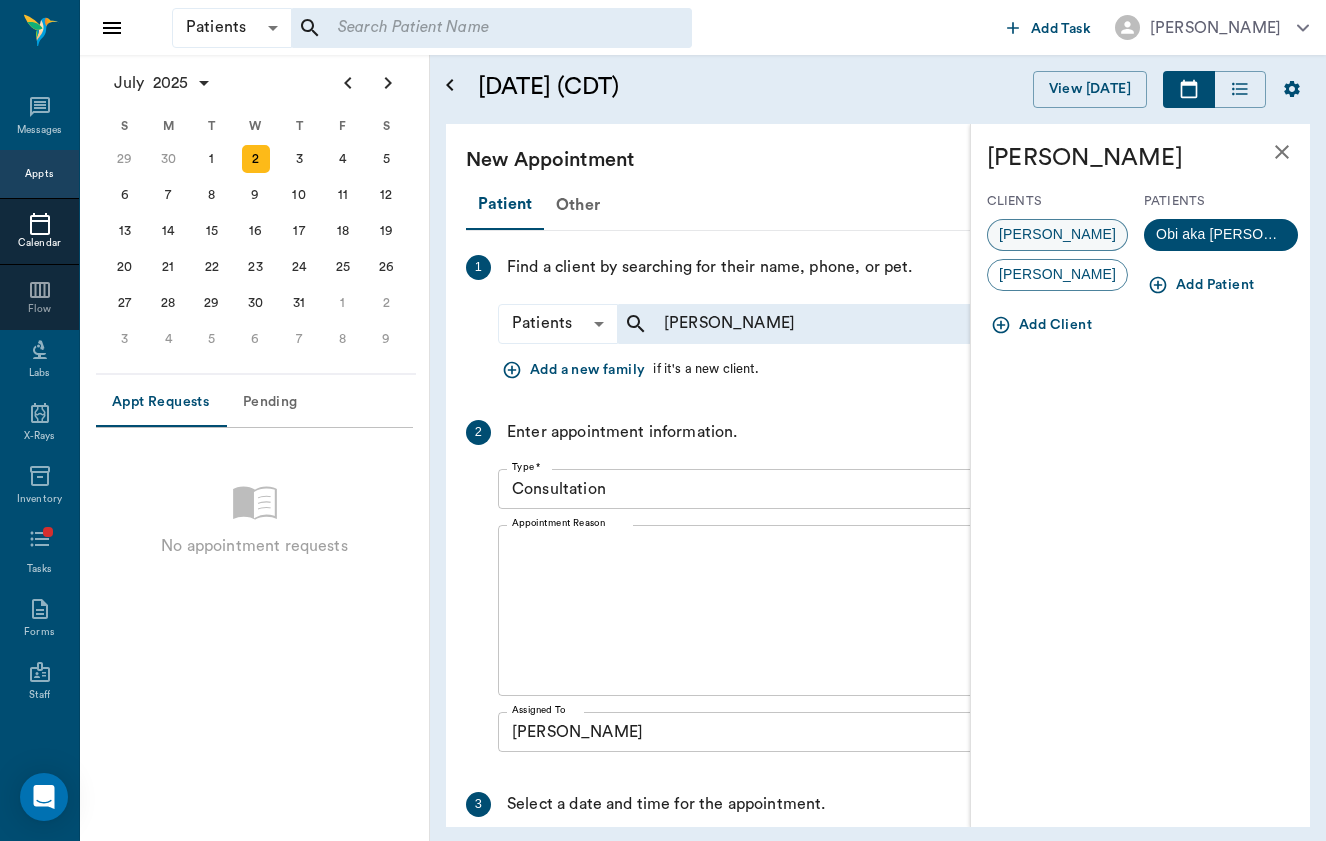 click on "Kim Parker" at bounding box center [1057, 235] 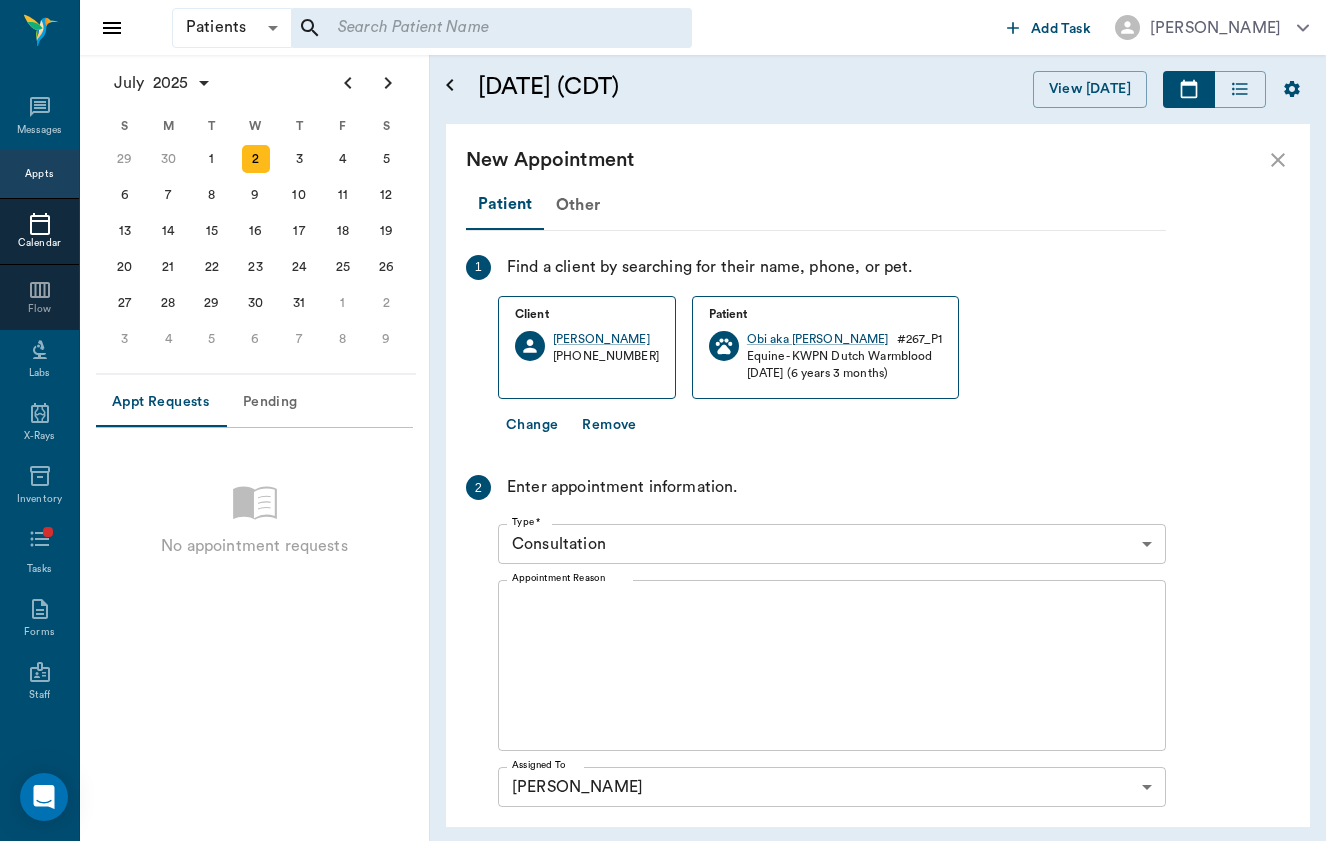 scroll, scrollTop: 35, scrollLeft: 0, axis: vertical 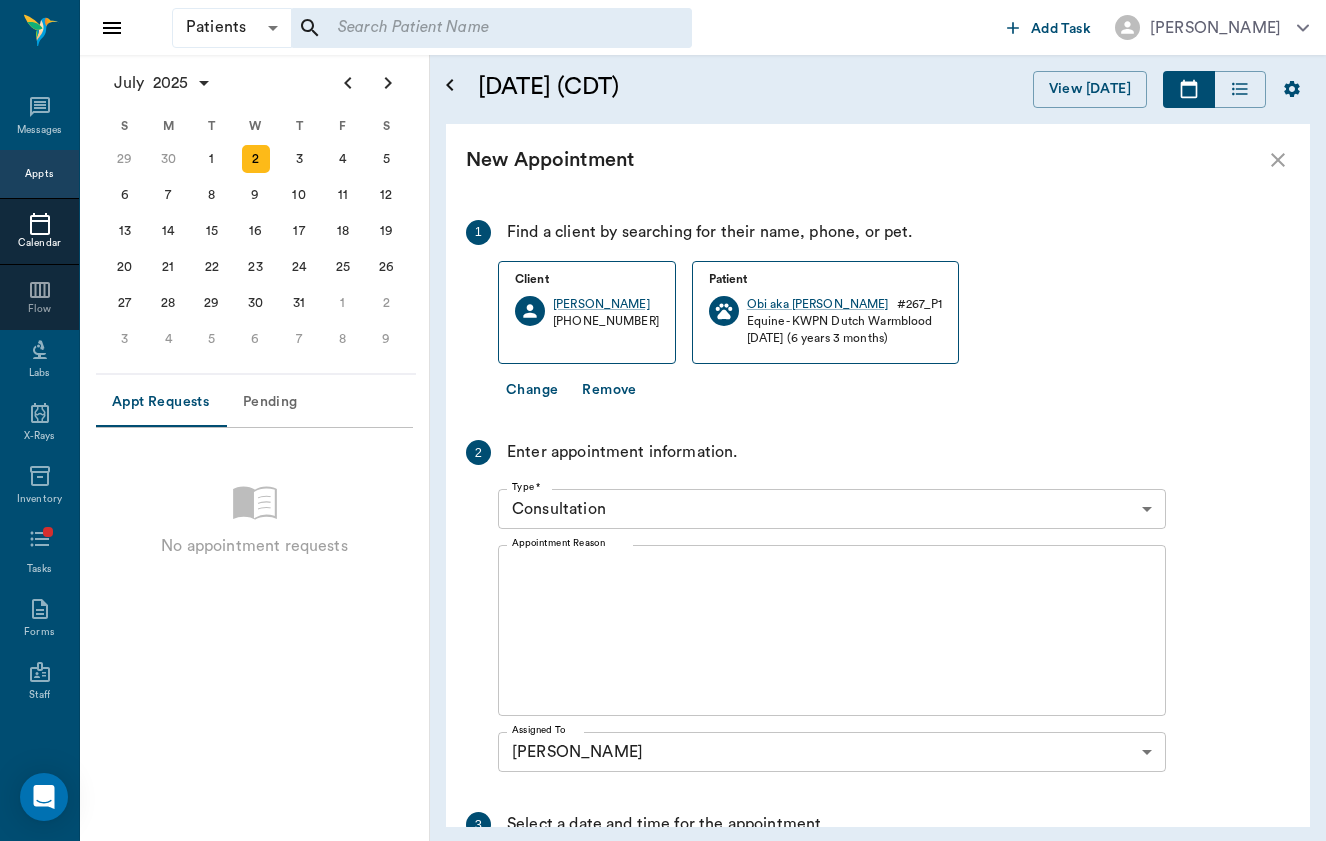 click on "Patients Patients ​ ​ Add Task Brittany Newsham Nectar Messages Appts Calendar Flow Labs X-Rays Inventory Tasks Forms Staff Reports Lookup Settings July 2025 S M T W T F S Jun 1 2 3 4 5 6 7 8 9 10 11 12 13 14 15 16 17 18 19 20 21 22 23 24 25 26 27 28 29 30 Jul 1 2 3 4 5 6 7 8 9 10 11 12 S M T W T F S 29 30 Jul 1 2 3 4 5 6 7 8 9 10 11 12 13 14 15 16 17 18 19 20 21 22 23 24 25 26 27 28 29 30 31 Aug 1 2 3 4 5 6 7 8 9 S M T W T F S 27 28 29 30 31 Aug 1 2 3 4 5 6 7 8 9 10 11 12 13 14 15 16 17 18 19 20 21 22 23 24 25 26 27 28 29 30 31 Sep 1 2 3 4 5 6 Appt Requests Pending No appointment requests July 2, 2025 (CDT) View Today July 2025 Today 2 Wed Jul 2025 B Brittany Newsham Veterinarian 8 AM 9 AM 10 AM 11 AM 12 PM 1 PM 2 PM 3 PM 4 PM 5 PM 6 PM 11:21 AM 2:00 PM Levi Dragon 12:00 PM  -  1:00 PM New Appointment Patient Other 1 Find a client by searching for their name, phone, or pet. Client Kim Parker (713) 594-2748 Patient Obi aka Onana # 267_P1 Equine  - KWPN Dutch Warmblood 03/29/2019 (6 years 3 months) Change" at bounding box center [663, 420] 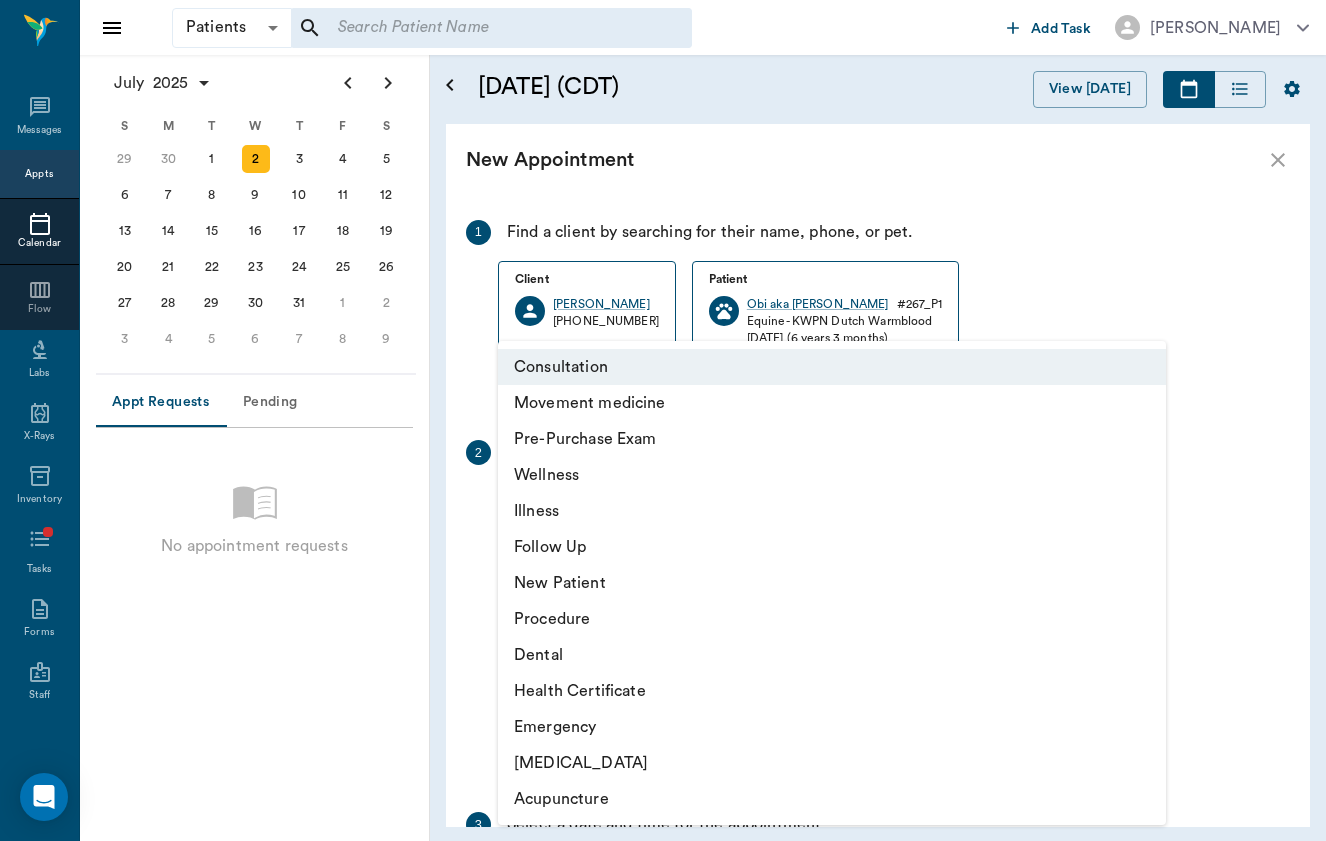 click on "Movement medicine" at bounding box center (832, 403) 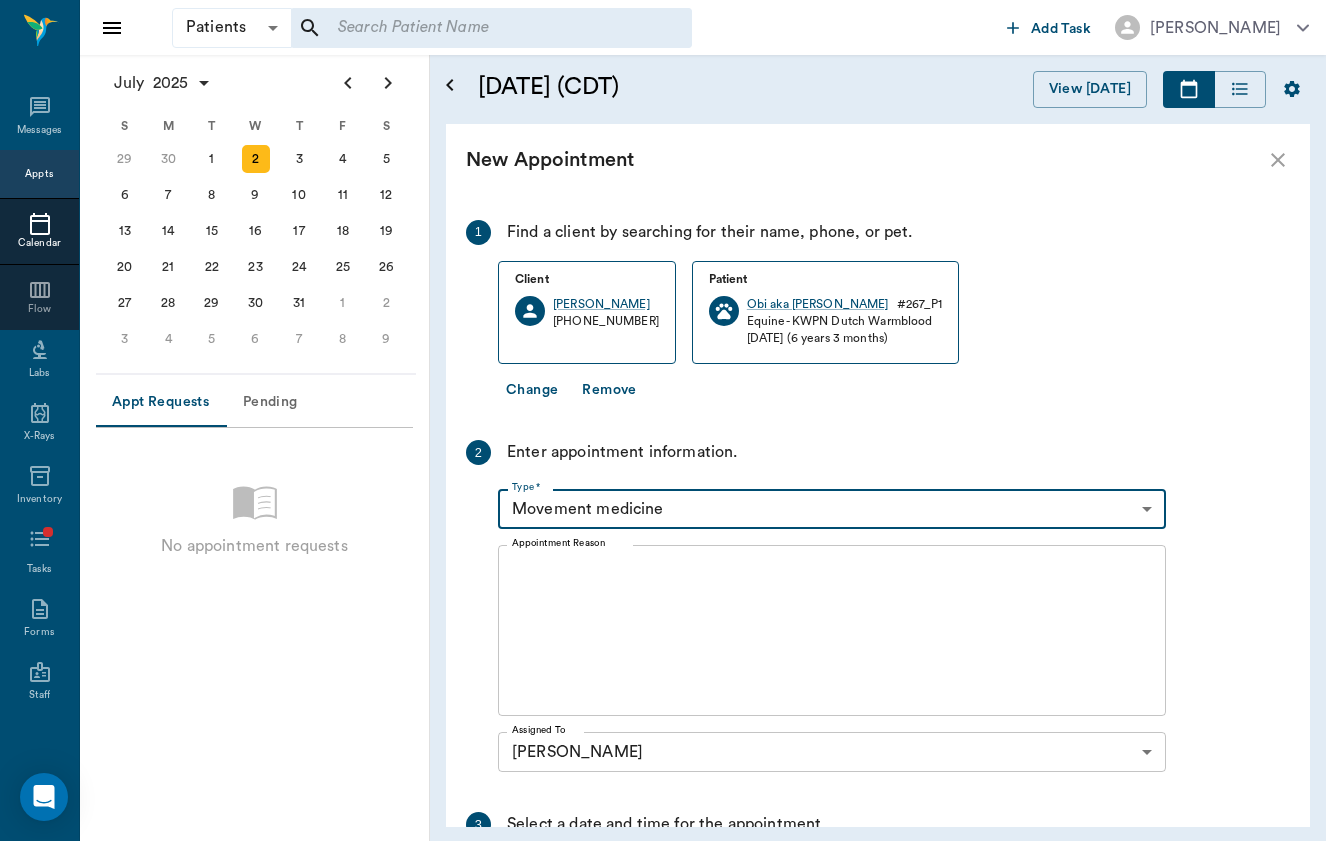 scroll, scrollTop: 0, scrollLeft: 0, axis: both 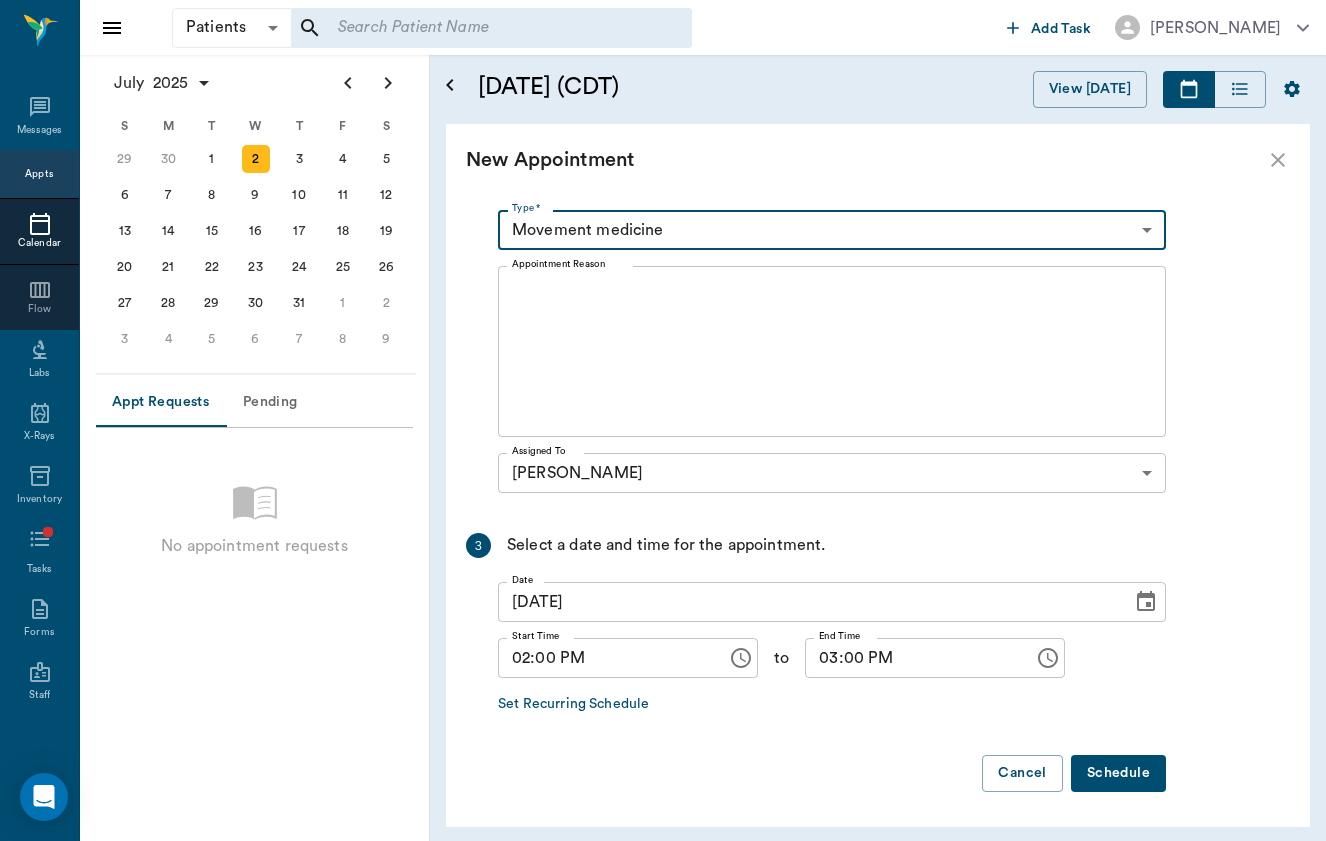 click on "Schedule" at bounding box center [1118, 773] 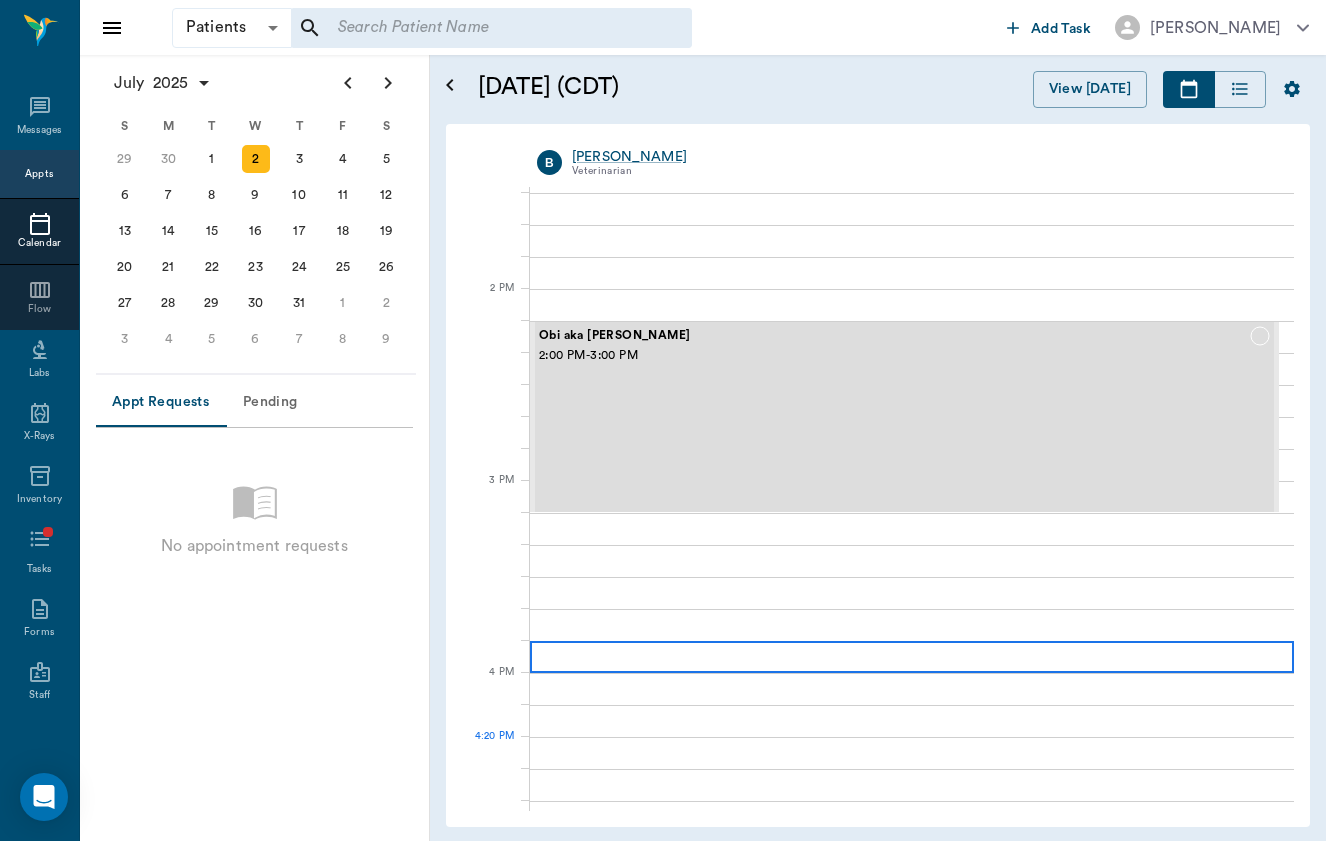 scroll, scrollTop: 1062, scrollLeft: 0, axis: vertical 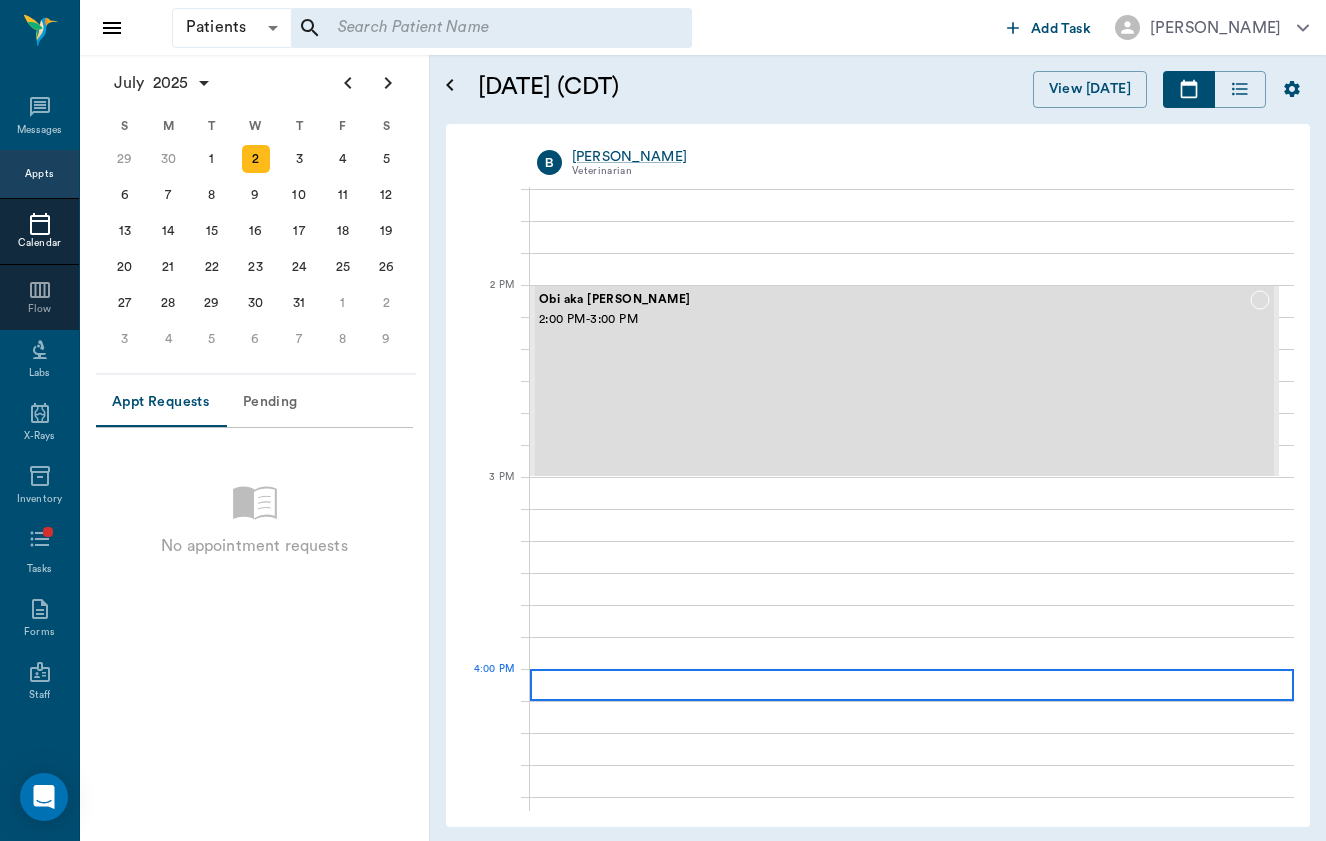 click at bounding box center (912, 685) 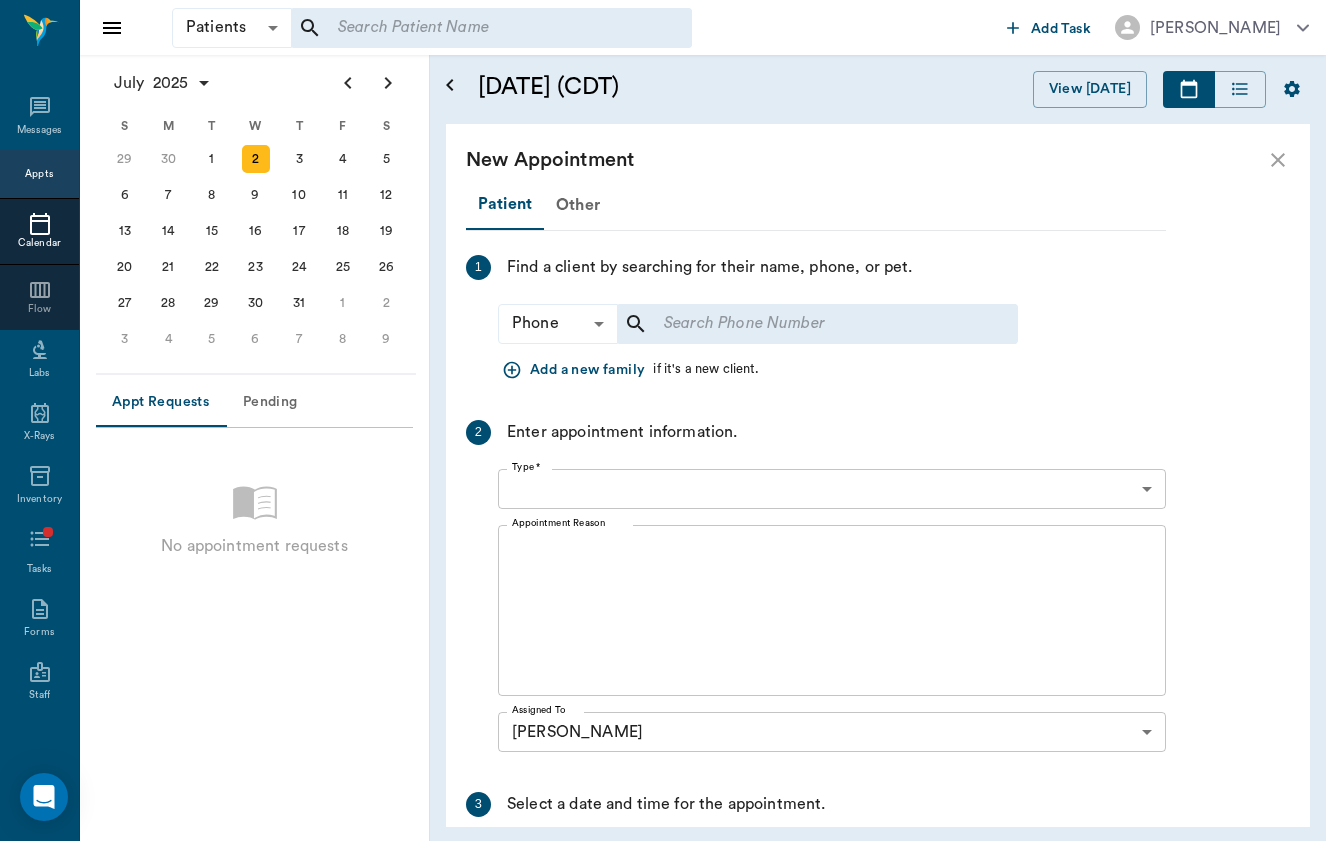 type on "07/02/2025" 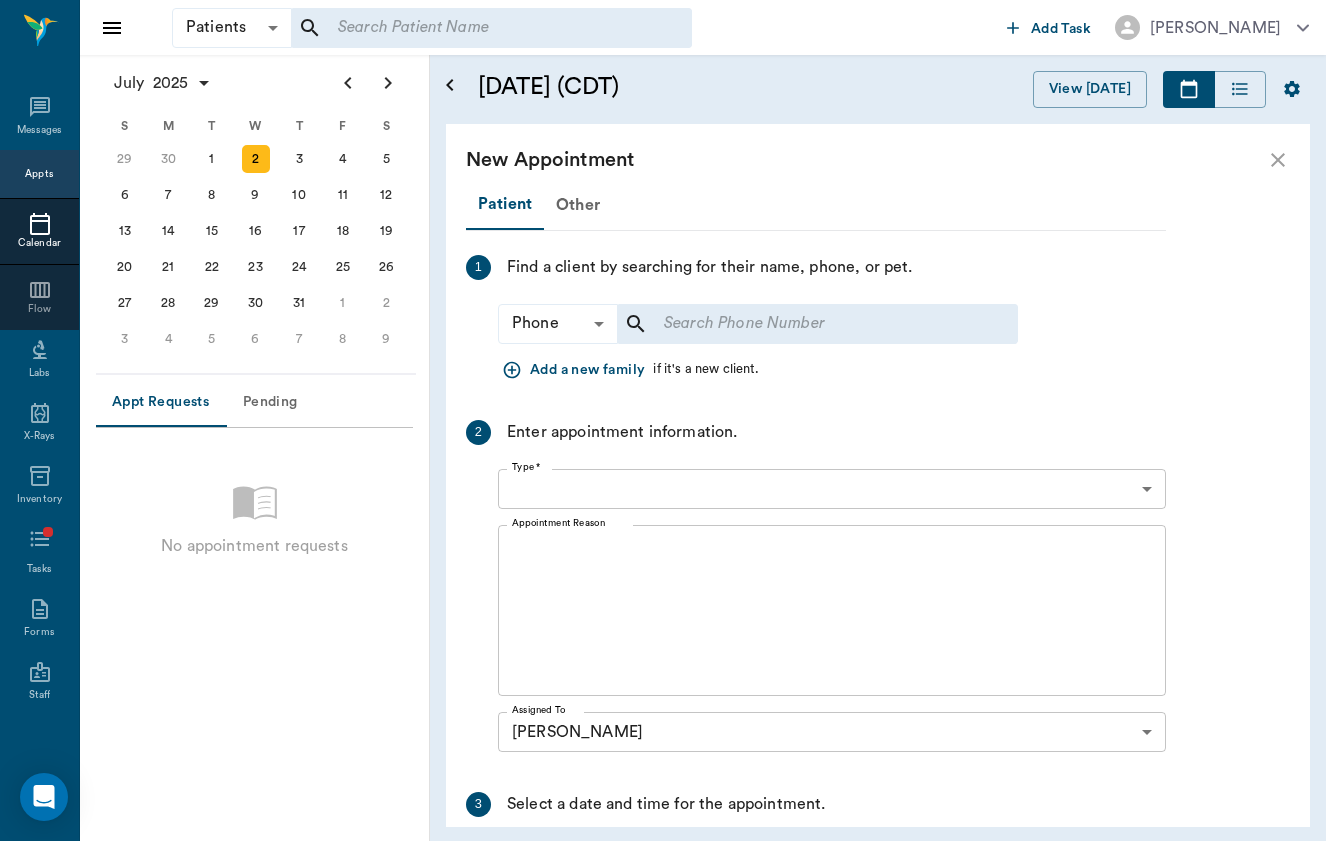 type on "04:00 PM" 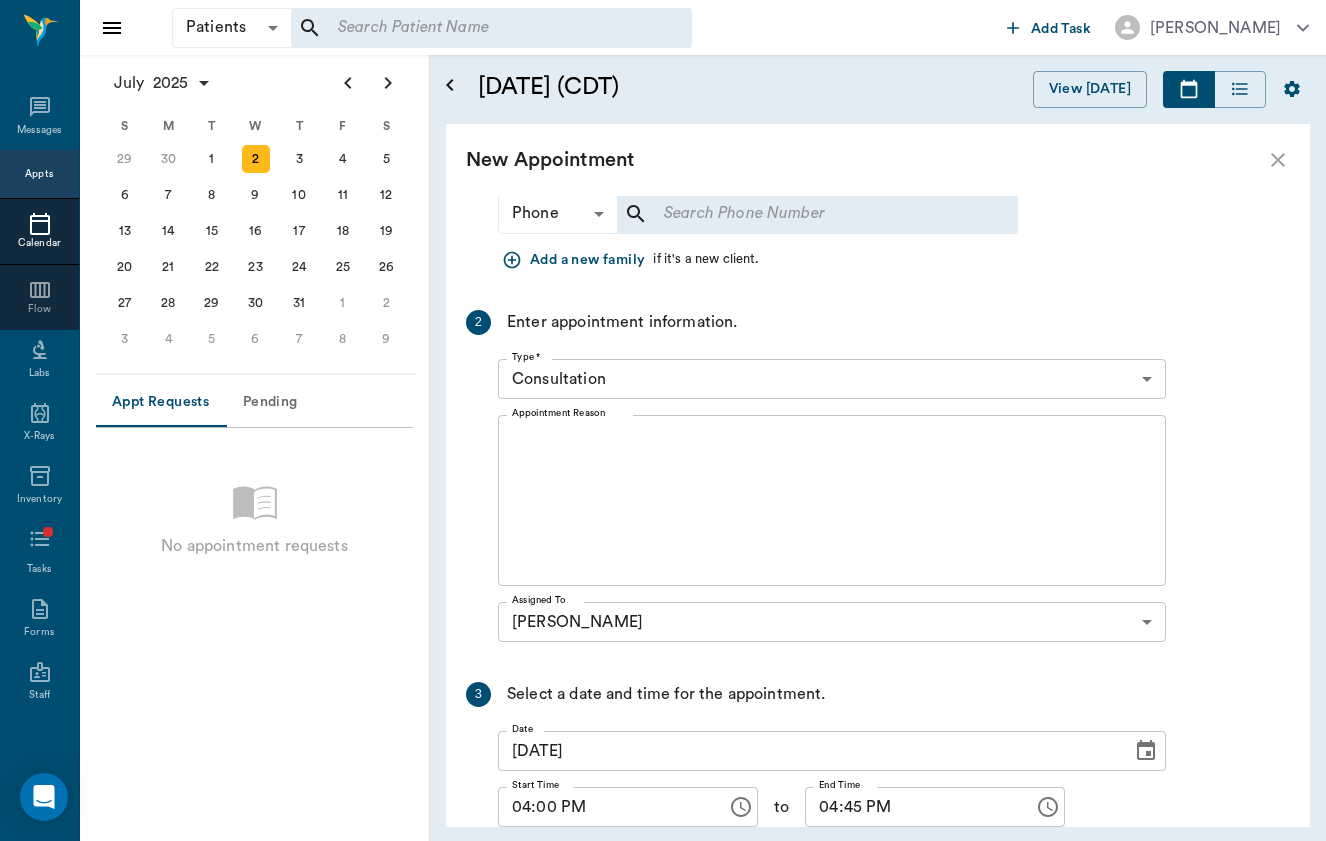 scroll, scrollTop: 108, scrollLeft: 0, axis: vertical 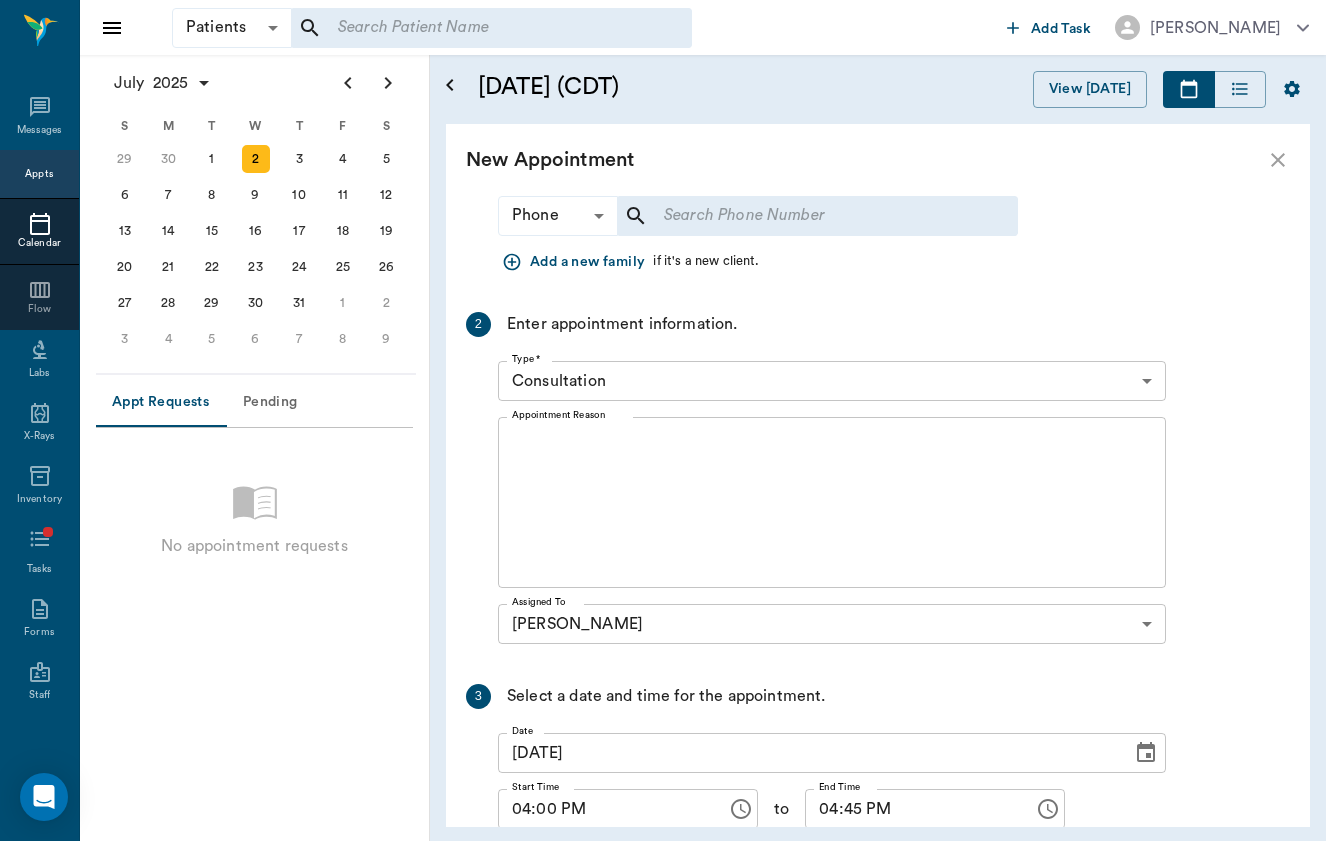 click on "2 Enter appointment information." at bounding box center (816, 324) 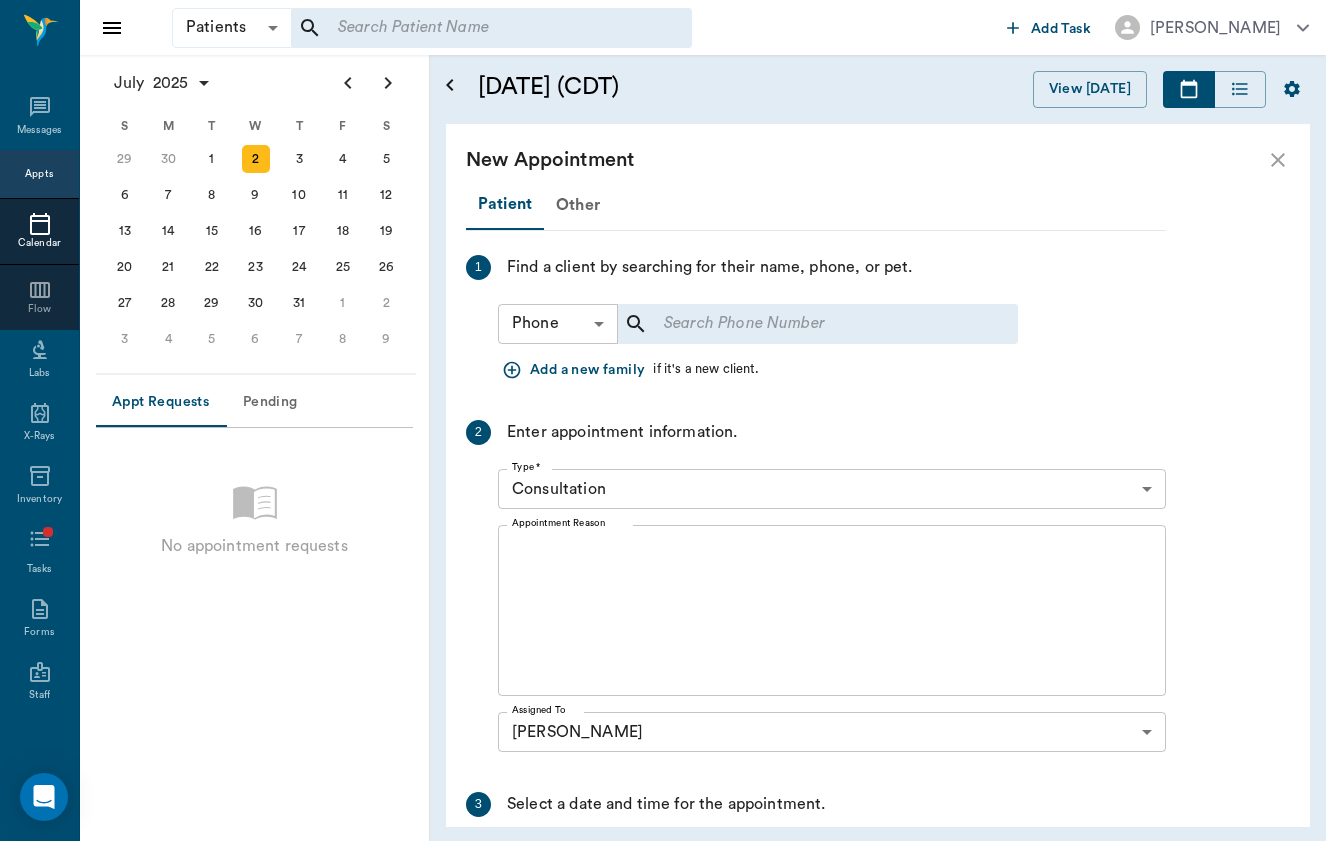 scroll, scrollTop: -1, scrollLeft: 0, axis: vertical 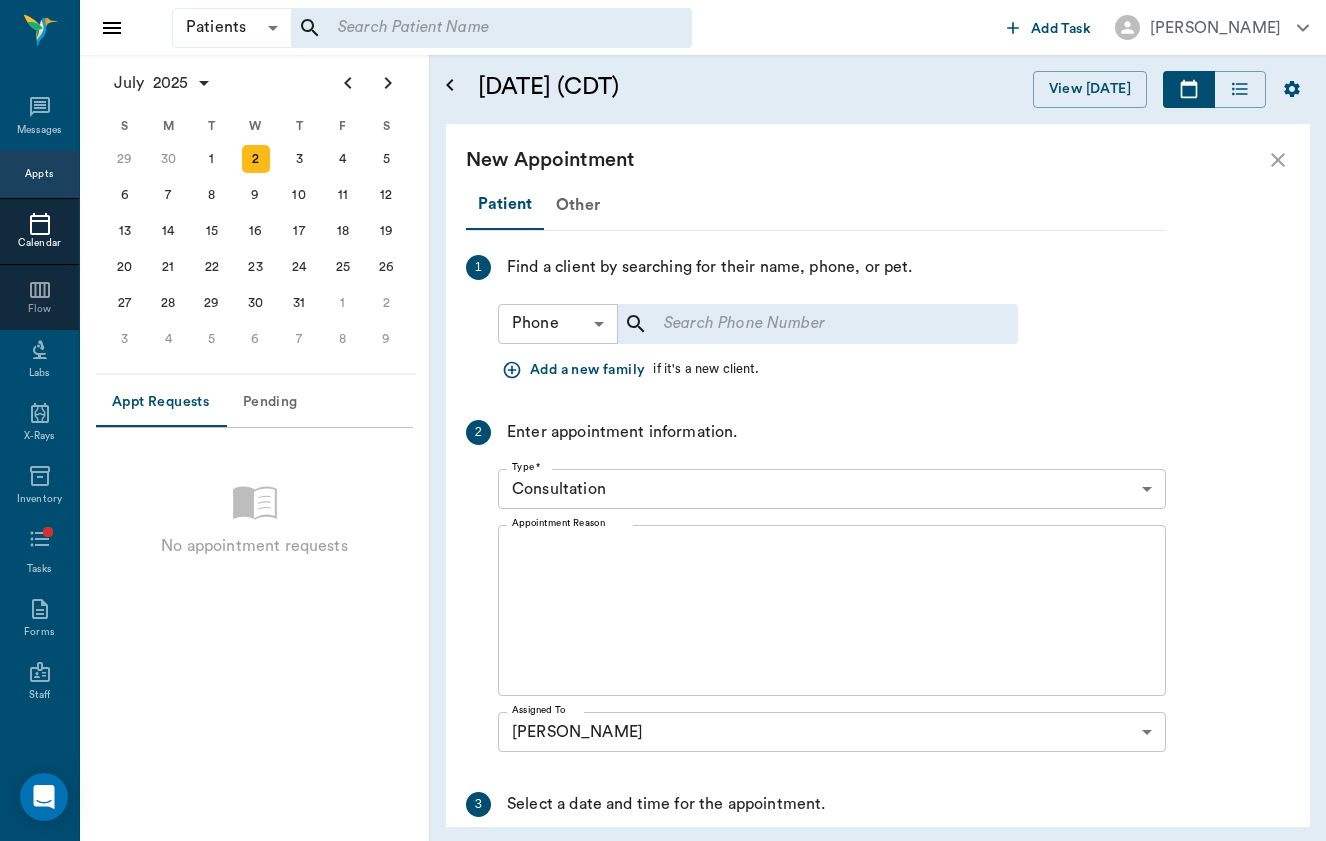 click on "Patients Patients ​ ​ Add Task Brittany Newsham Nectar Messages Appts Calendar Flow Labs X-Rays Inventory Tasks Forms Staff Reports Lookup Settings July 2025 S M T W T F S Jun 1 2 3 4 5 6 7 8 9 10 11 12 13 14 15 16 17 18 19 20 21 22 23 24 25 26 27 28 29 30 Jul 1 2 3 4 5 6 7 8 9 10 11 12 S M T W T F S 29 30 Jul 1 2 3 4 5 6 7 8 9 10 11 12 13 14 15 16 17 18 19 20 21 22 23 24 25 26 27 28 29 30 31 Aug 1 2 3 4 5 6 7 8 9 S M T W T F S 27 28 29 30 31 Aug 1 2 3 4 5 6 7 8 9 10 11 12 13 14 15 16 17 18 19 20 21 22 23 24 25 26 27 28 29 30 31 Sep 1 2 3 4 5 6 Appt Requests Pending No appointment requests July 2, 2025 (CDT) View Today July 2025 Today 2 Wed Jul 2025 B Brittany Newsham Veterinarian 8 AM 9 AM 10 AM 11 AM 12 PM 1 PM 2 PM 3 PM 4 PM 5 PM 6 PM 11:22 AM 4:00 PM Levi Dragon 12:00 PM  -  1:00 PM Obi aka Onana Parker 2:00 PM  -  3:00 PM New Appointment Patient Other 1 Find a client by searching for their name, phone, or pet. Phone Phone ​ ​ Add a new family if it's a new client. 2 Enter appointment information." at bounding box center (663, 420) 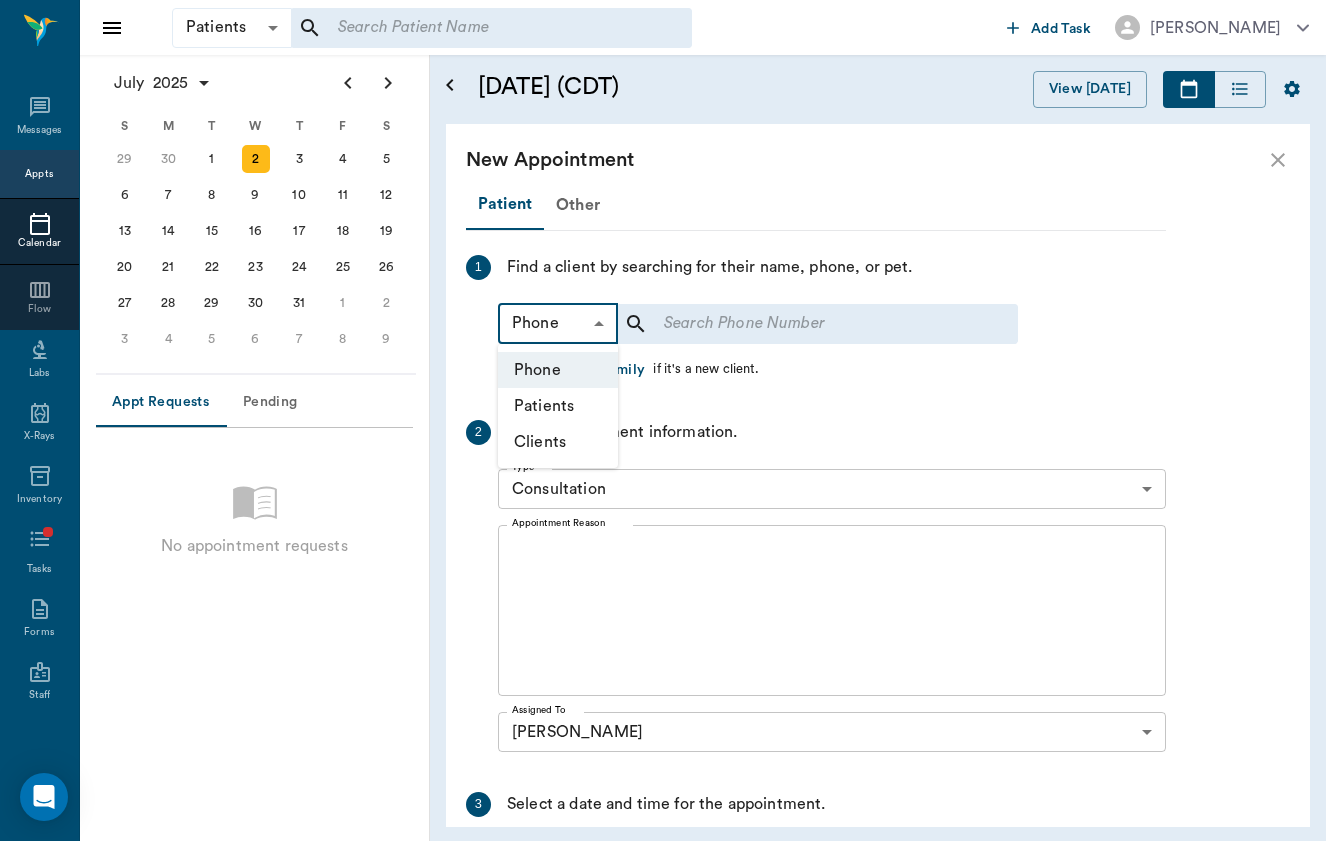 scroll, scrollTop: 0, scrollLeft: 0, axis: both 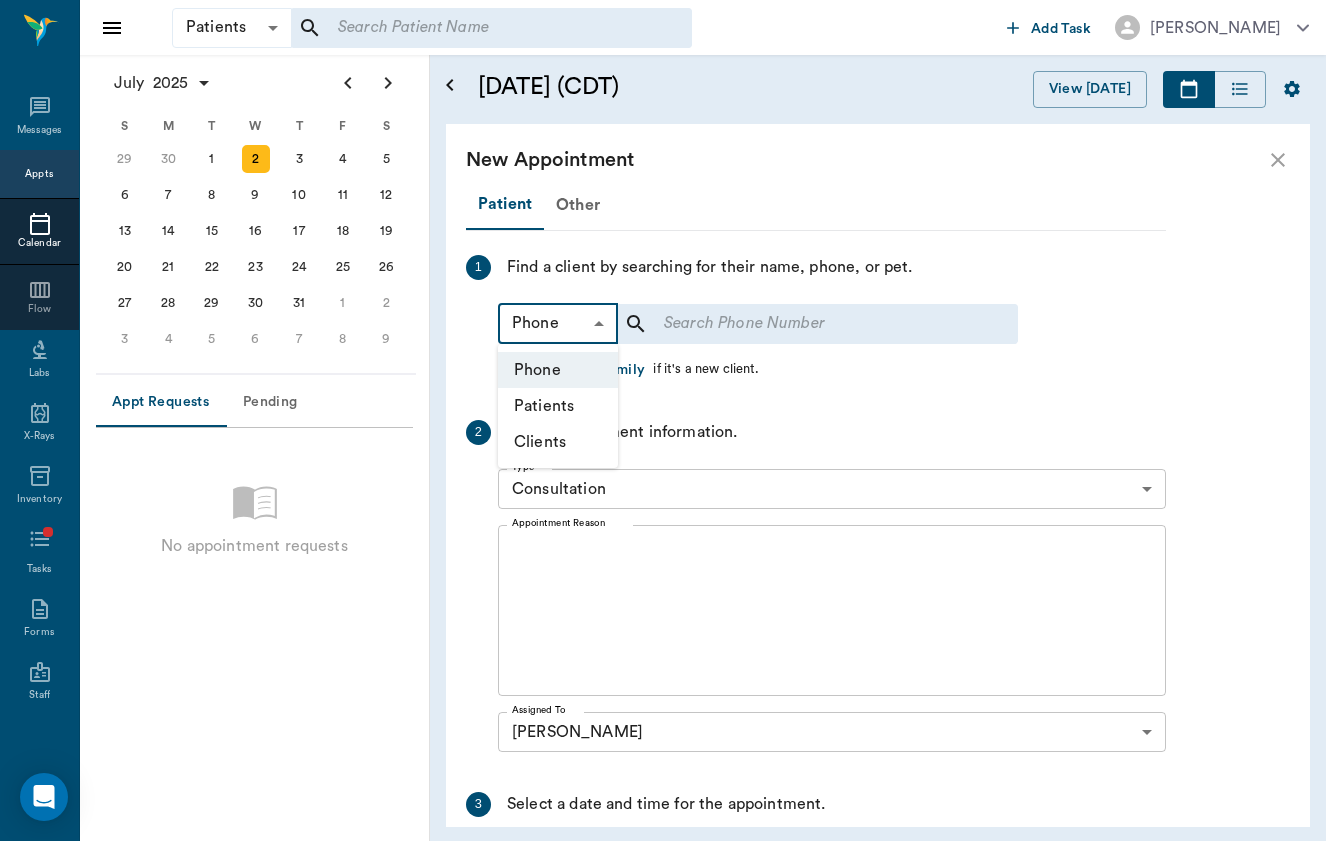 click on "Phone" at bounding box center (558, 370) 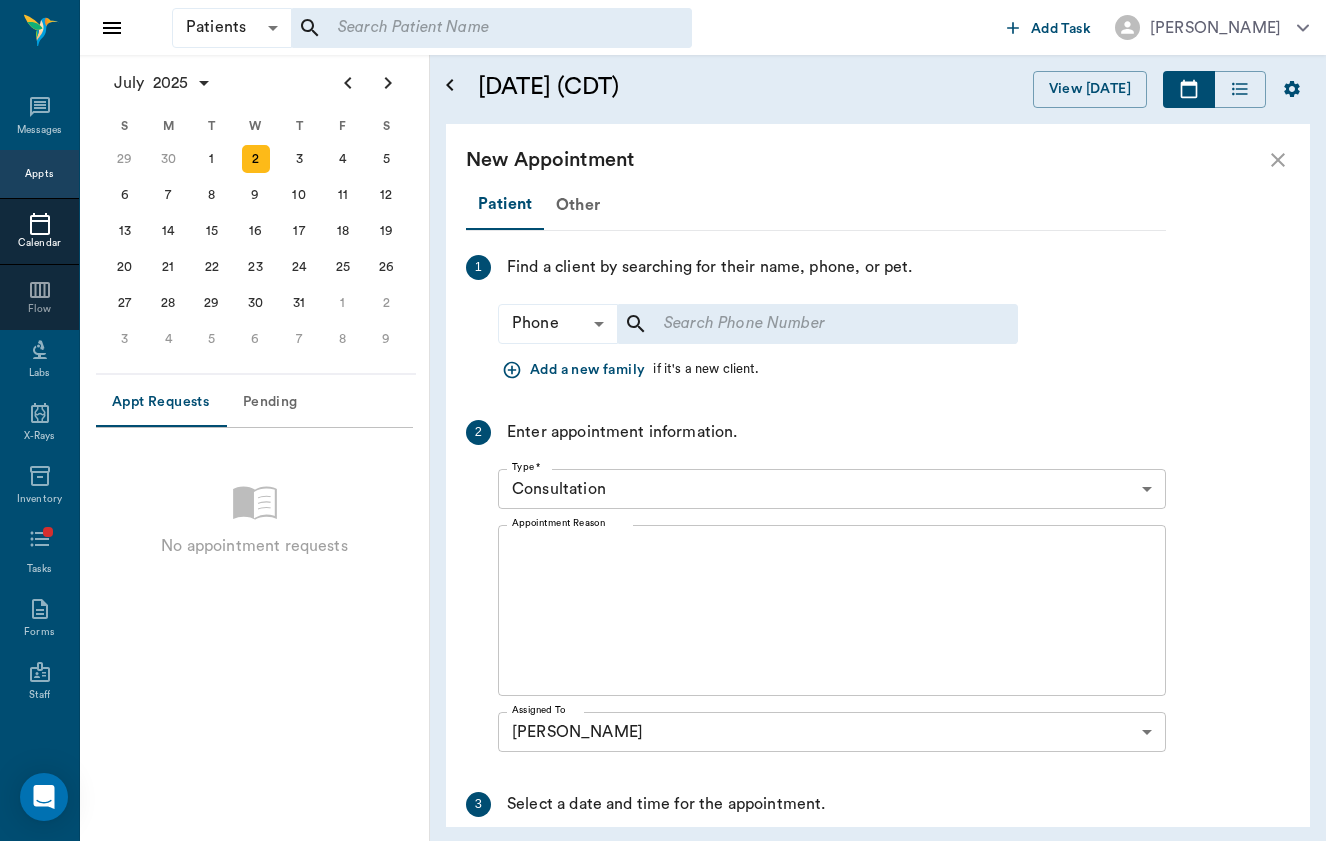 click on "Phone Phone ​ ​ Add a new family if it's a new client." at bounding box center (832, 342) 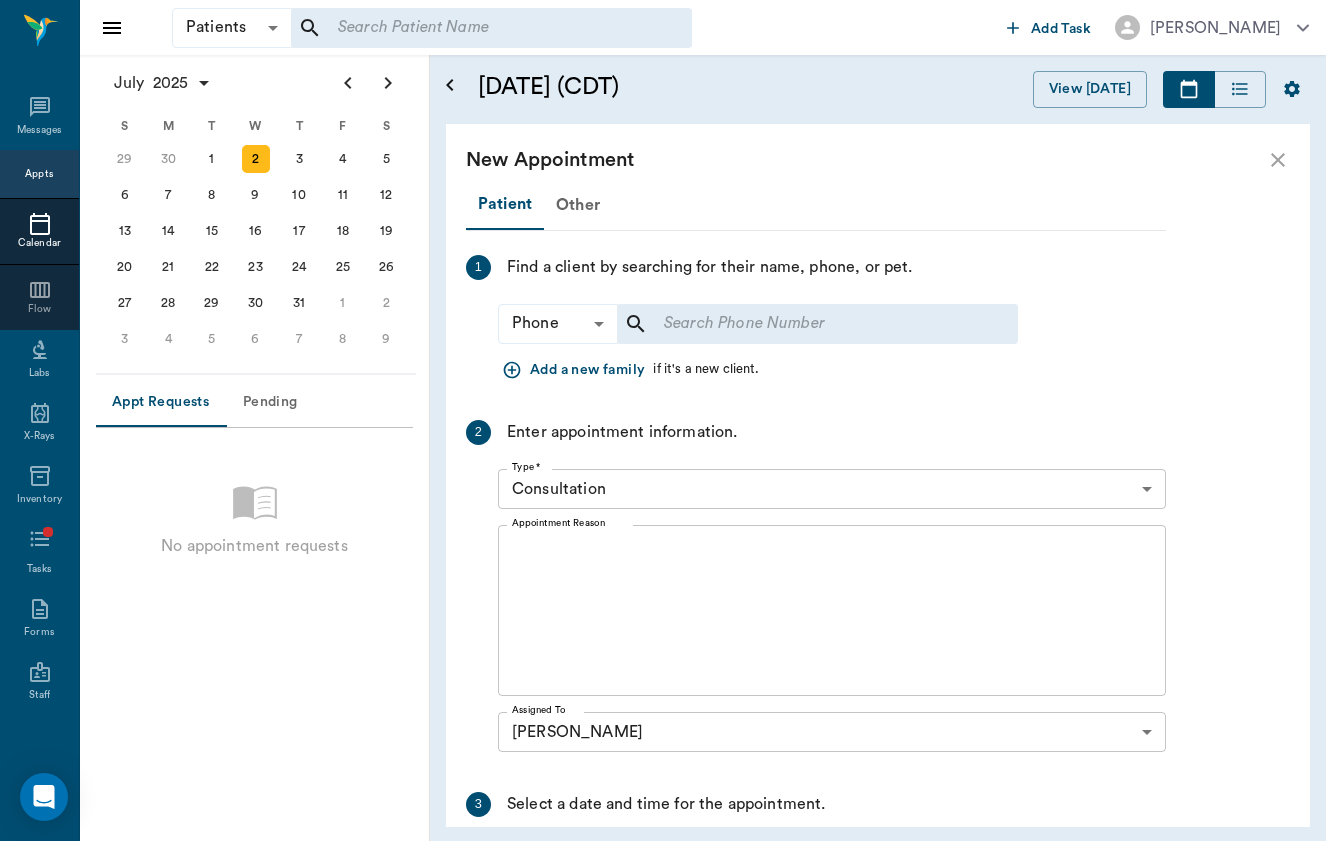 click on "1 Find a client by searching for their name, phone, or pet. Phone Phone ​ ​ Add a new family if it's a new client." at bounding box center [816, 322] 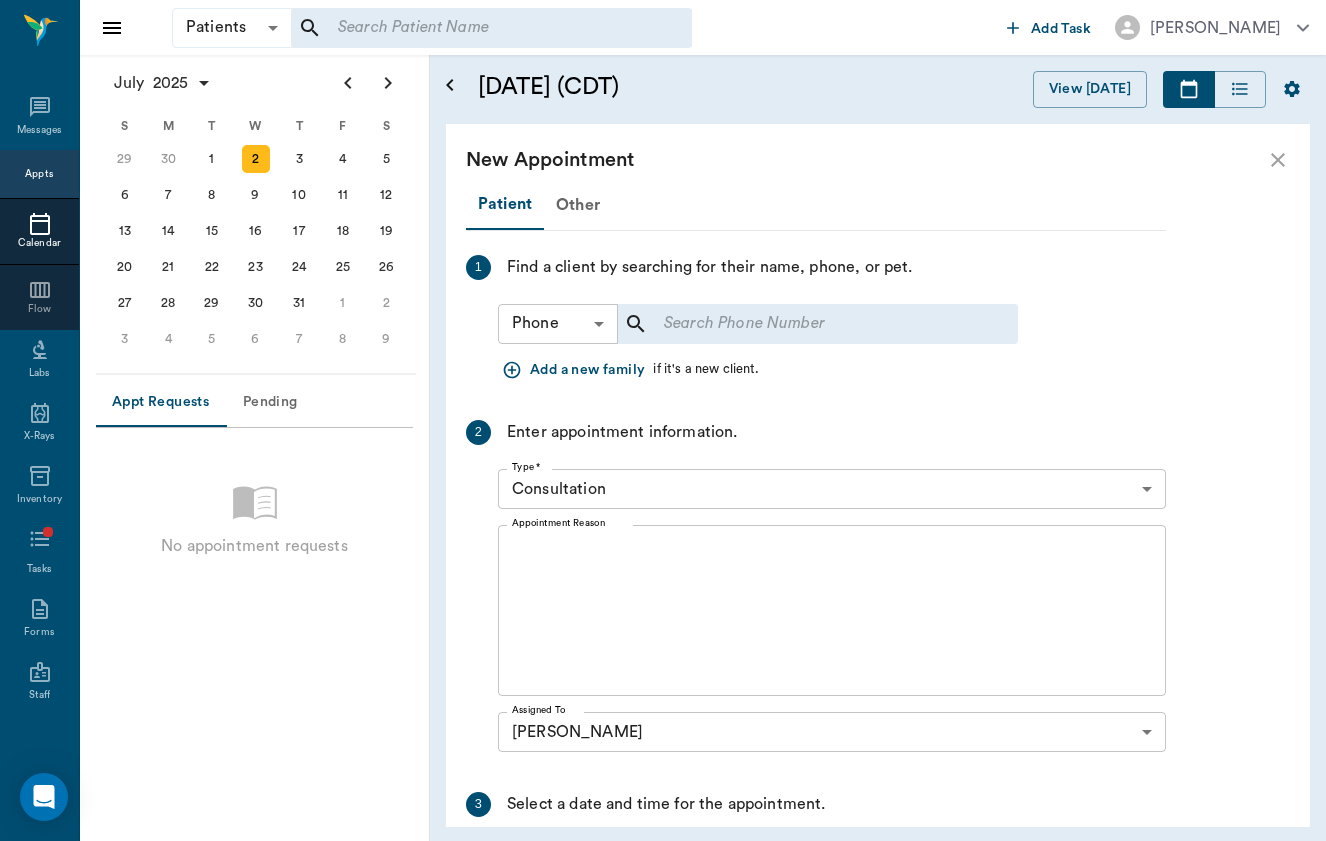 click on "Patients Patients ​ ​ Add Task Brittany Newsham Nectar Messages Appts Calendar Flow Labs X-Rays Inventory Tasks Forms Staff Reports Lookup Settings July 2025 S M T W T F S Jun 1 2 3 4 5 6 7 8 9 10 11 12 13 14 15 16 17 18 19 20 21 22 23 24 25 26 27 28 29 30 Jul 1 2 3 4 5 6 7 8 9 10 11 12 S M T W T F S 29 30 Jul 1 2 3 4 5 6 7 8 9 10 11 12 13 14 15 16 17 18 19 20 21 22 23 24 25 26 27 28 29 30 31 Aug 1 2 3 4 5 6 7 8 9 S M T W T F S 27 28 29 30 31 Aug 1 2 3 4 5 6 7 8 9 10 11 12 13 14 15 16 17 18 19 20 21 22 23 24 25 26 27 28 29 30 31 Sep 1 2 3 4 5 6 Appt Requests Pending No appointment requests July 2, 2025 (CDT) View Today July 2025 Today 2 Wed Jul 2025 B Brittany Newsham Veterinarian 8 AM 9 AM 10 AM 11 AM 12 PM 1 PM 2 PM 3 PM 4 PM 5 PM 6 PM 11:22 AM 4:00 PM Levi Dragon 12:00 PM  -  1:00 PM Obi aka Onana Parker 2:00 PM  -  3:00 PM New Appointment Patient Other 1 Find a client by searching for their name, phone, or pet. Phone Phone ​ ​ Add a new family if it's a new client. 2 Enter appointment information." at bounding box center (663, 420) 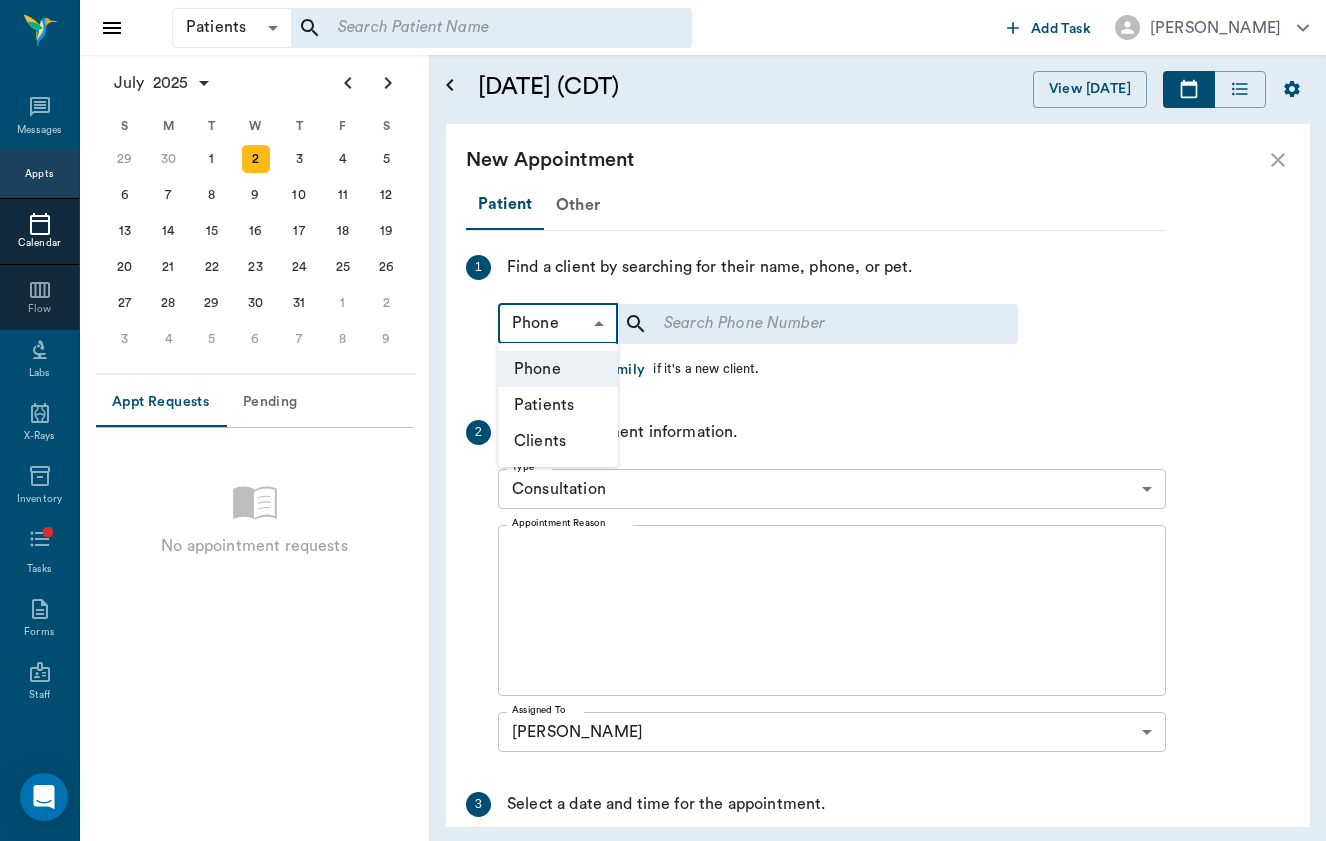 click on "Patients" at bounding box center (558, 405) 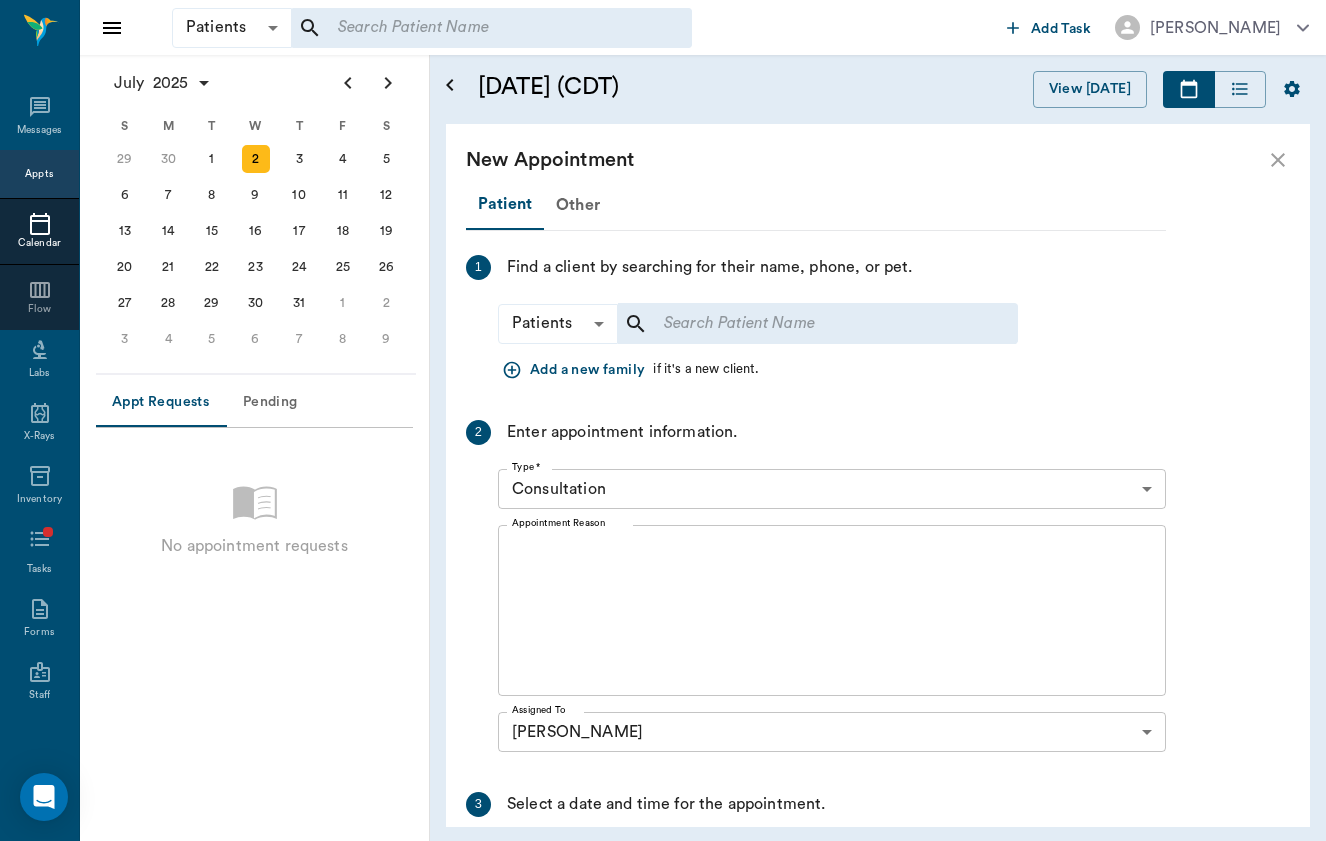click at bounding box center (804, 324) 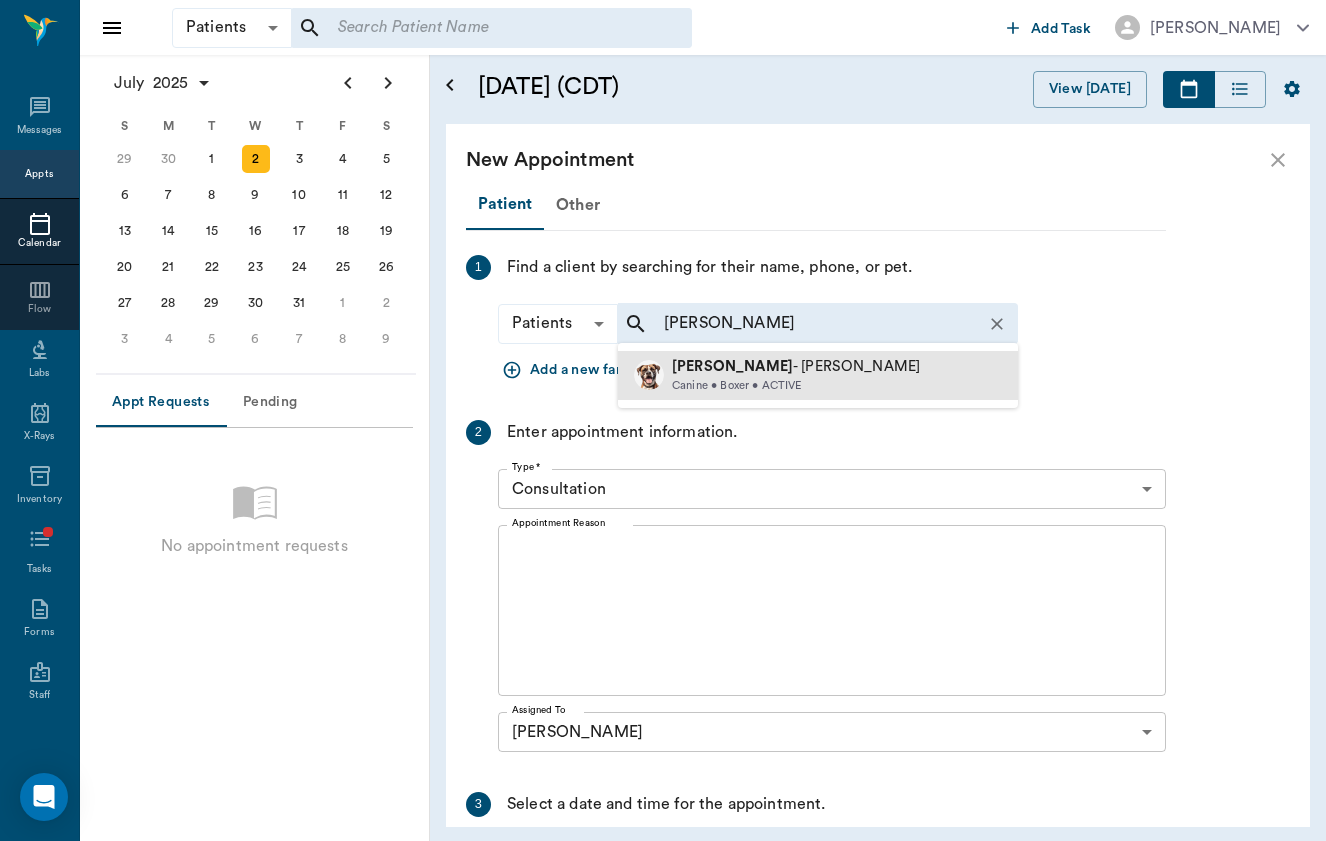 click on "Tyson" at bounding box center [732, 366] 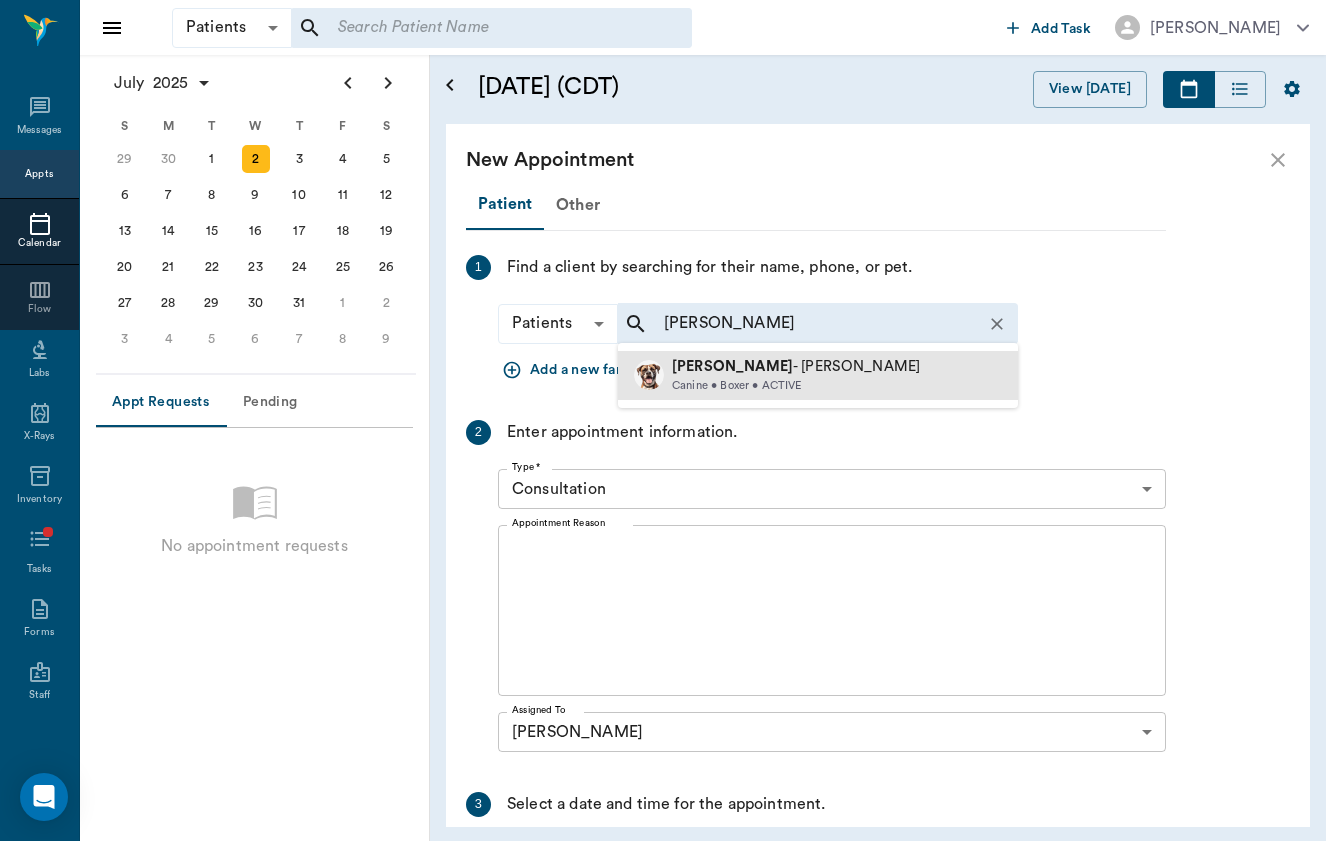type on "tyson" 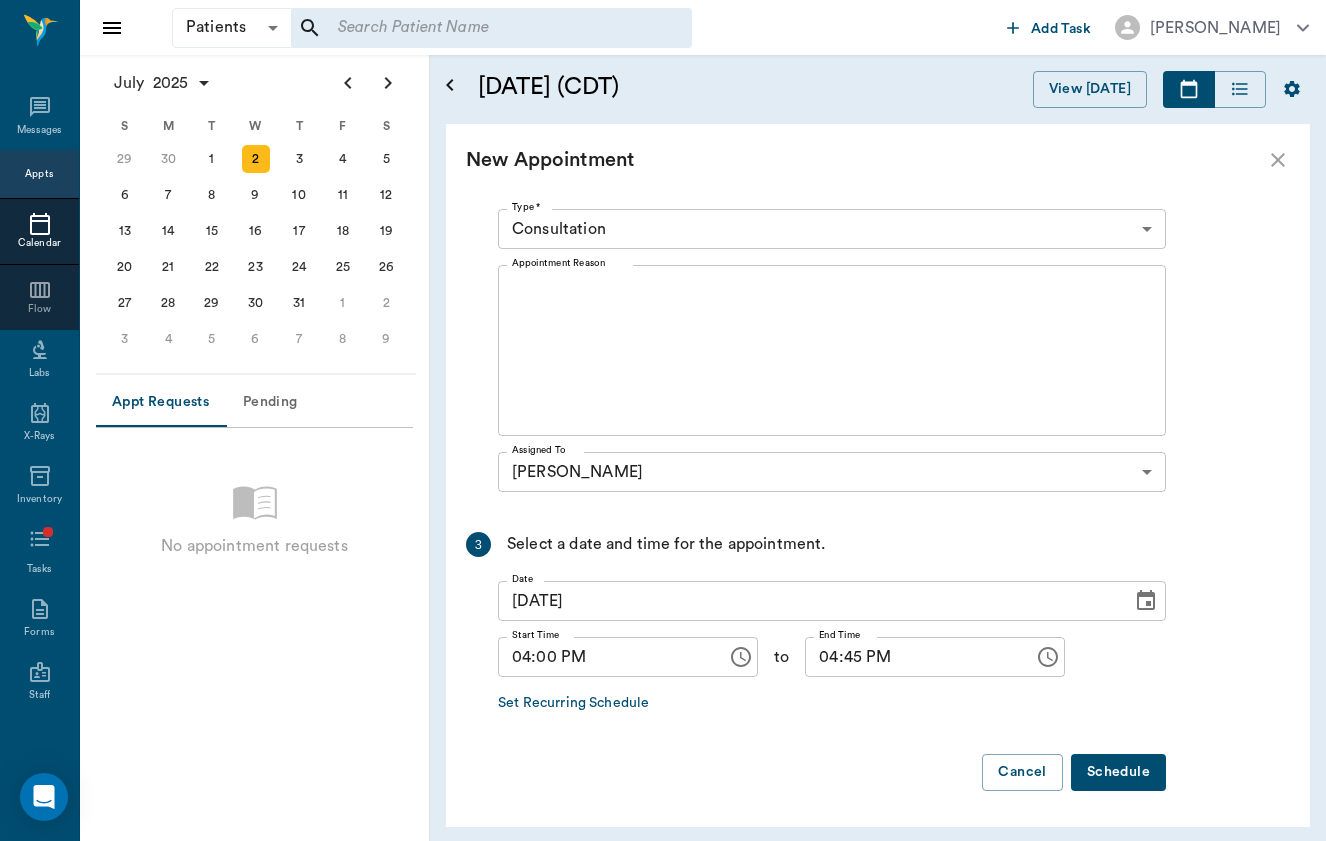 scroll, scrollTop: 314, scrollLeft: 0, axis: vertical 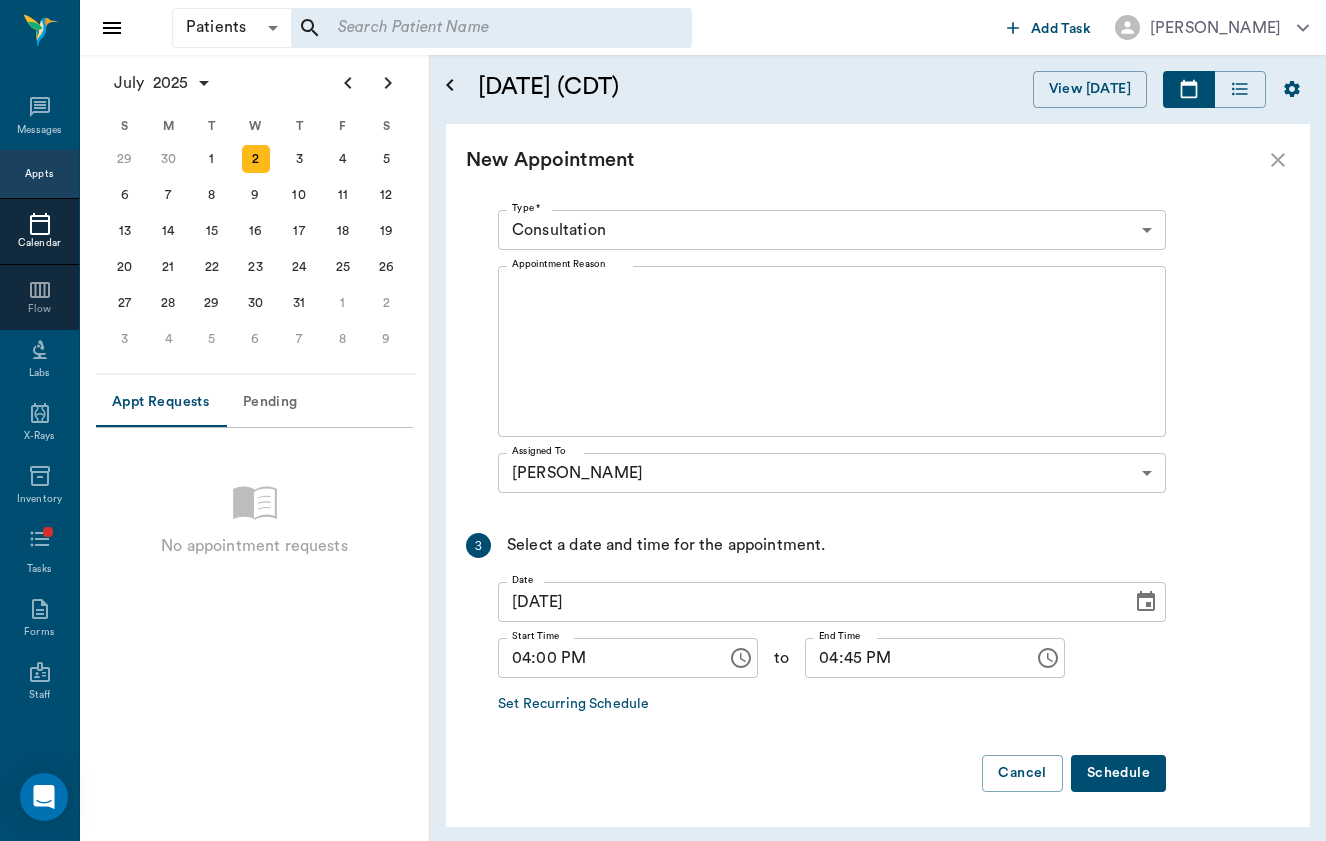 click on "Schedule" at bounding box center (1118, 773) 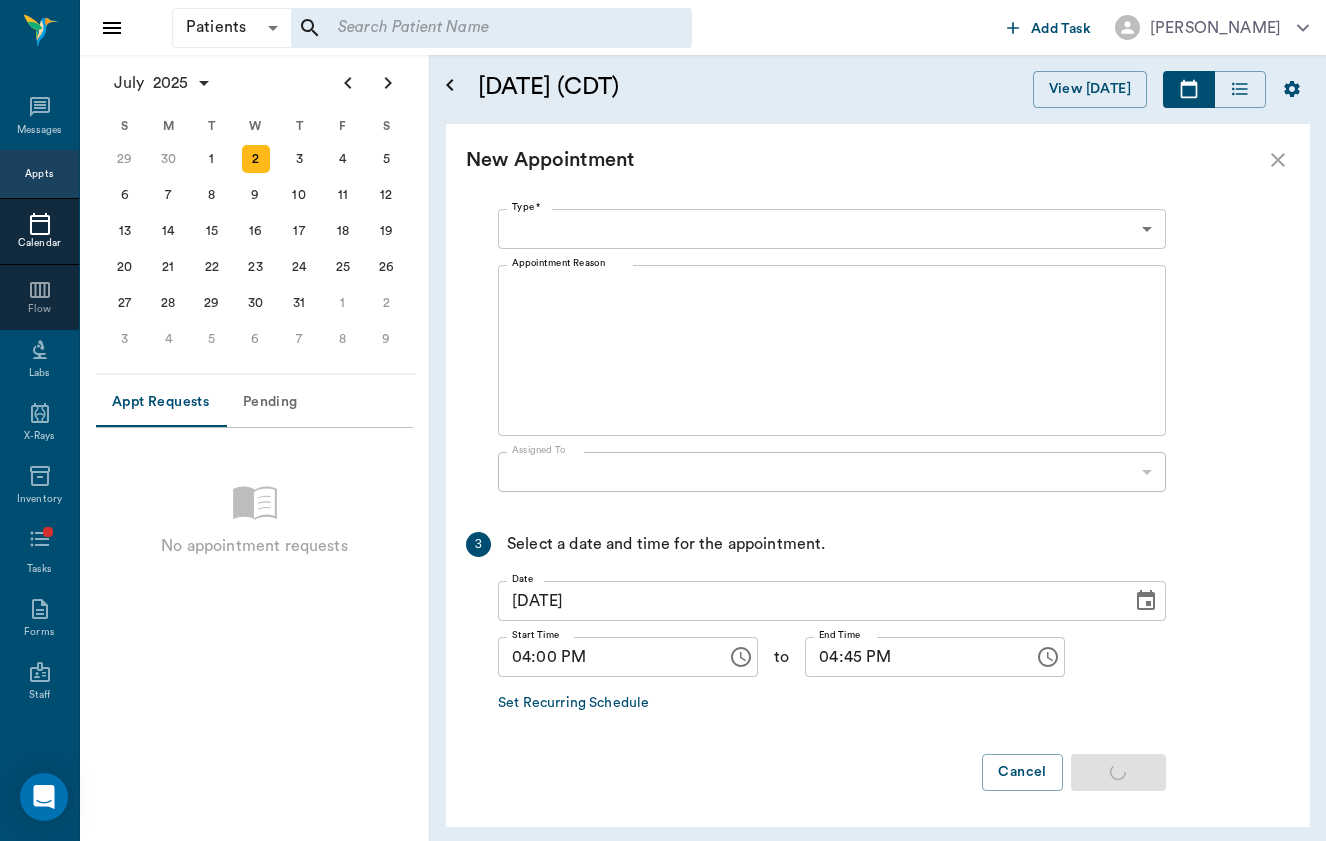 scroll, scrollTop: 0, scrollLeft: 0, axis: both 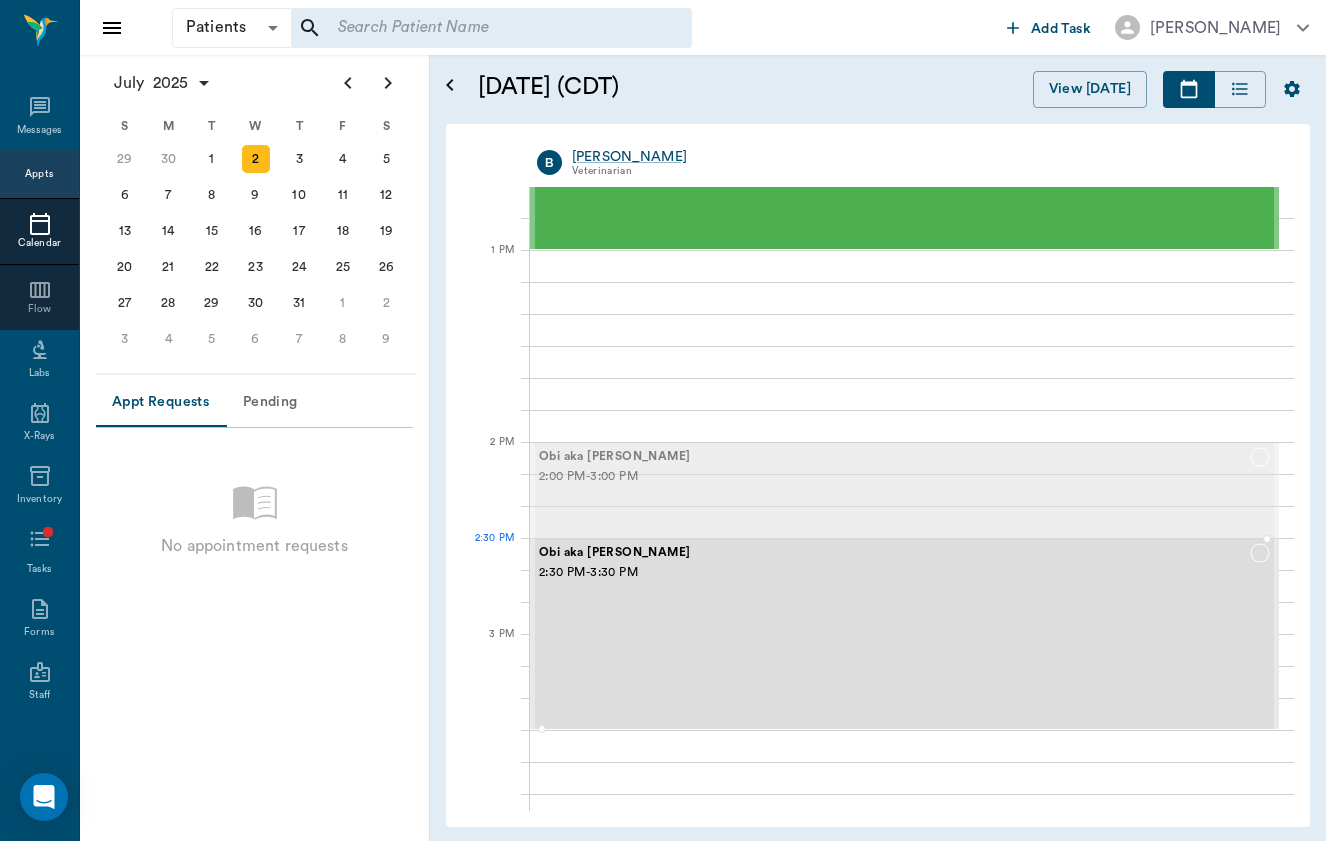drag, startPoint x: 1099, startPoint y: 594, endPoint x: 1098, endPoint y: 694, distance: 100.005 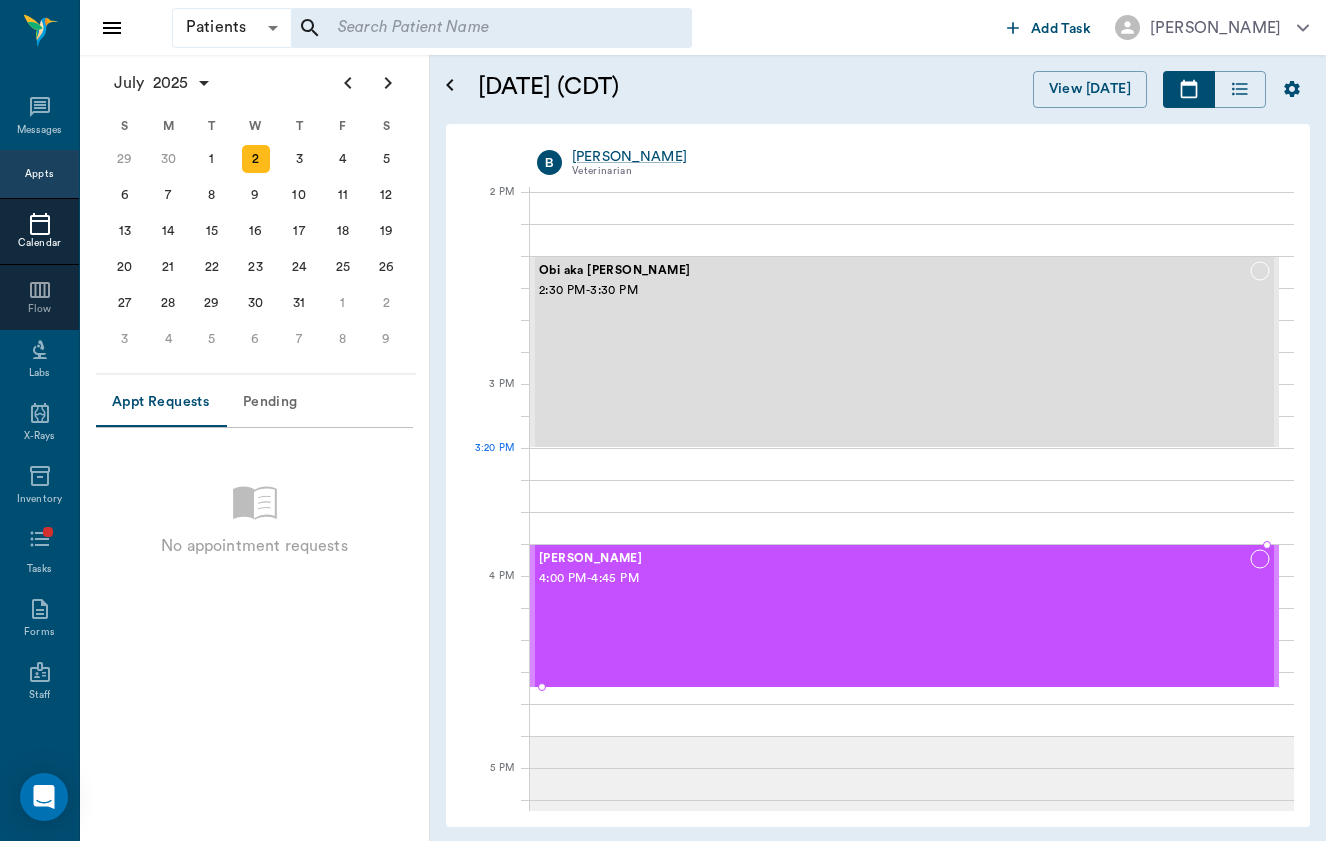 scroll, scrollTop: 1153, scrollLeft: 0, axis: vertical 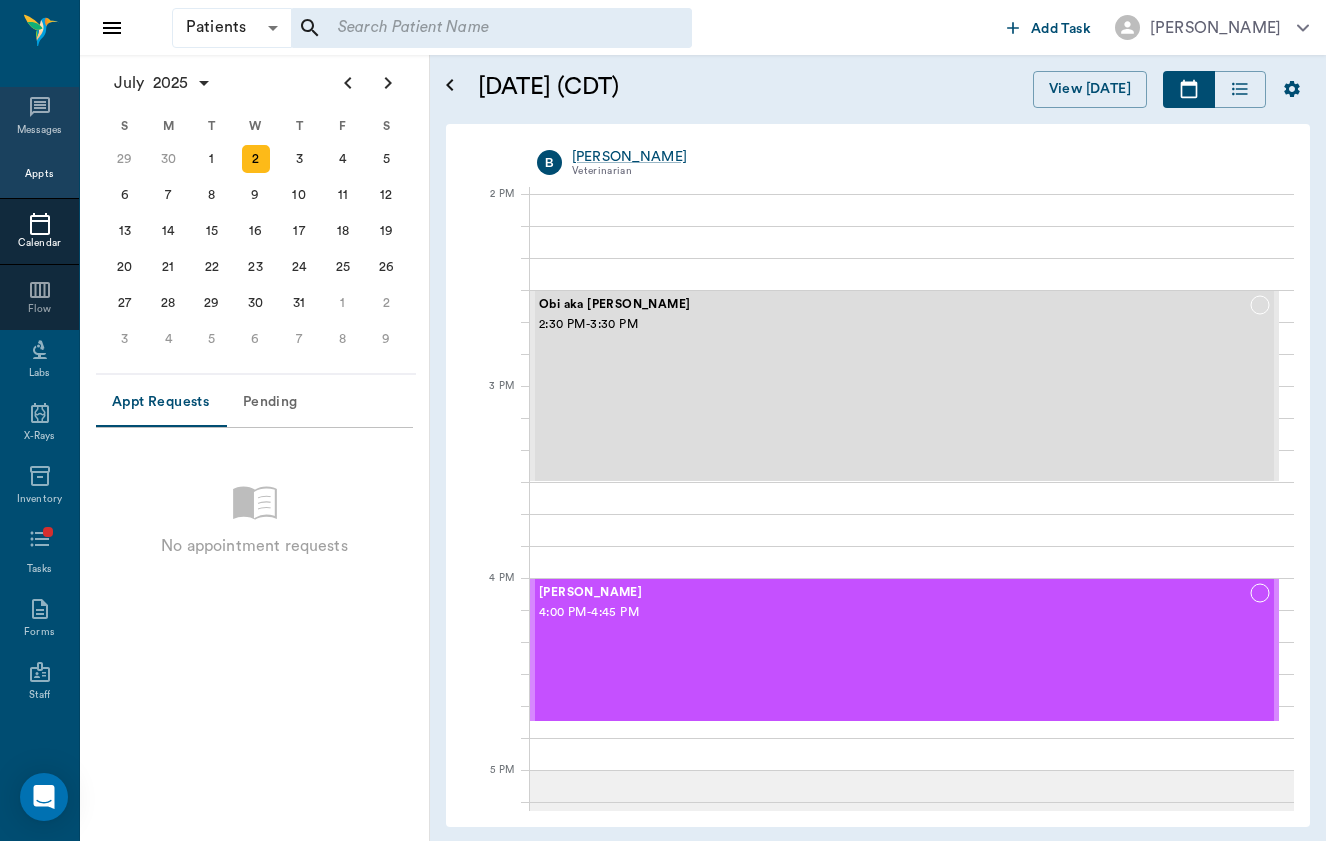 click on "Messages" at bounding box center (39, 118) 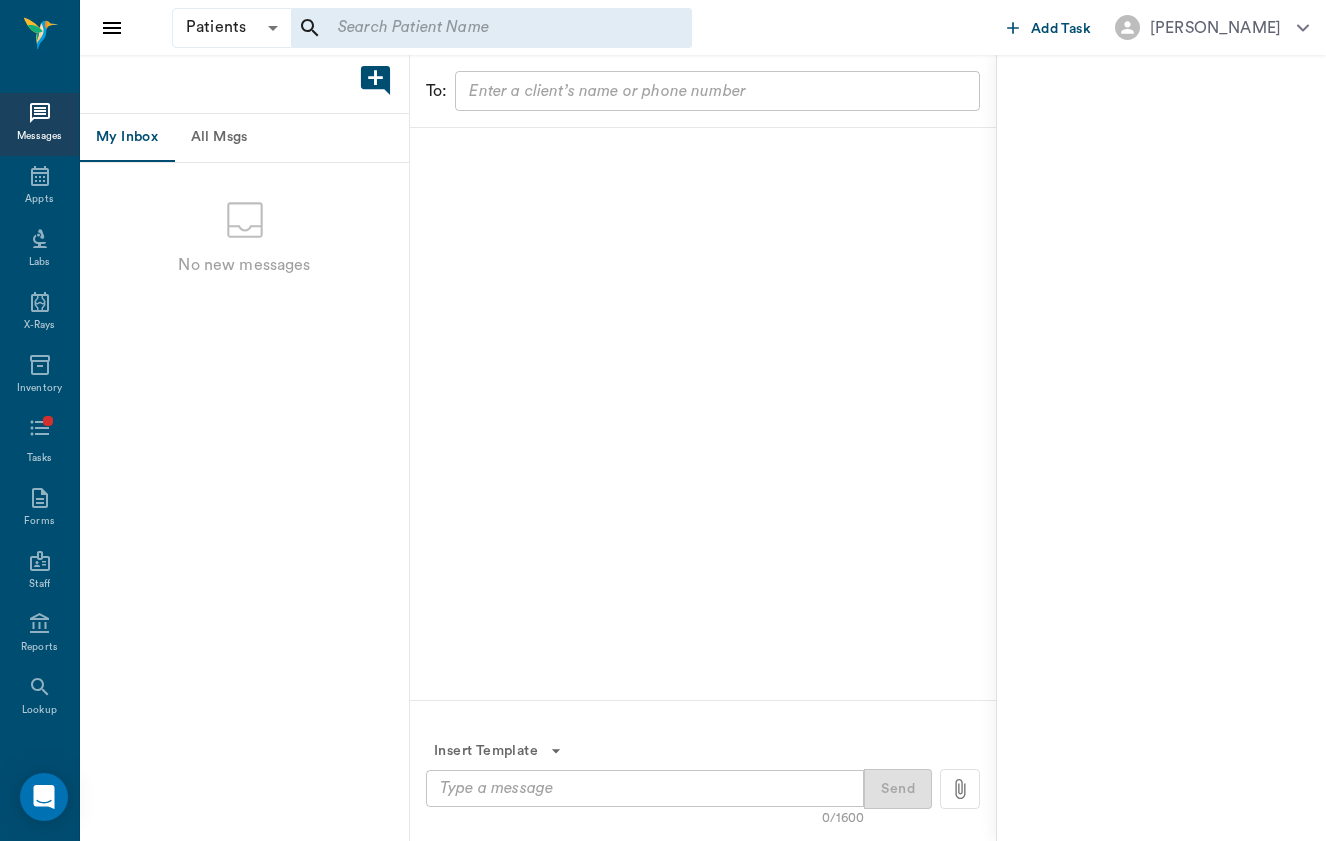 click on "All Msgs" at bounding box center (219, 138) 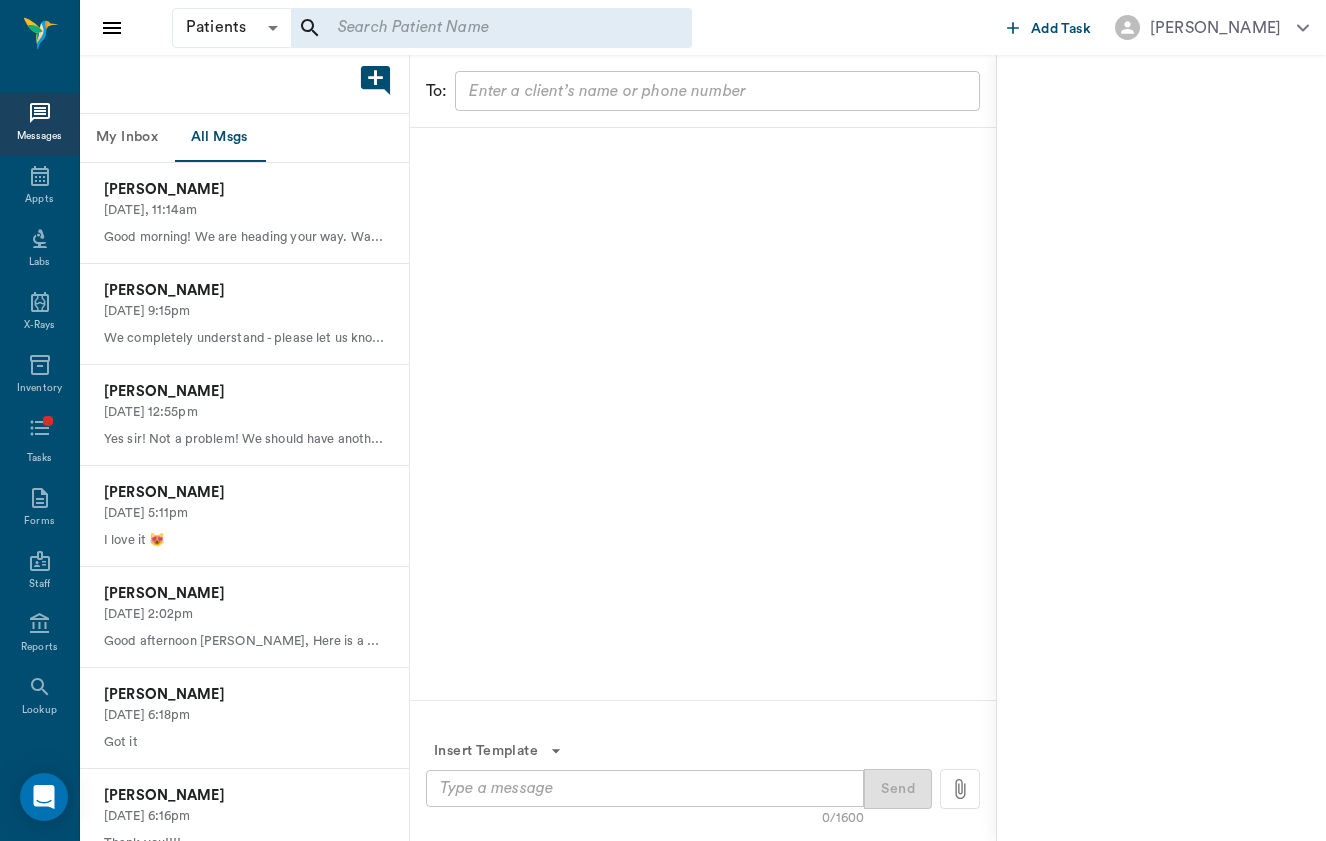 scroll, scrollTop: 0, scrollLeft: 0, axis: both 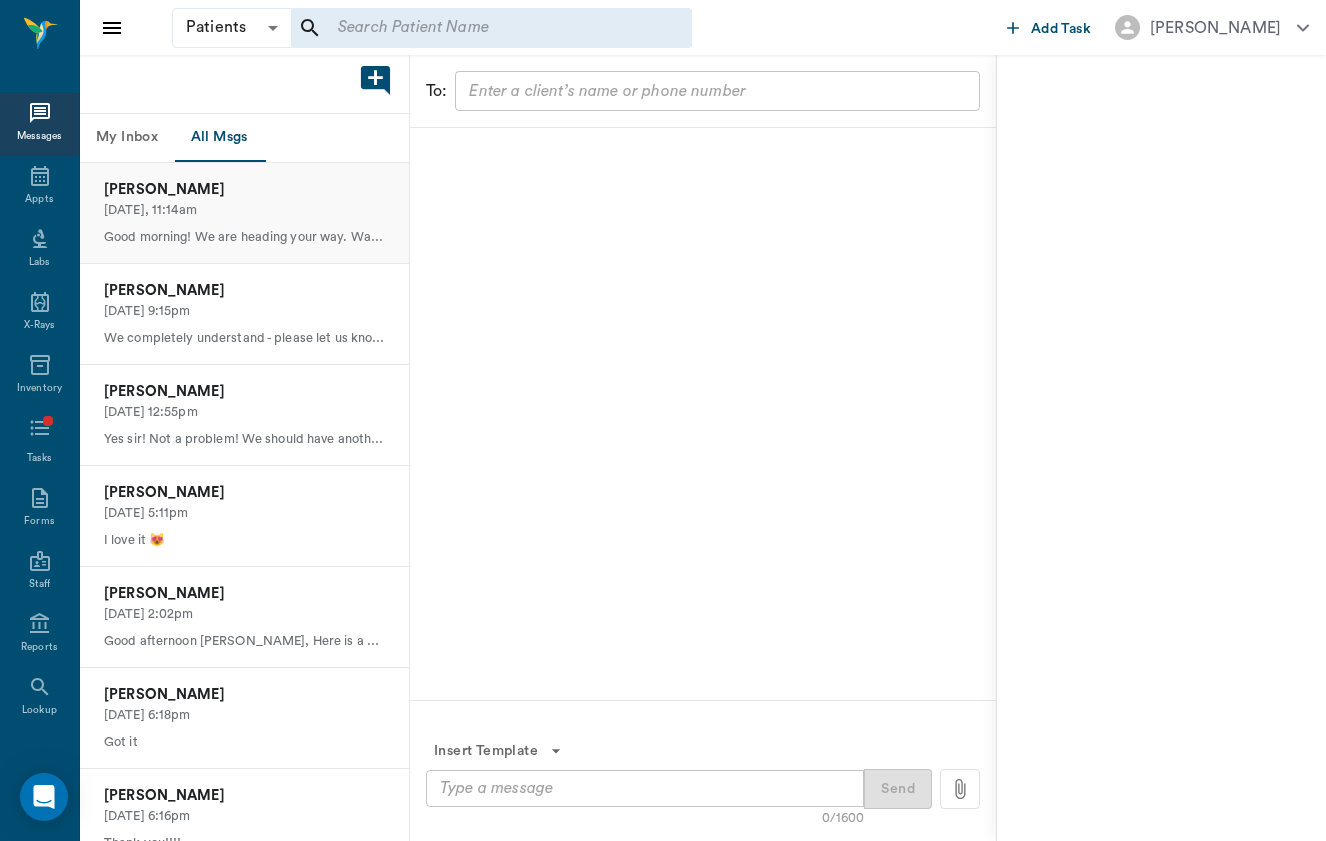 click on "[DATE], 11:14am" at bounding box center [244, 210] 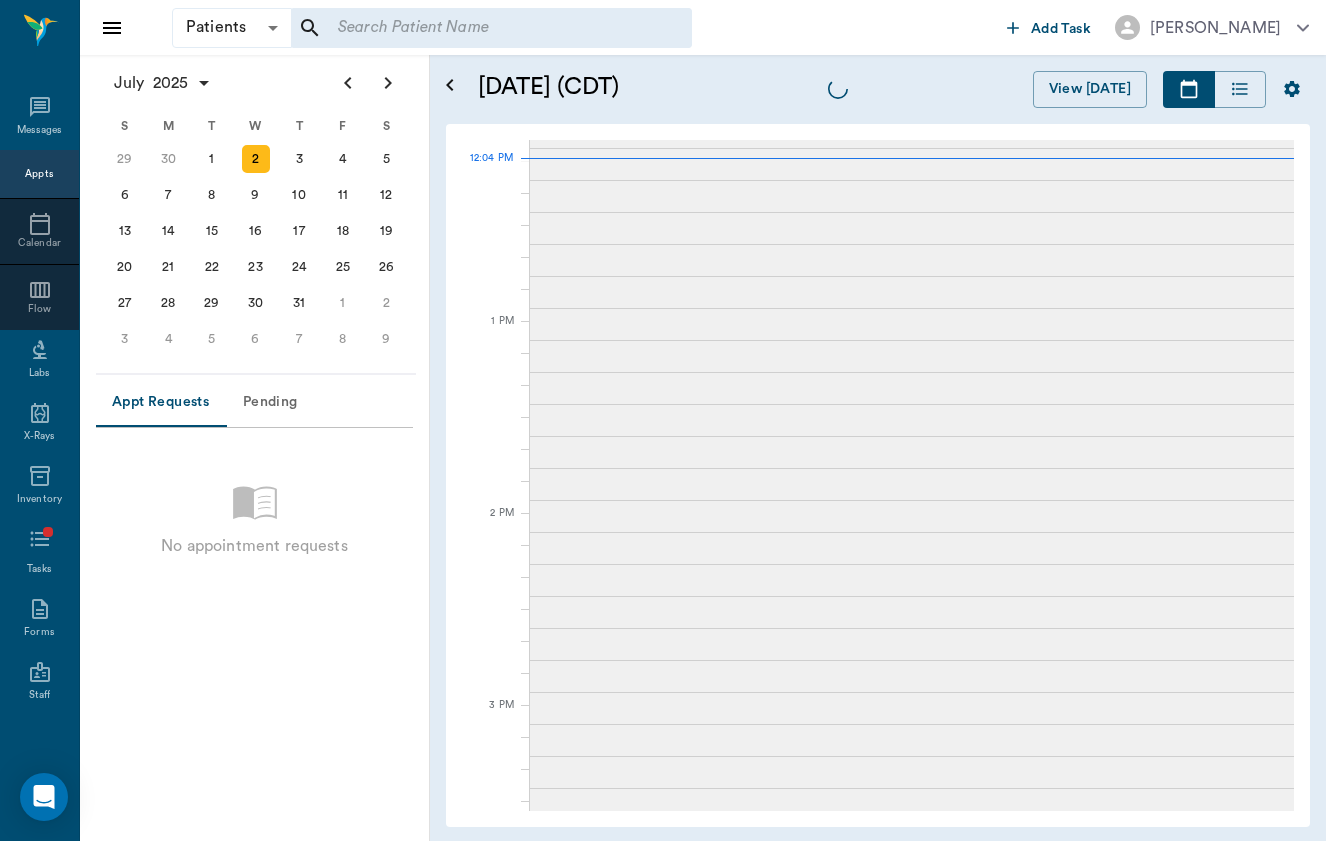 scroll, scrollTop: 0, scrollLeft: 0, axis: both 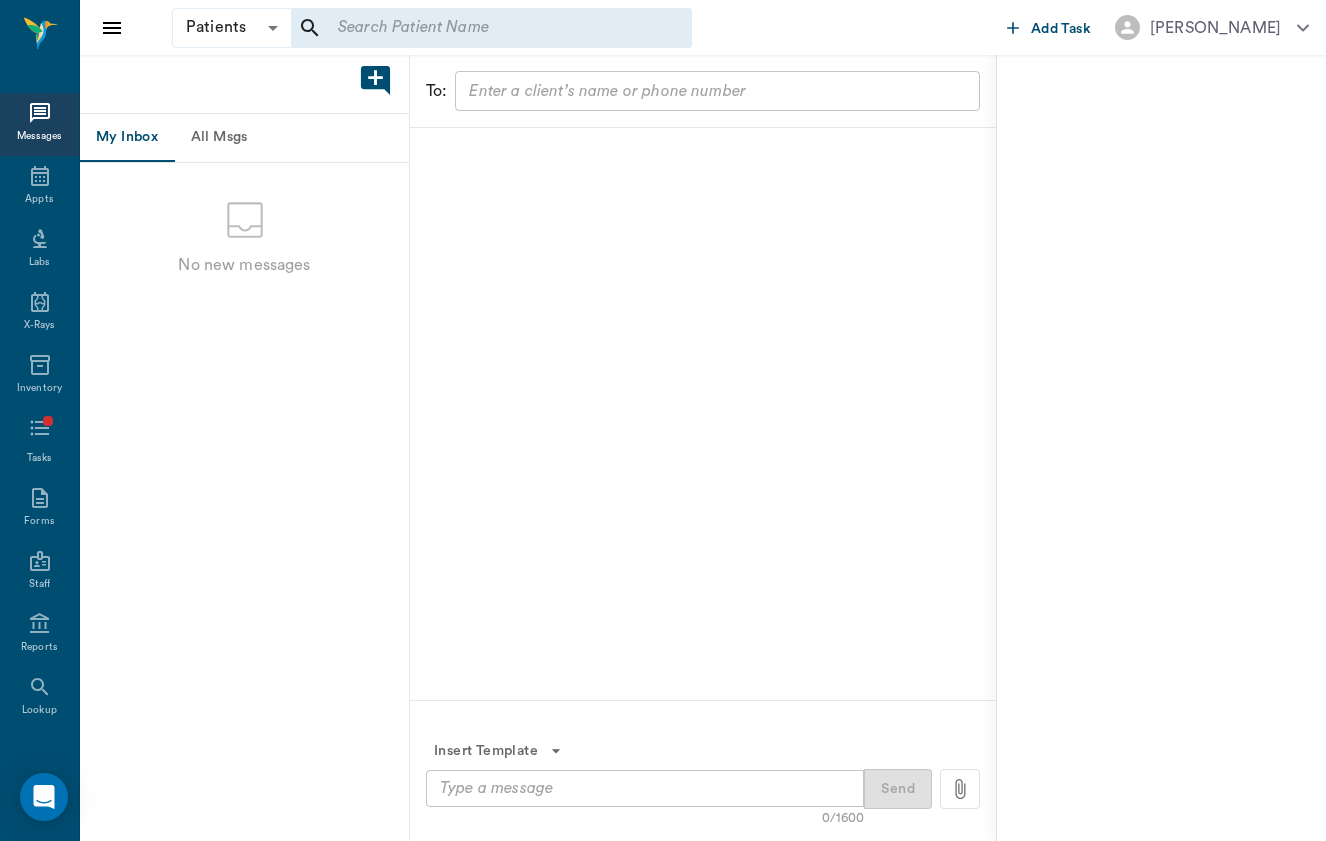 click on "All Msgs" at bounding box center (219, 138) 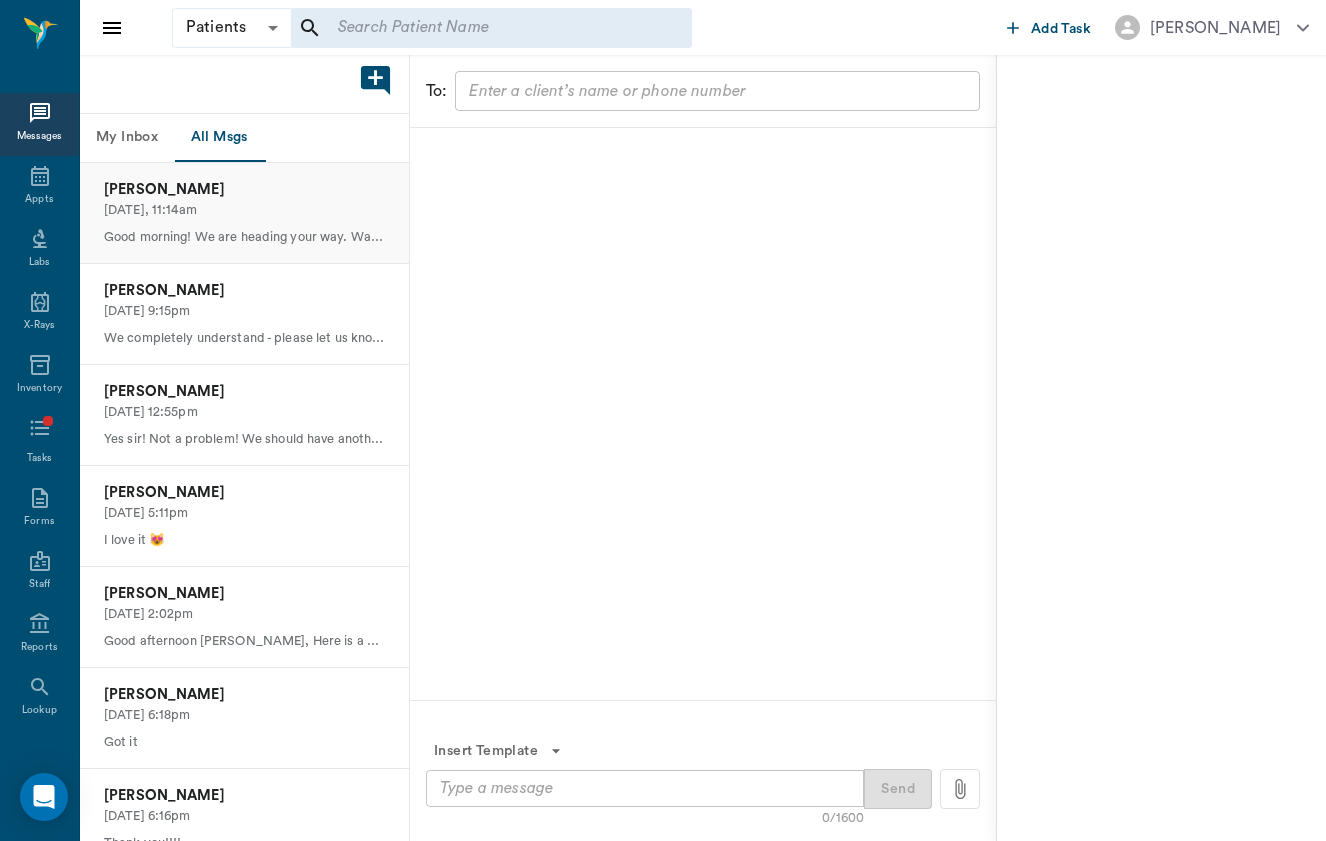 click on "[PERSON_NAME] Dragon [DATE], 11:14am Good morning!
We are heading your way. Was there any findings from your visit [DATE]?
See you soon, Doc" at bounding box center [244, 213] 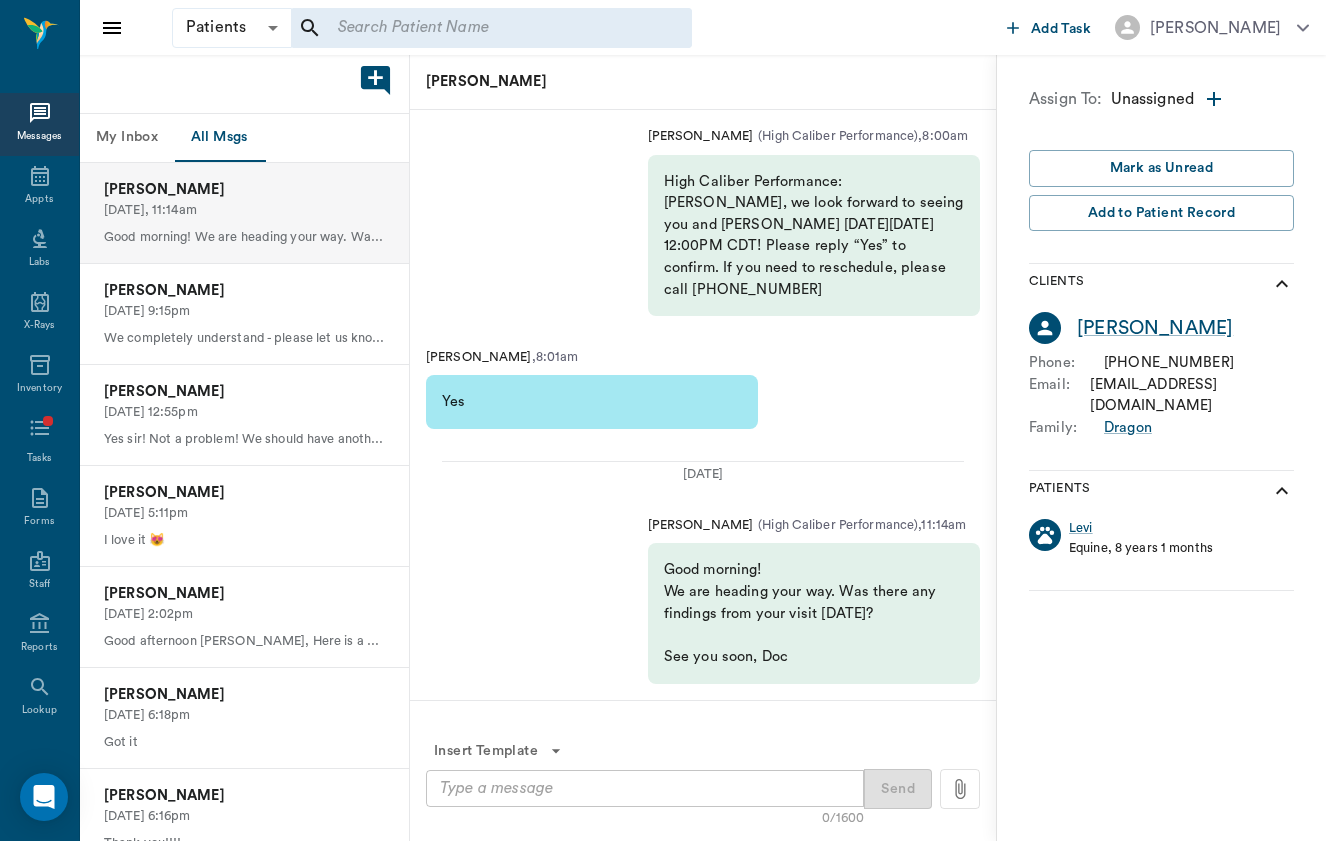 scroll, scrollTop: 0, scrollLeft: 0, axis: both 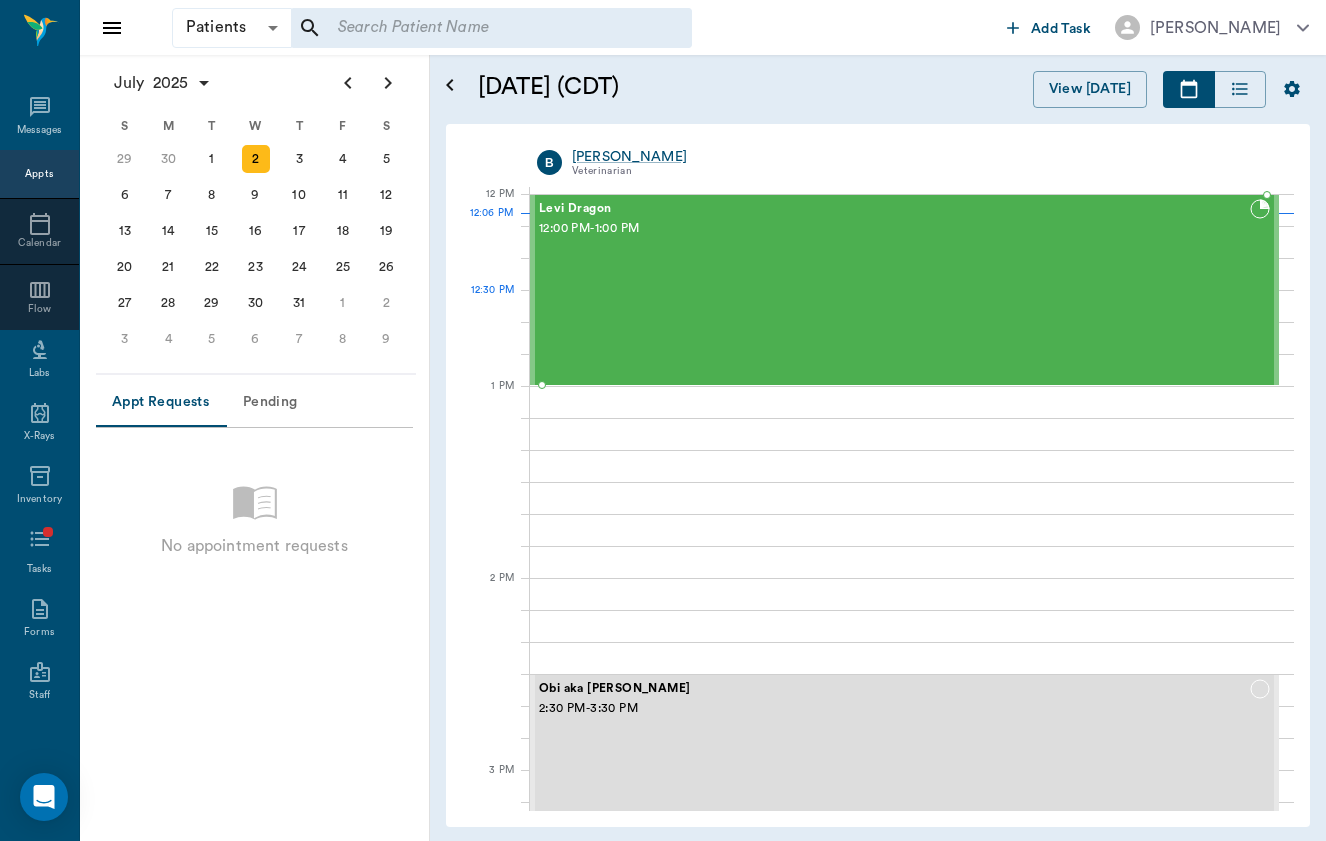 click on "Levi Dragon 12:00 PM  -  1:00 PM" at bounding box center (894, 290) 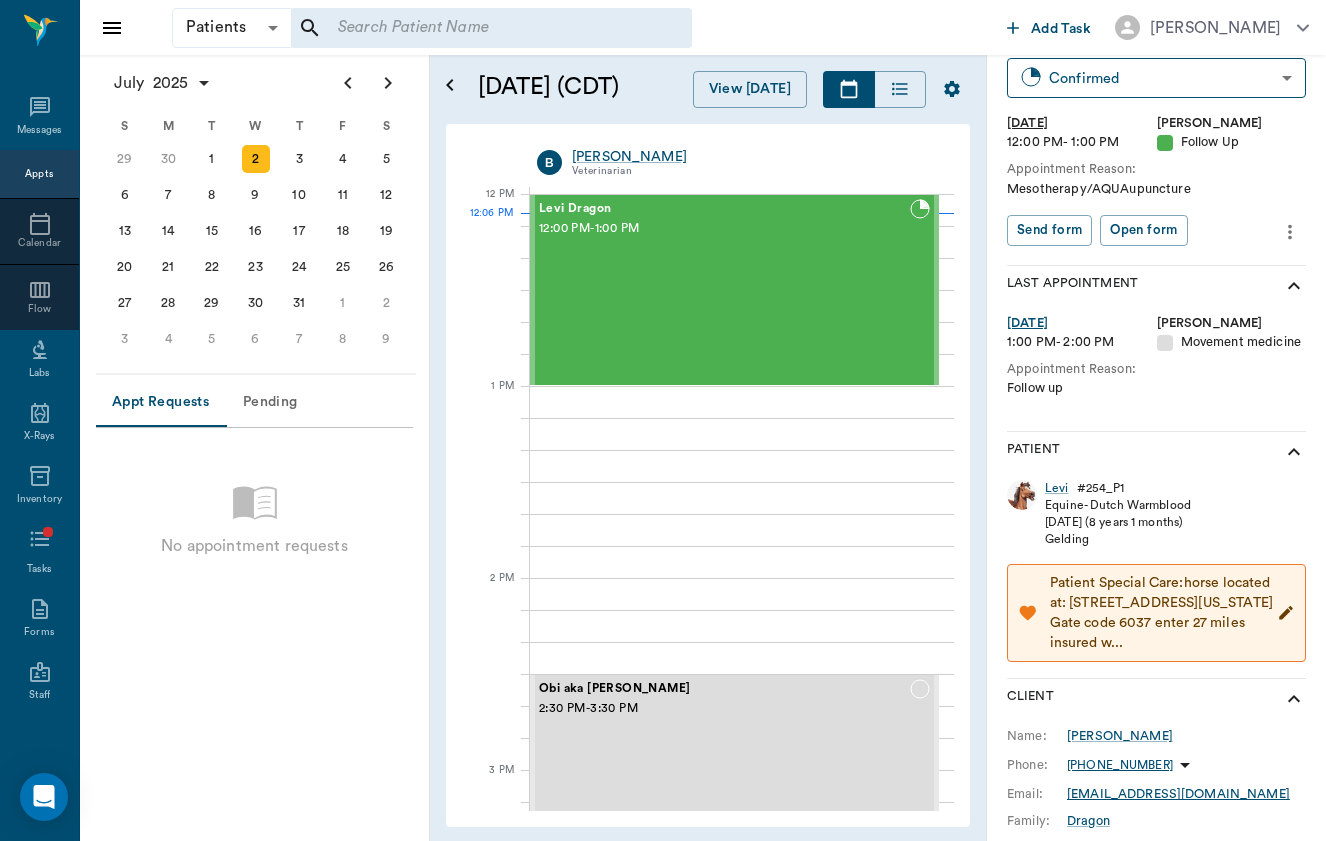 scroll, scrollTop: 123, scrollLeft: 0, axis: vertical 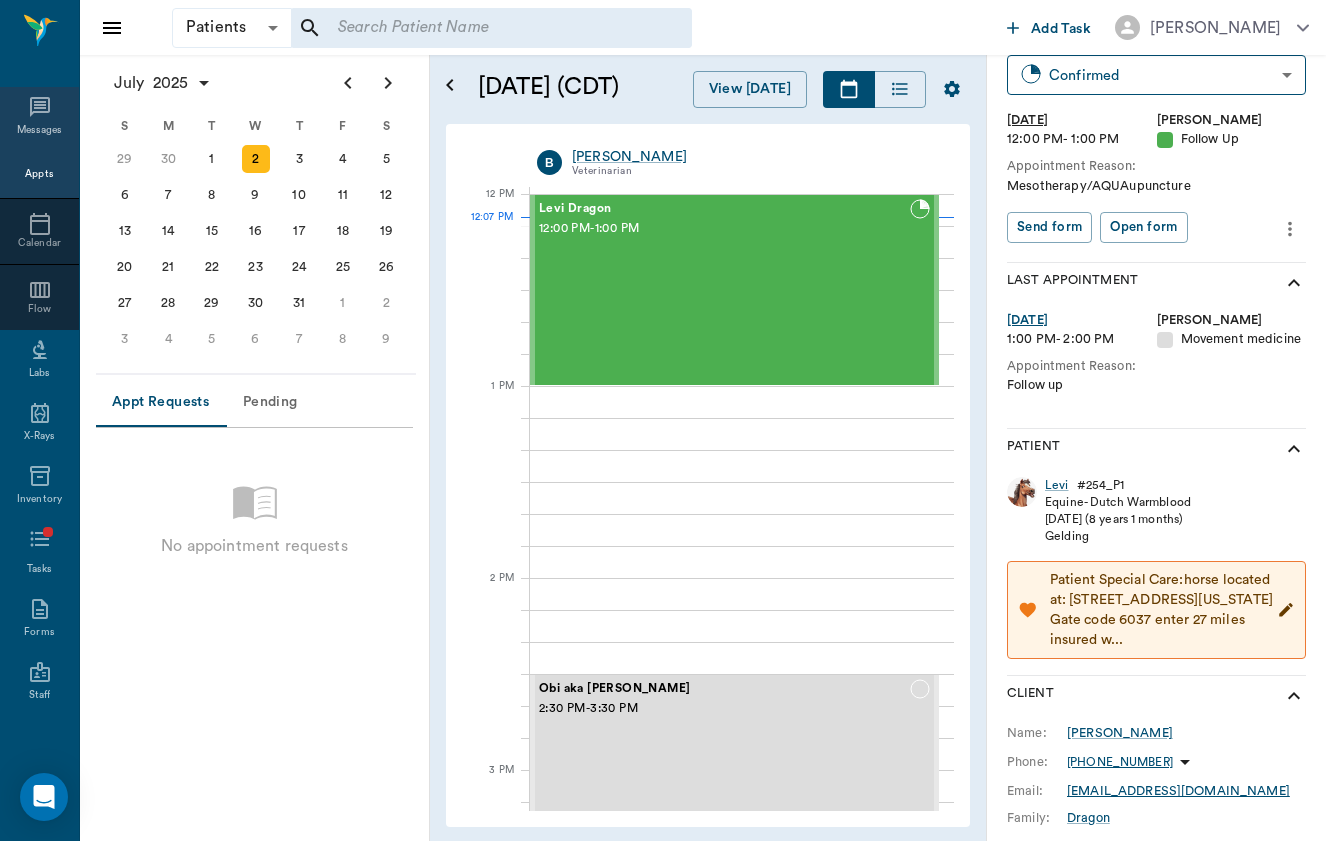click on "Messages" at bounding box center (39, 118) 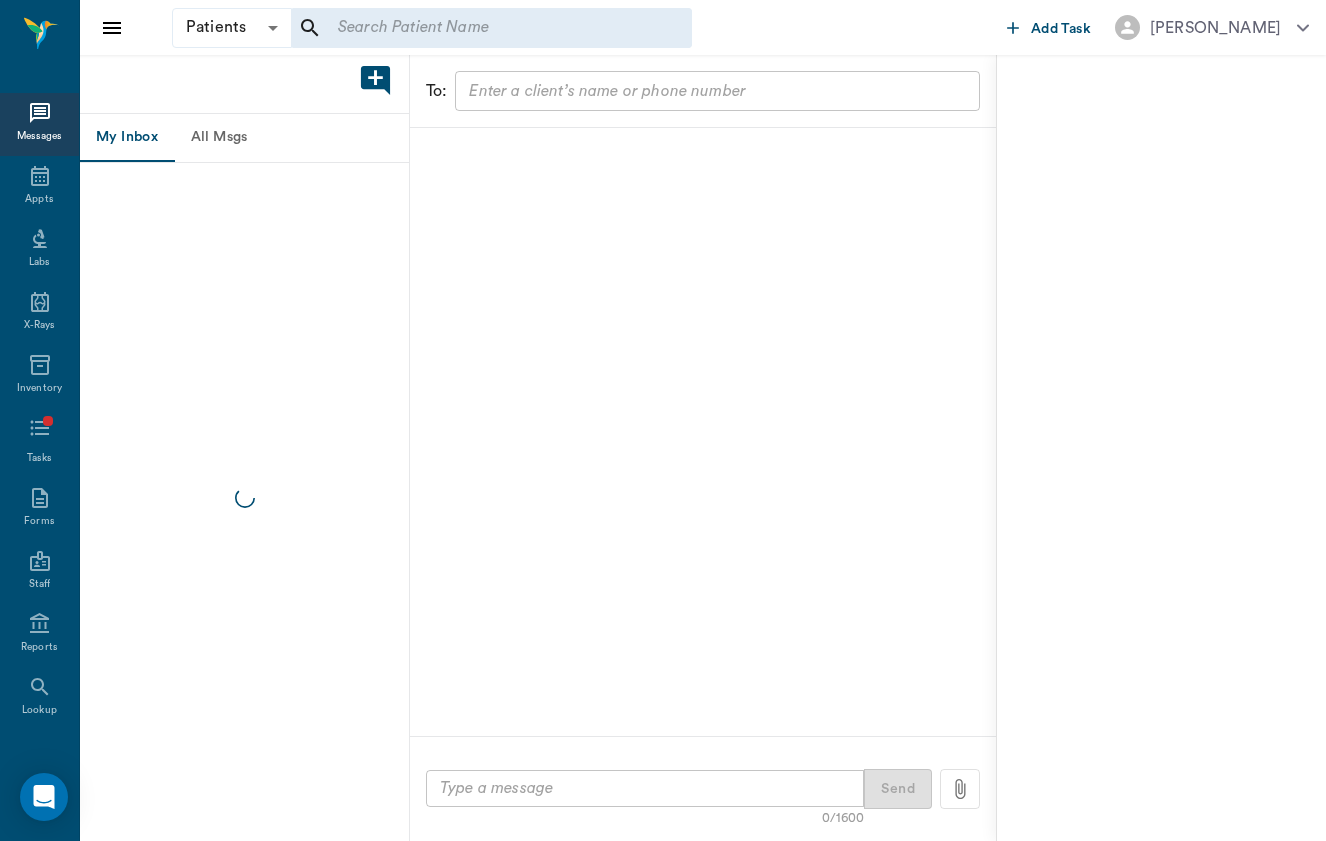 click on "All Msgs" at bounding box center (219, 138) 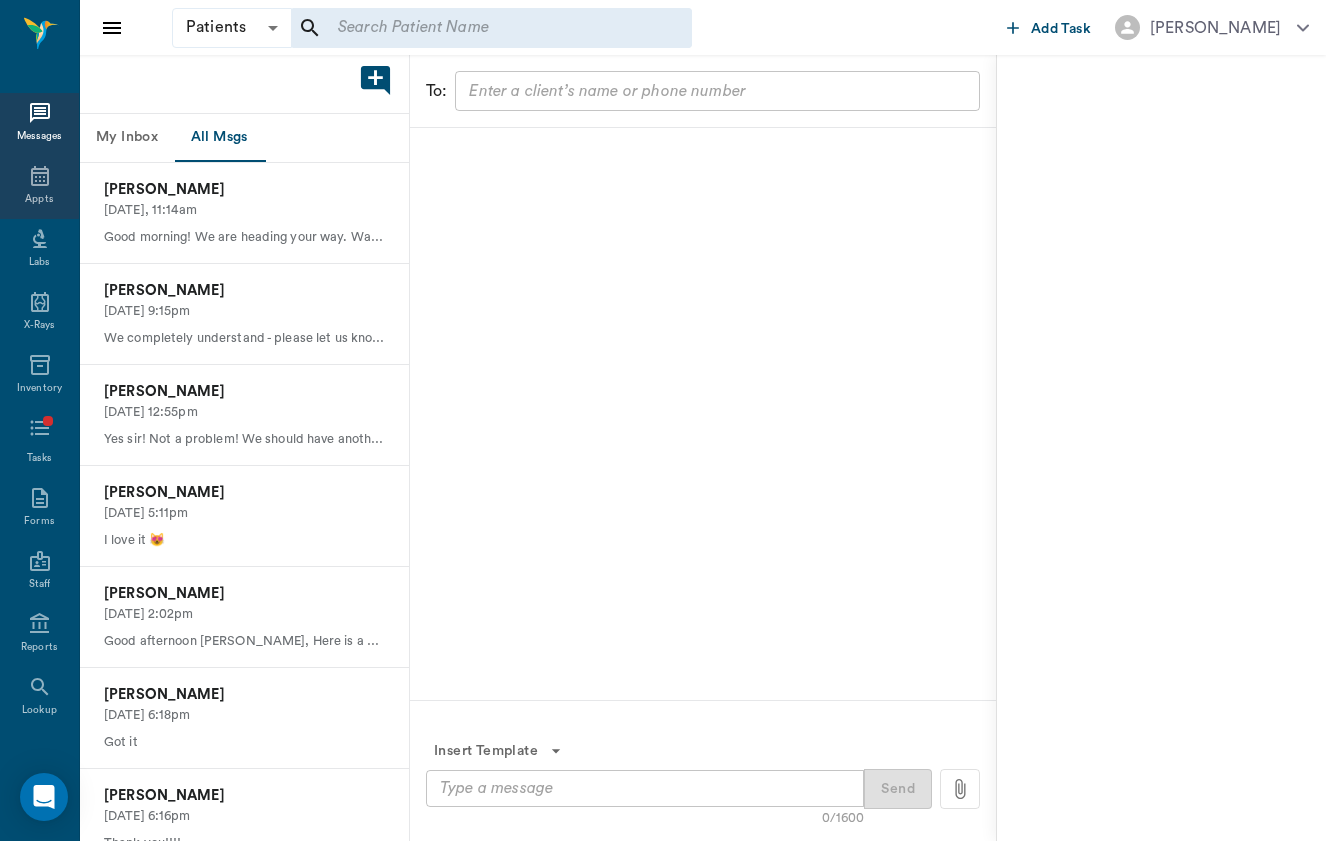click on "Appts" at bounding box center (39, 187) 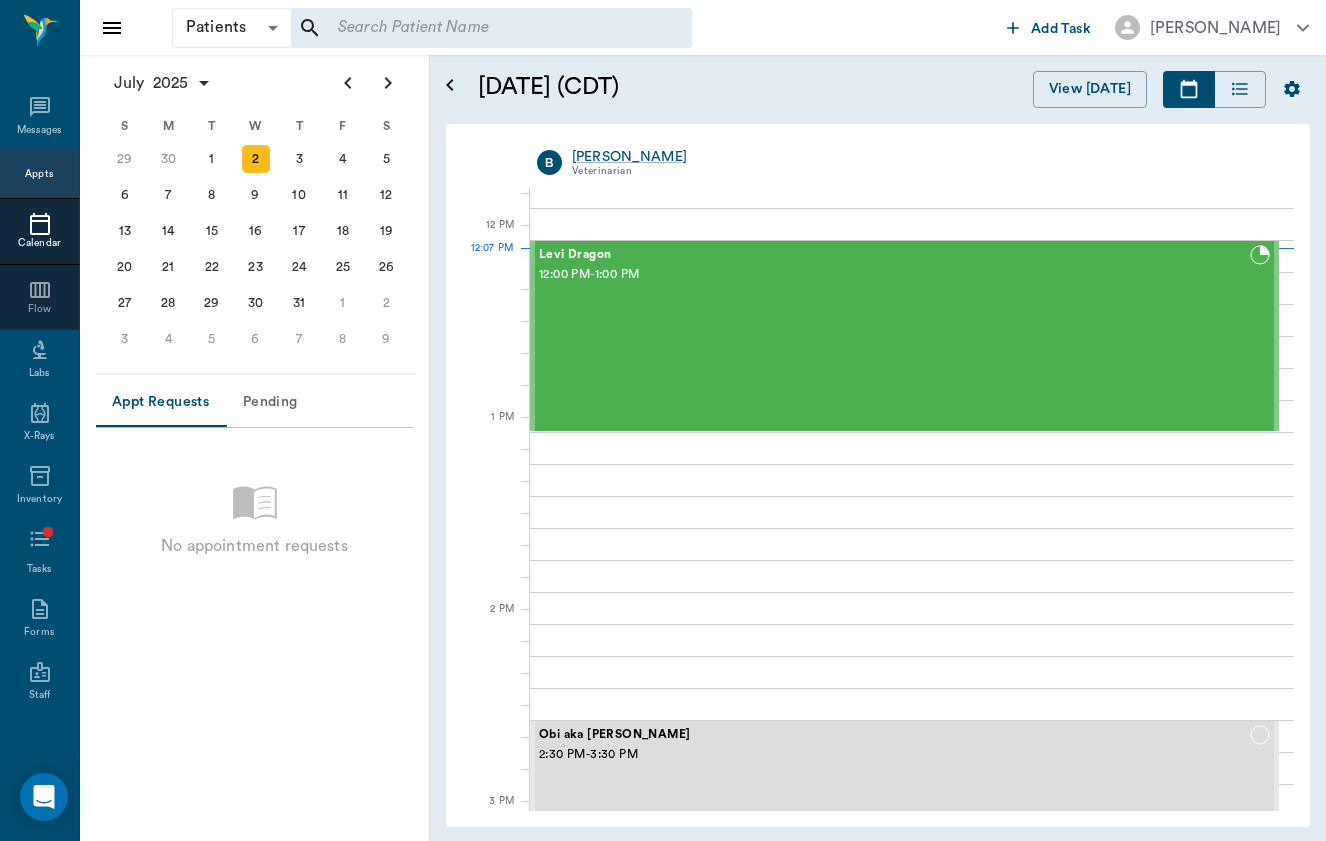 scroll, scrollTop: 760, scrollLeft: 0, axis: vertical 